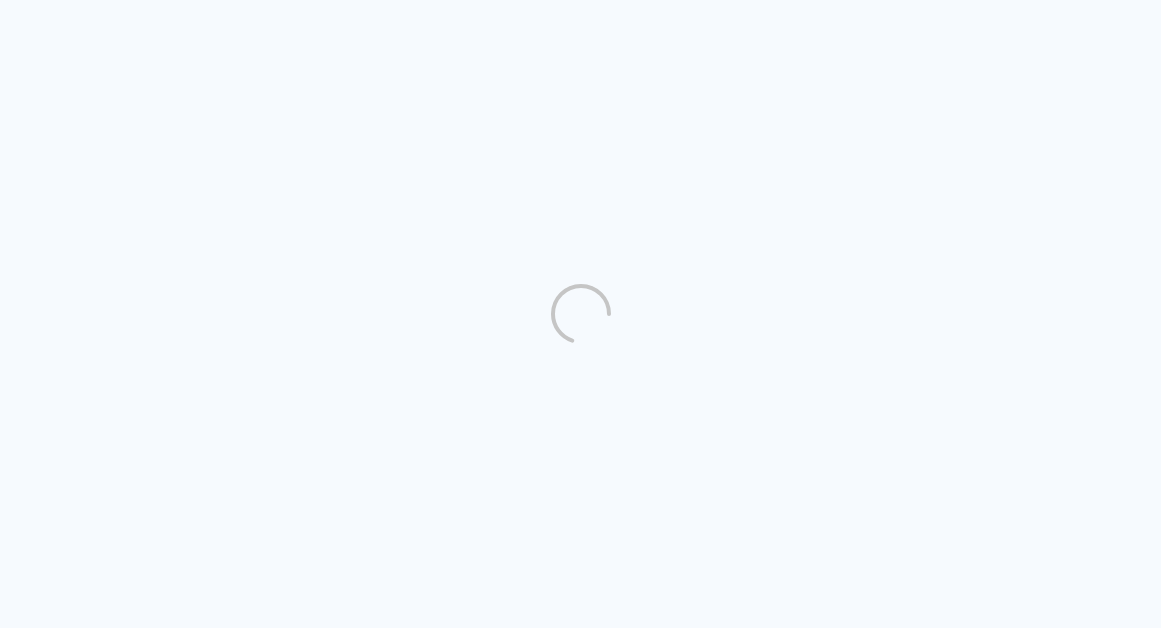 scroll, scrollTop: 0, scrollLeft: 0, axis: both 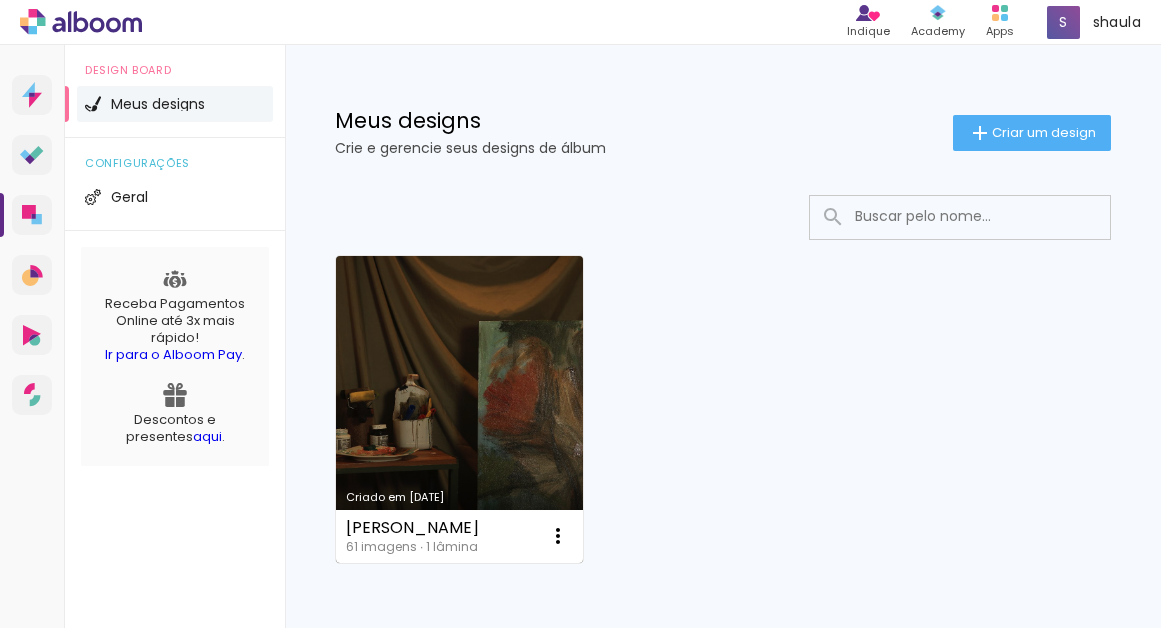click on "Criado em [DATE]" at bounding box center [459, 409] 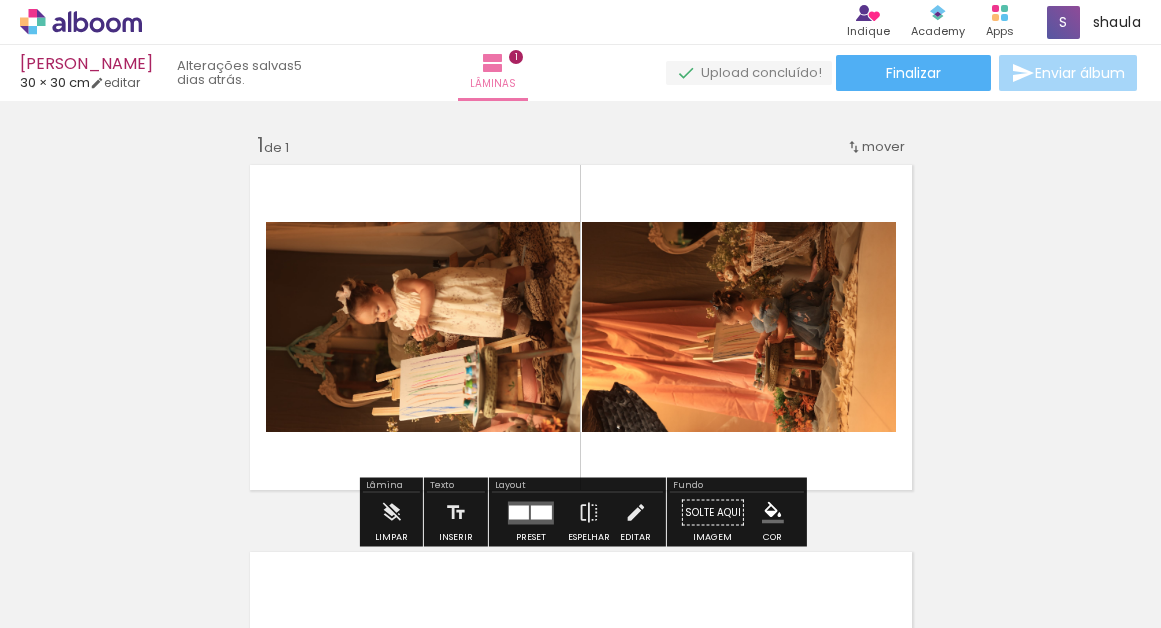click at bounding box center [156, 520] 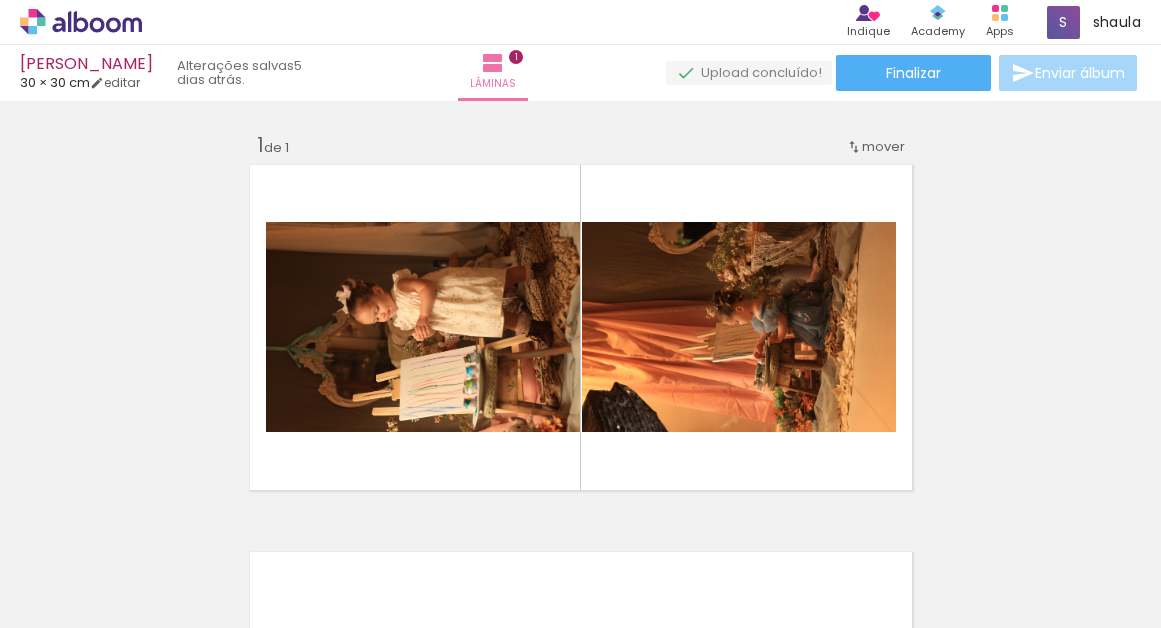 click at bounding box center [156, 520] 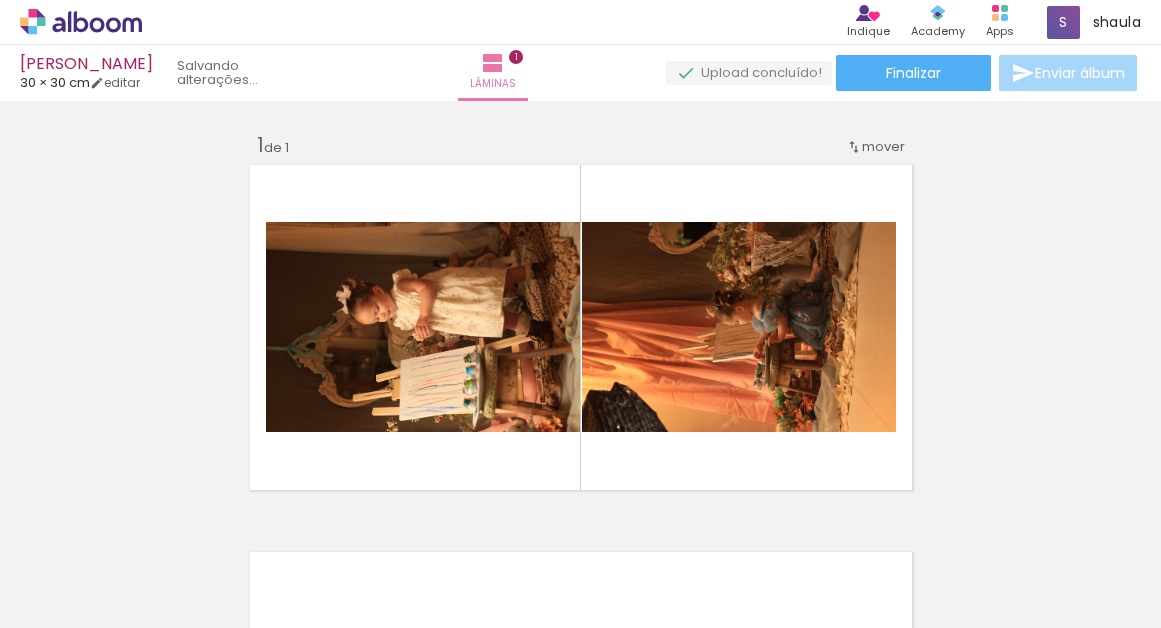 click at bounding box center (156, 520) 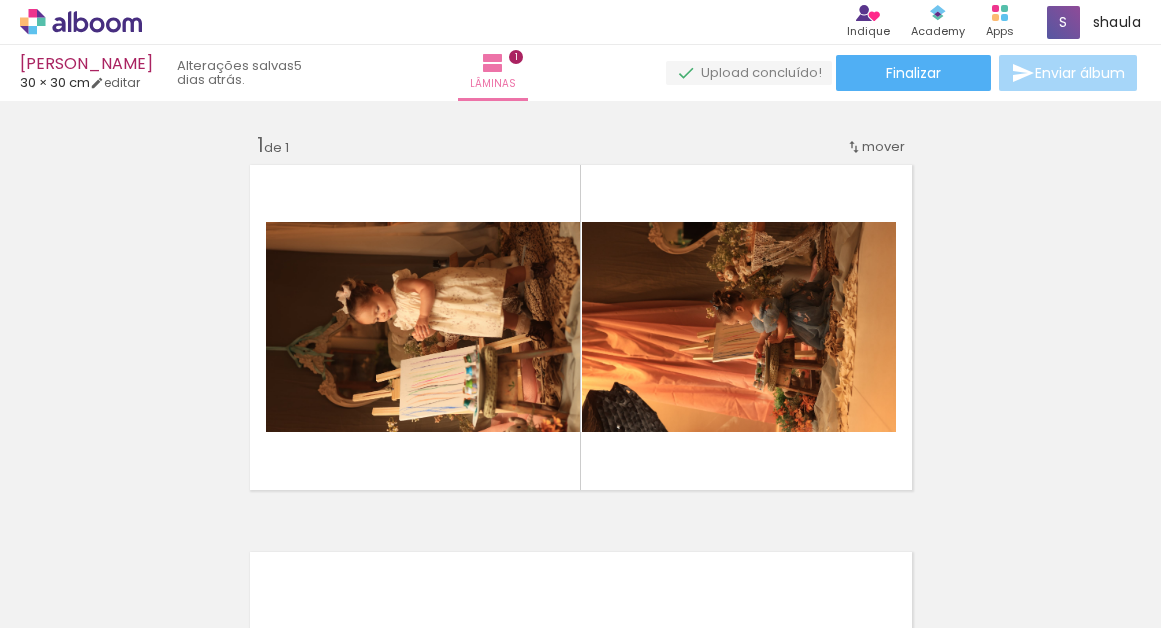 click at bounding box center [156, 520] 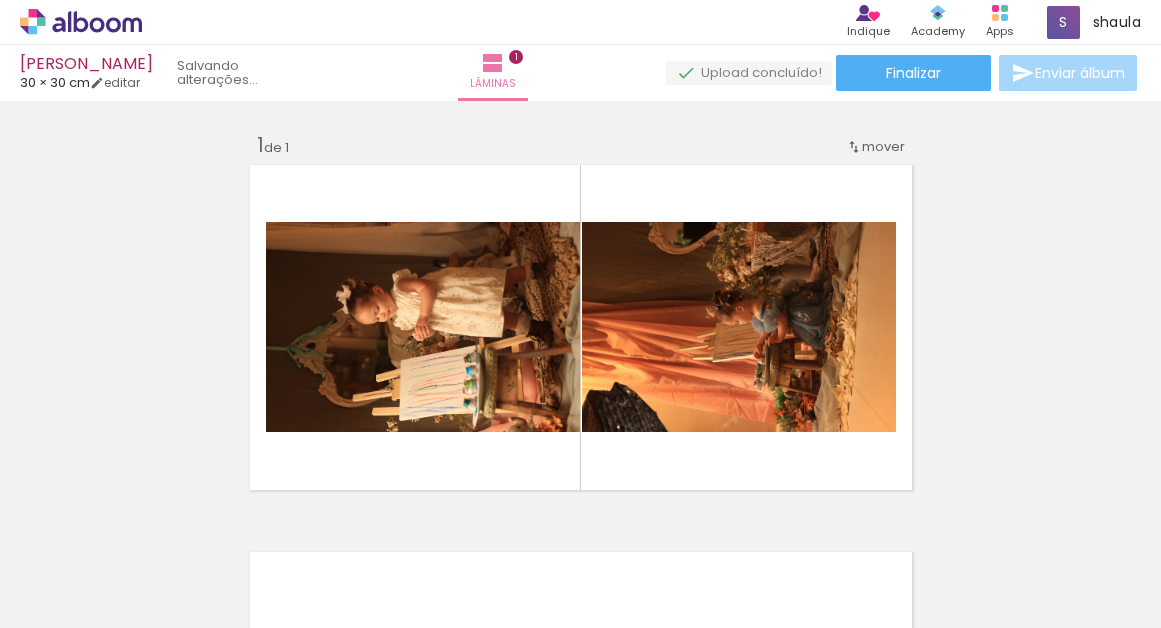 click at bounding box center [156, 520] 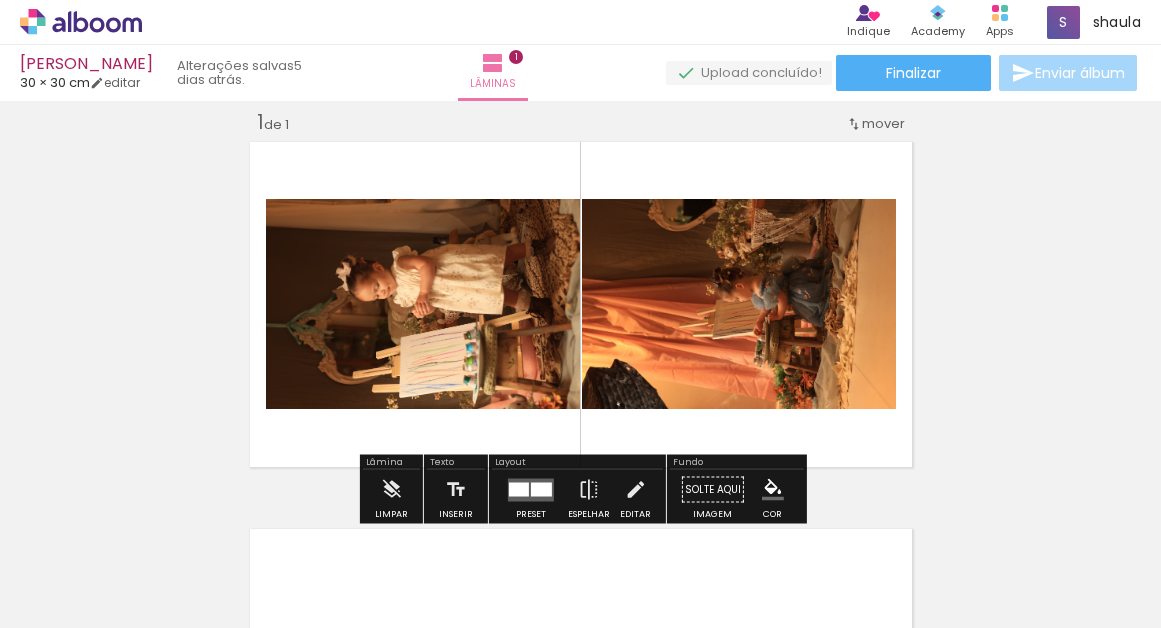 scroll, scrollTop: 25, scrollLeft: 0, axis: vertical 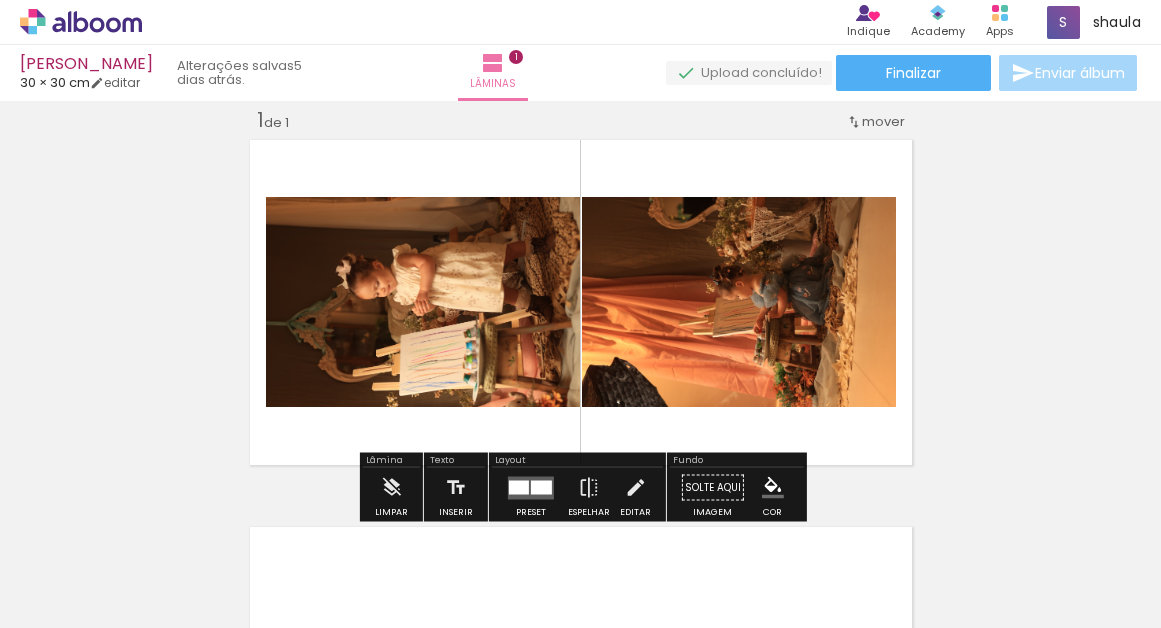 click at bounding box center (156, 520) 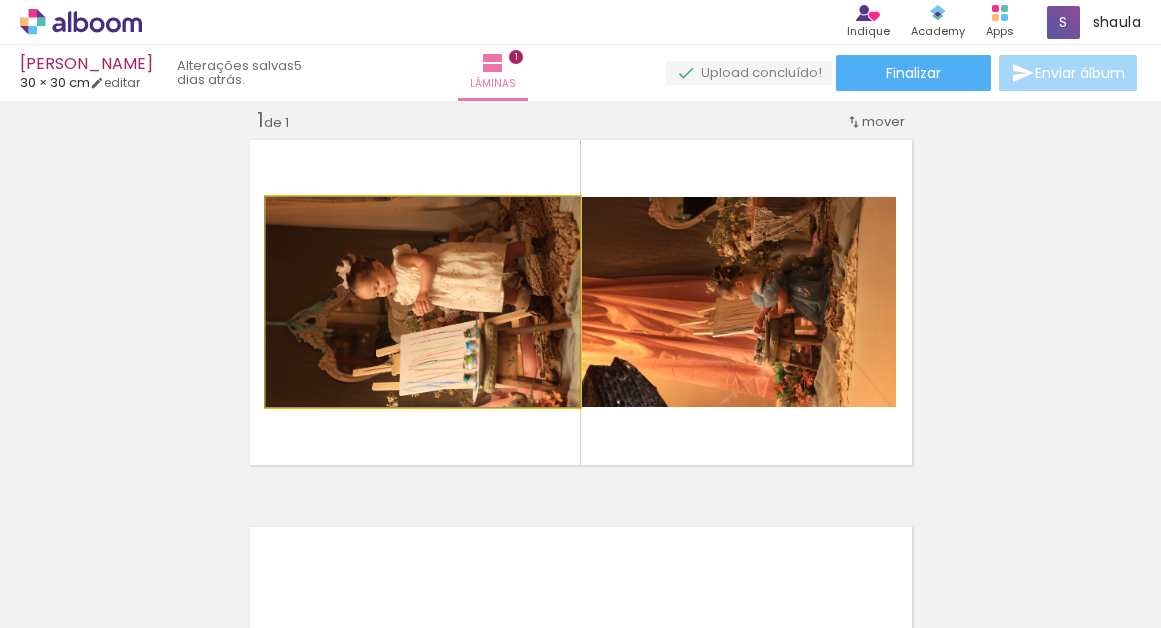 drag, startPoint x: 518, startPoint y: 239, endPoint x: 465, endPoint y: 408, distance: 177.11578 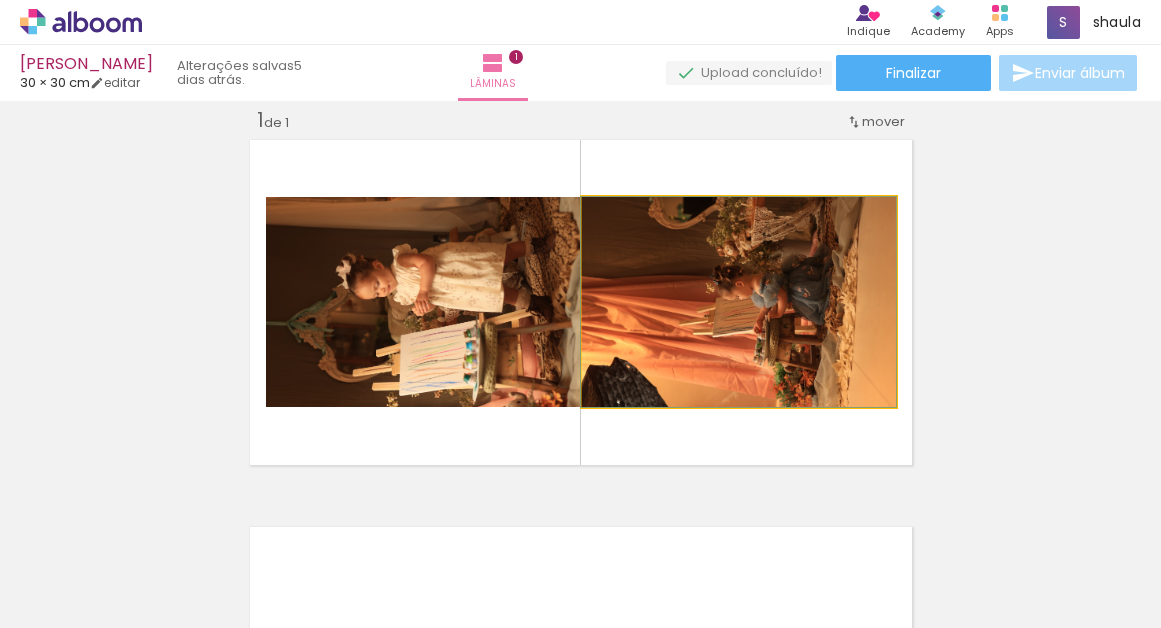 click 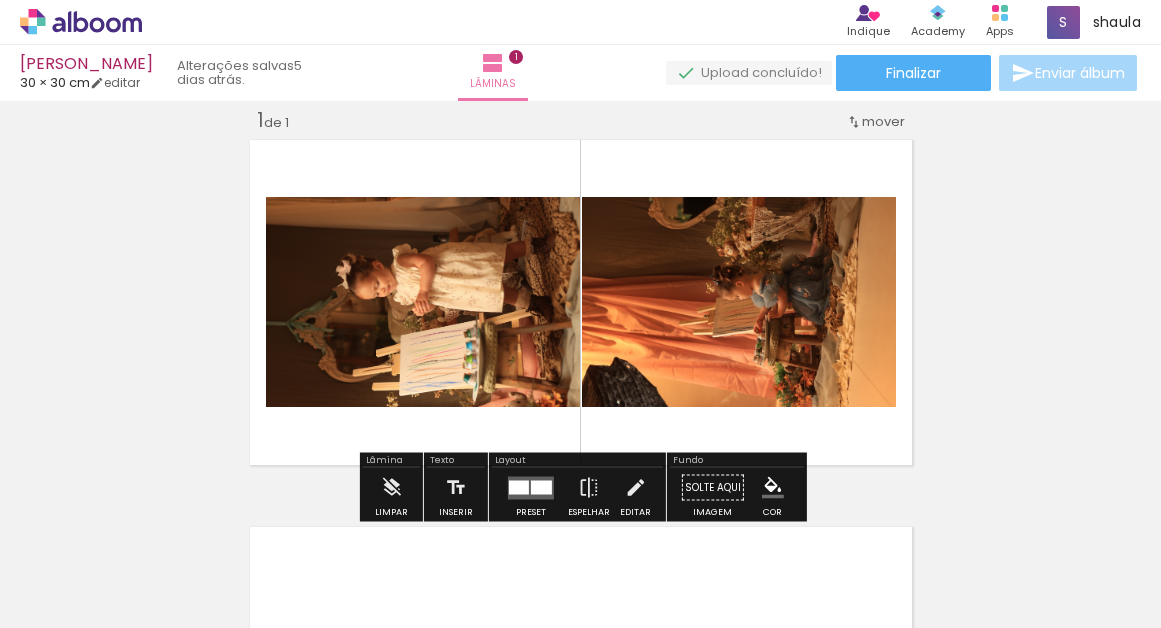 click at bounding box center (156, 520) 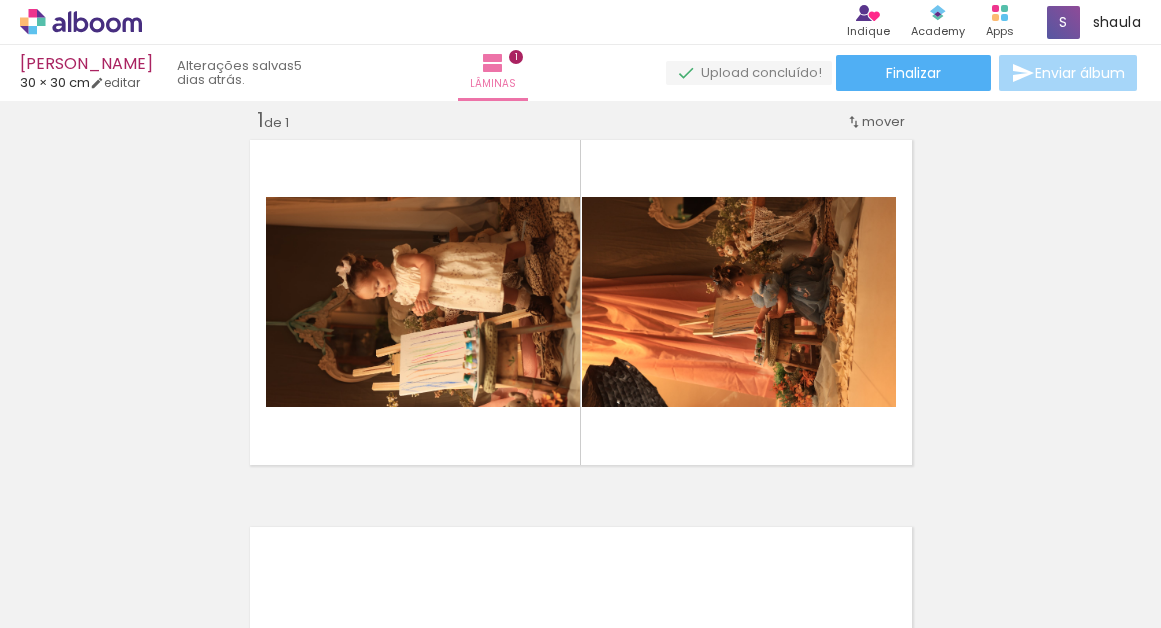 click at bounding box center (156, 520) 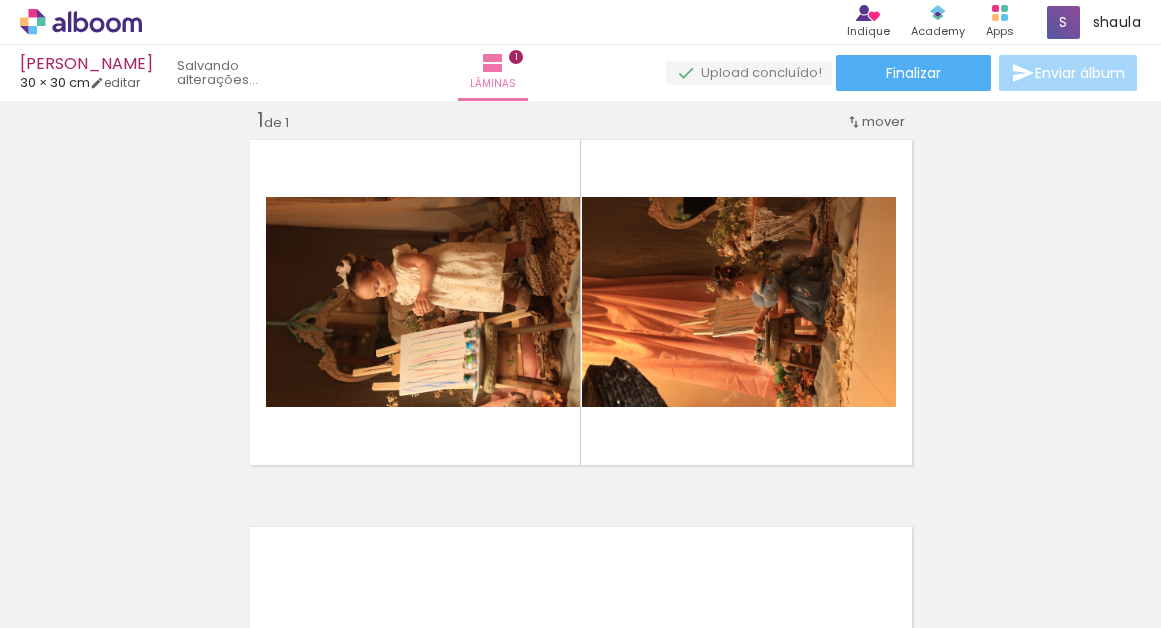 click at bounding box center [268, 520] 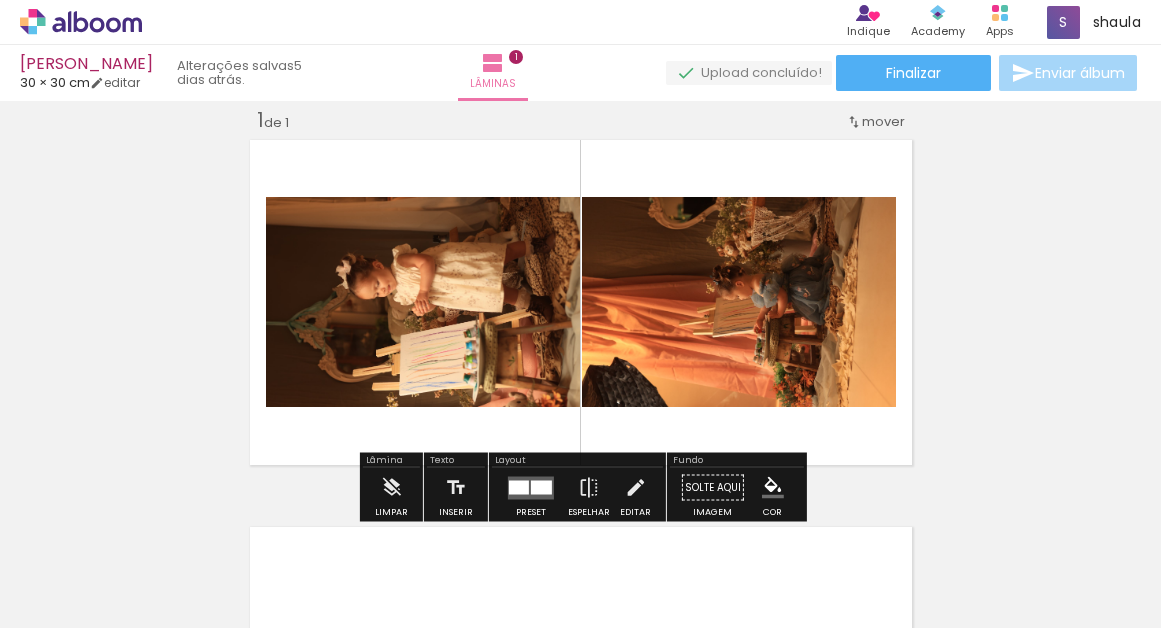 click at bounding box center [156, 520] 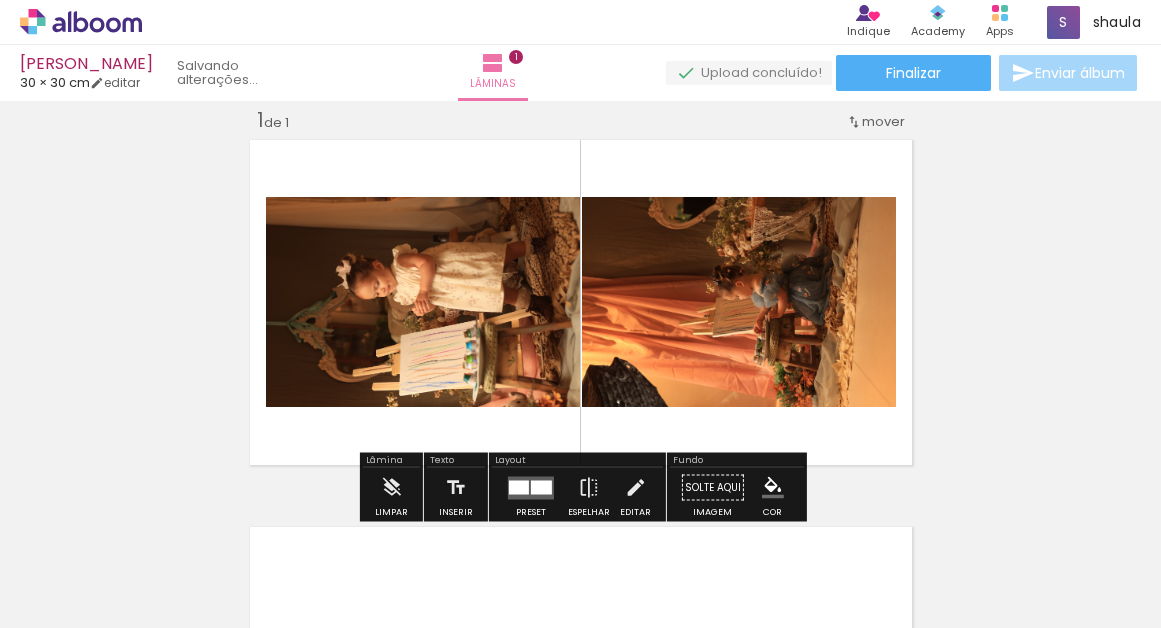 click at bounding box center (380, 520) 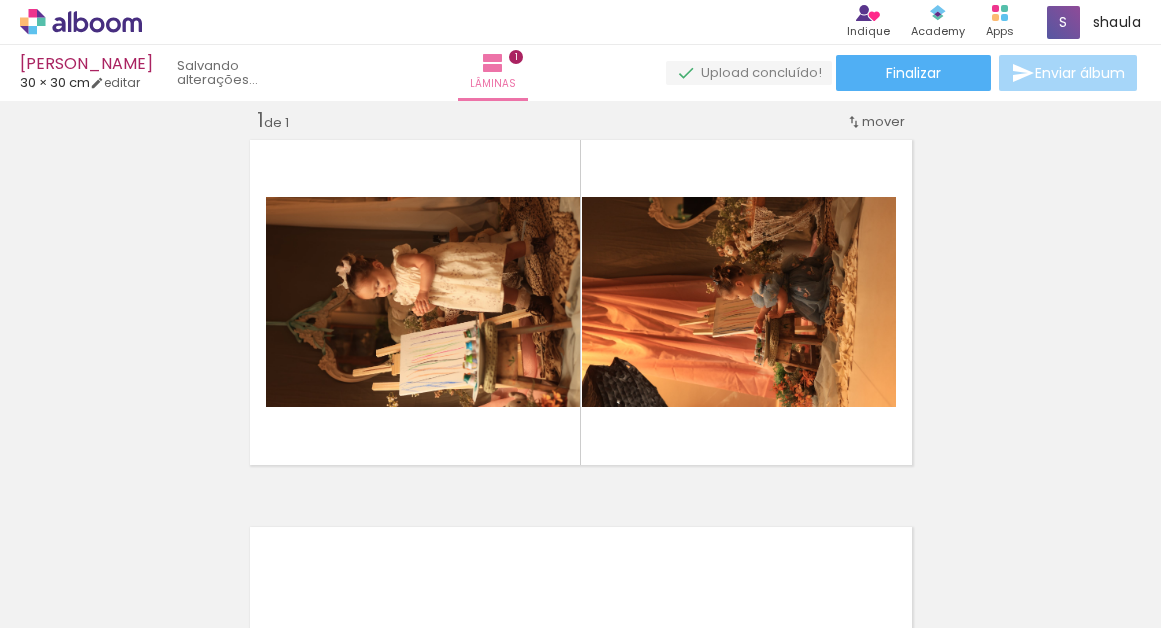 click at bounding box center (380, 520) 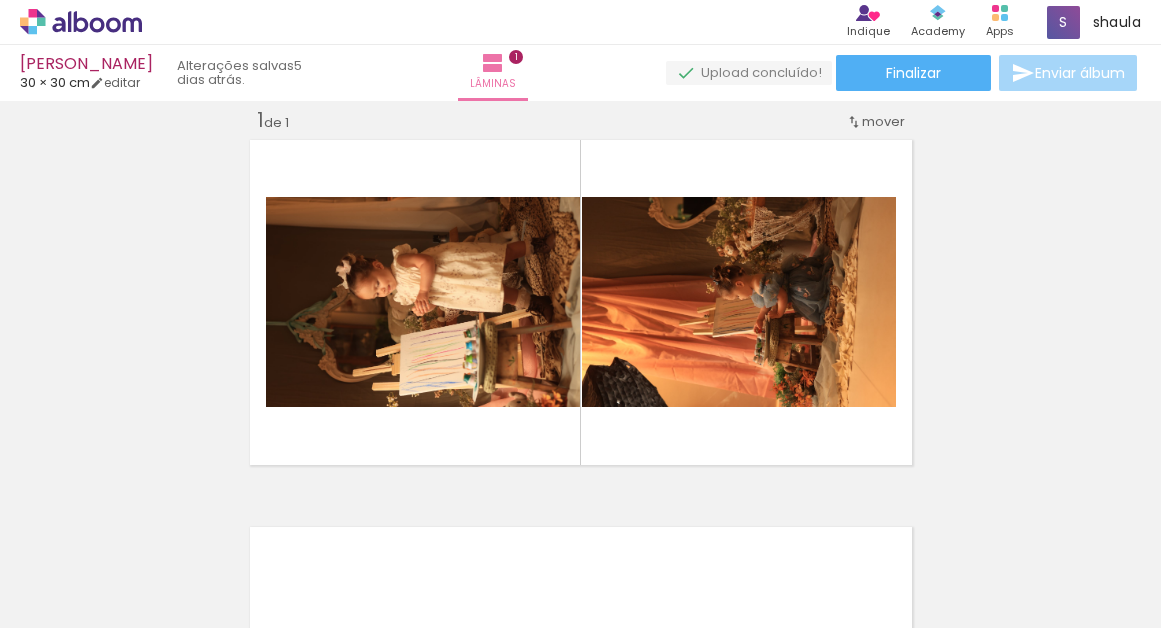click at bounding box center (156, 520) 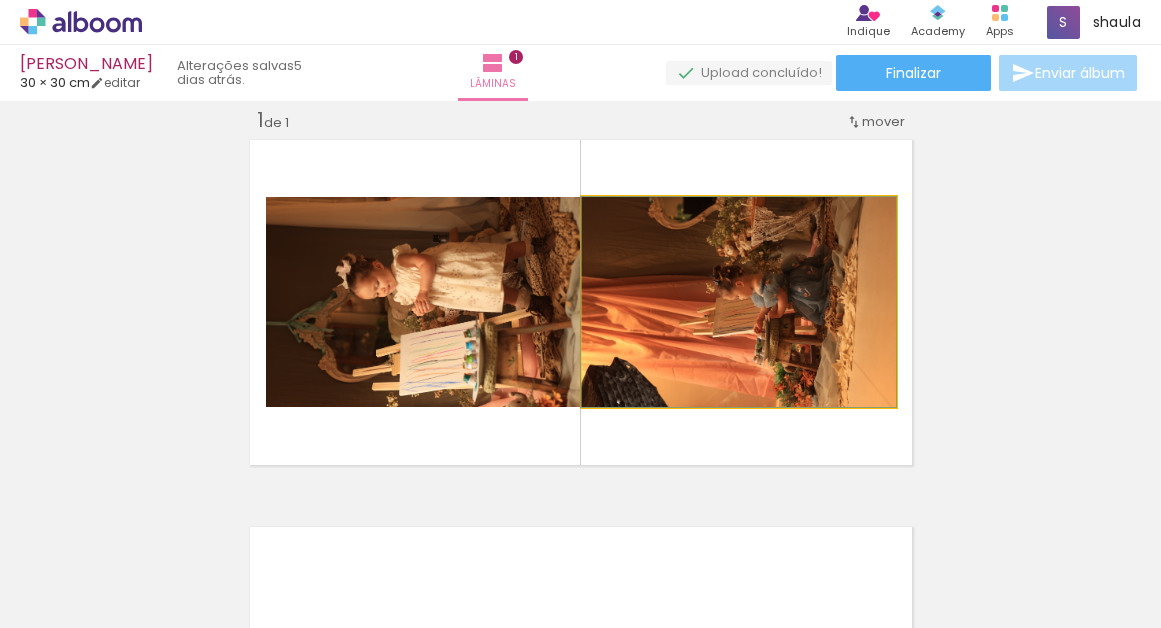 click 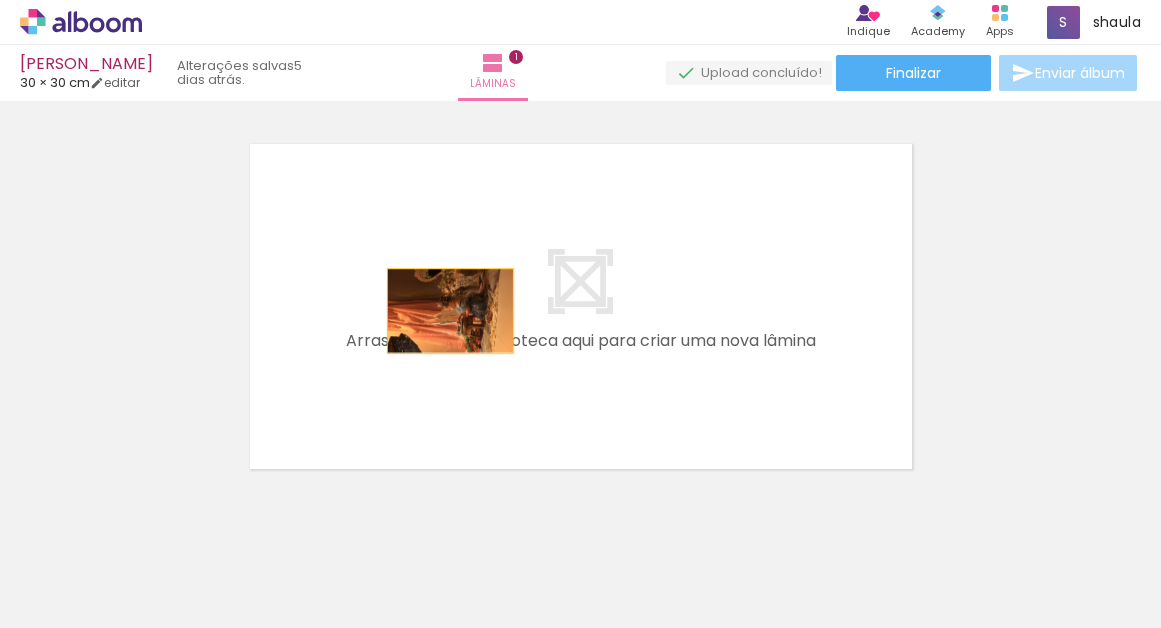 scroll, scrollTop: 450, scrollLeft: 0, axis: vertical 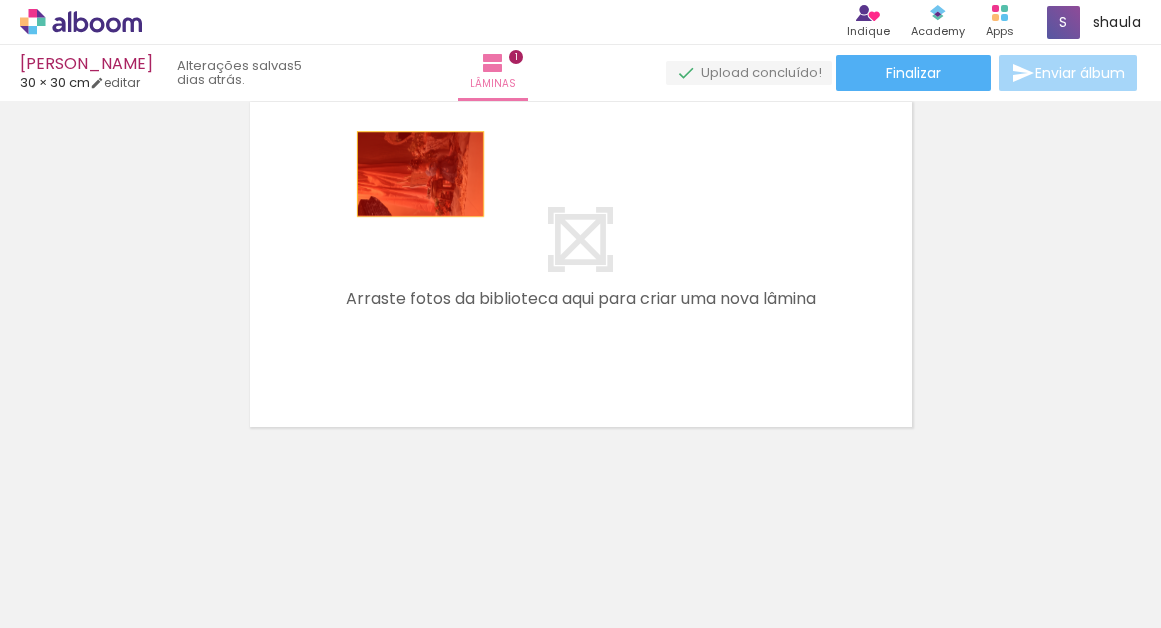 drag, startPoint x: 740, startPoint y: 304, endPoint x: 422, endPoint y: 601, distance: 435.1241 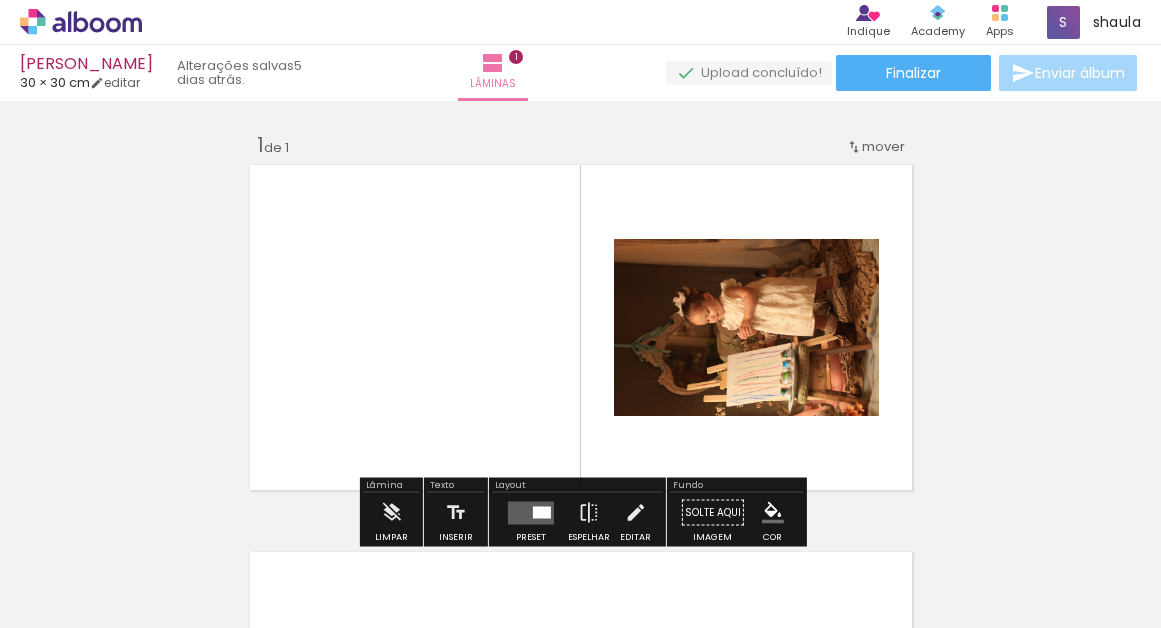 scroll, scrollTop: 0, scrollLeft: 0, axis: both 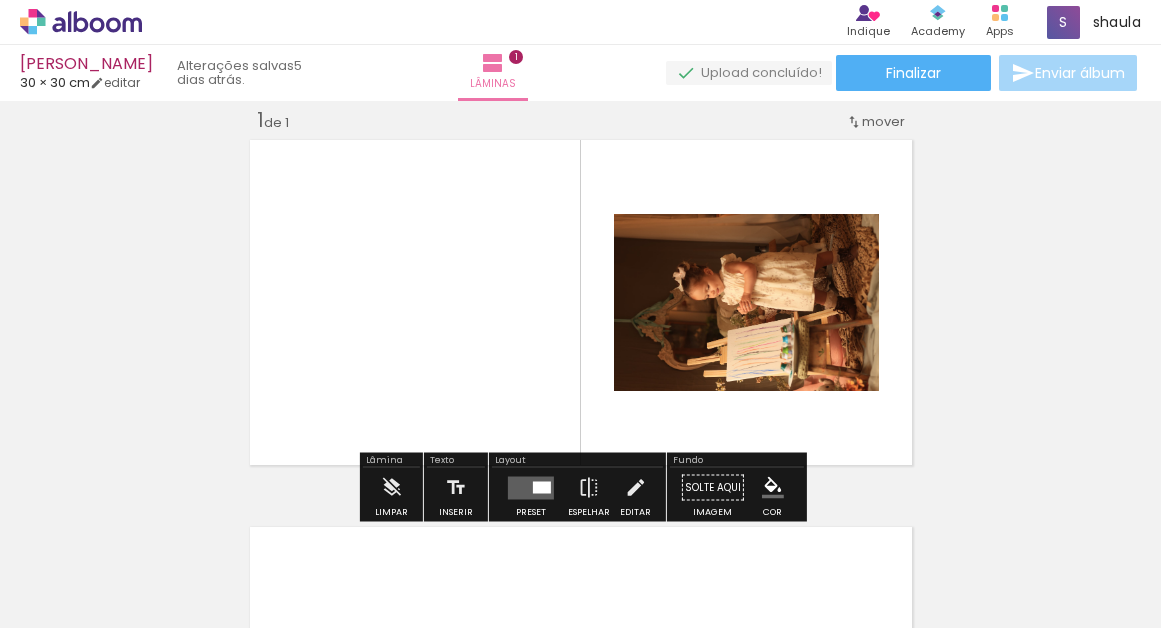 click at bounding box center (156, 520) 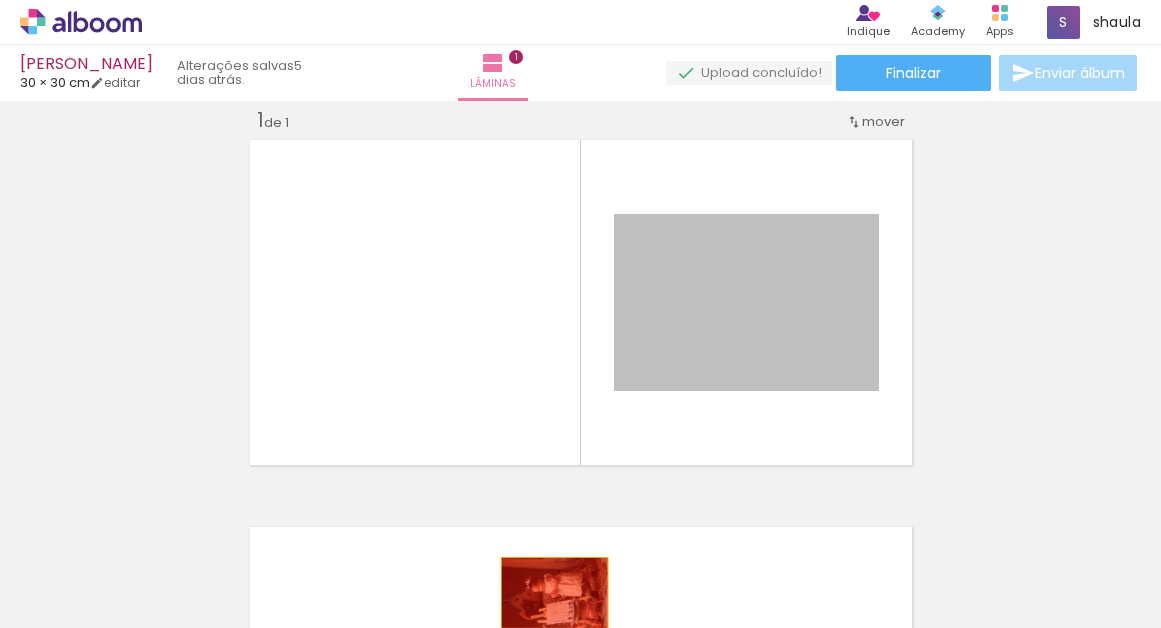 drag, startPoint x: 709, startPoint y: 318, endPoint x: 557, endPoint y: 593, distance: 314.2117 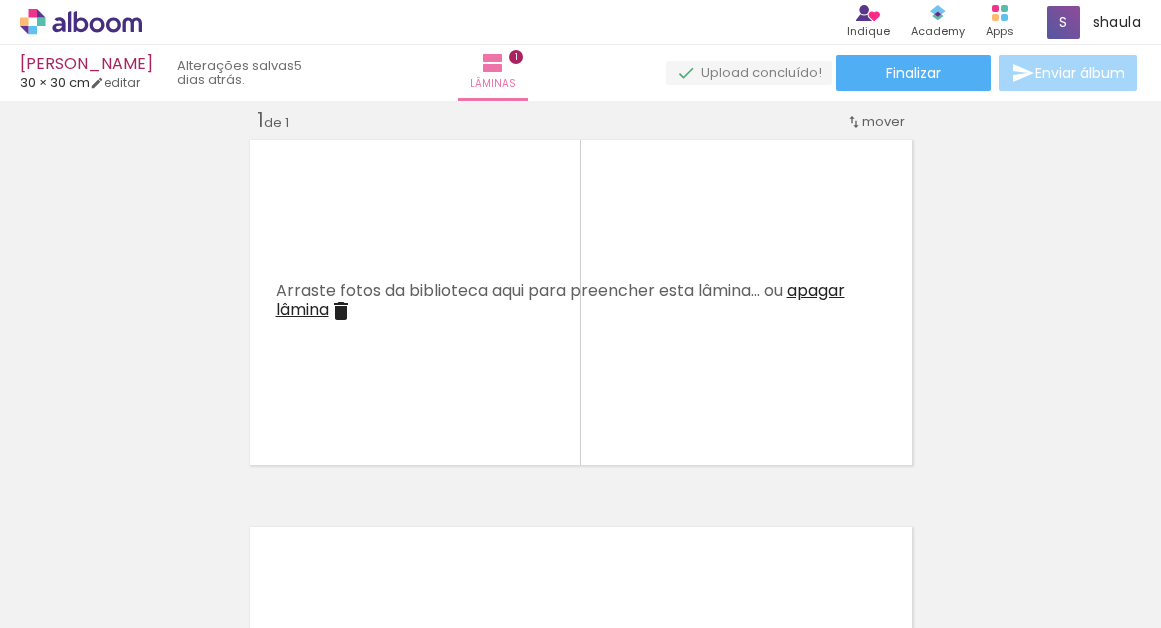 click at bounding box center [156, 520] 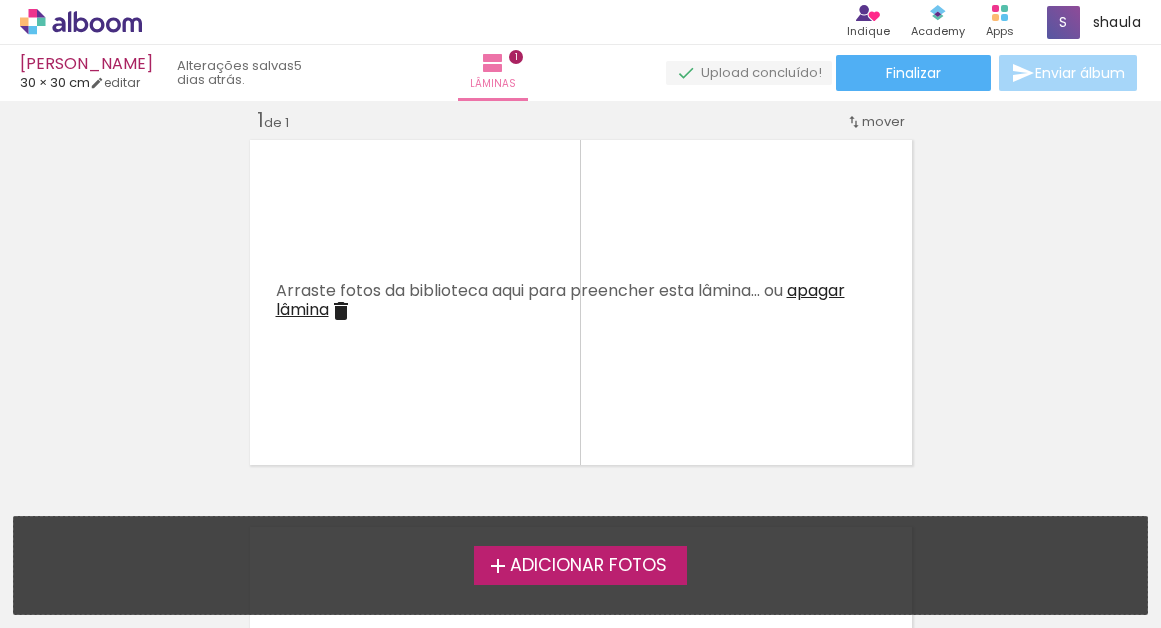 click on "Adicionar Fotos" at bounding box center (588, 566) 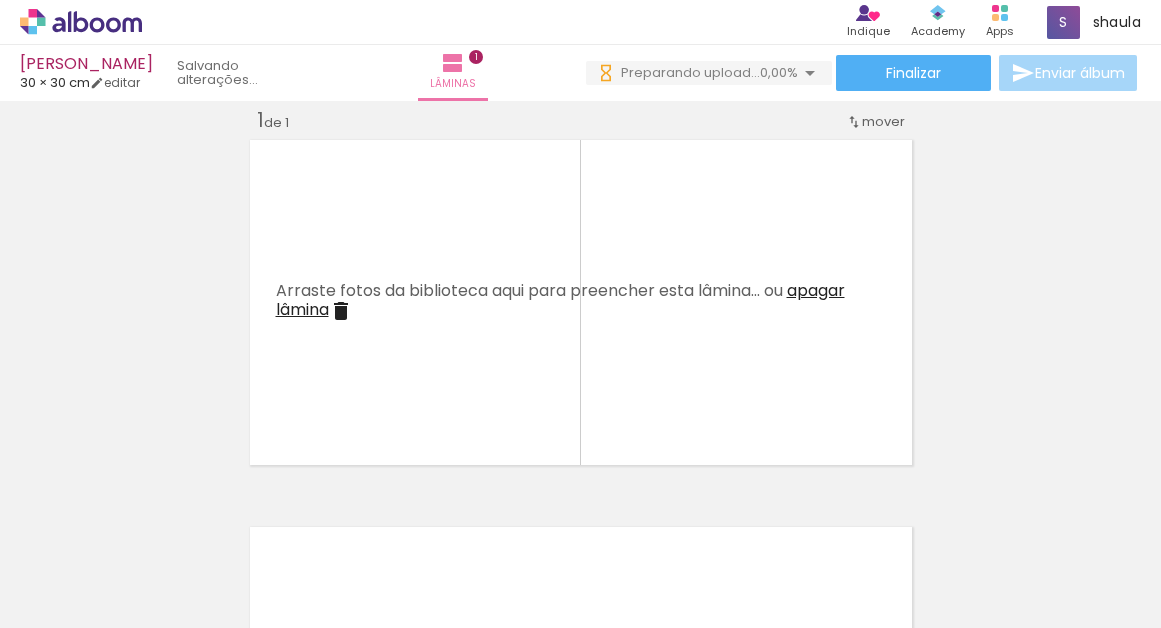scroll, scrollTop: 0, scrollLeft: 0, axis: both 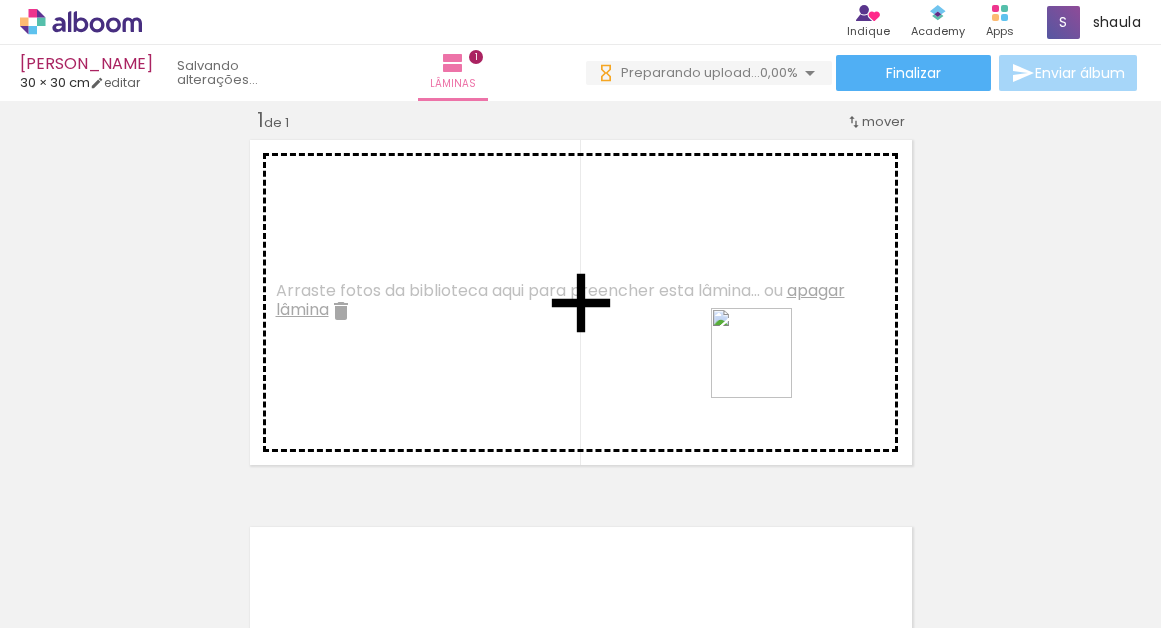 drag, startPoint x: 983, startPoint y: 558, endPoint x: 764, endPoint y: 363, distance: 293.2337 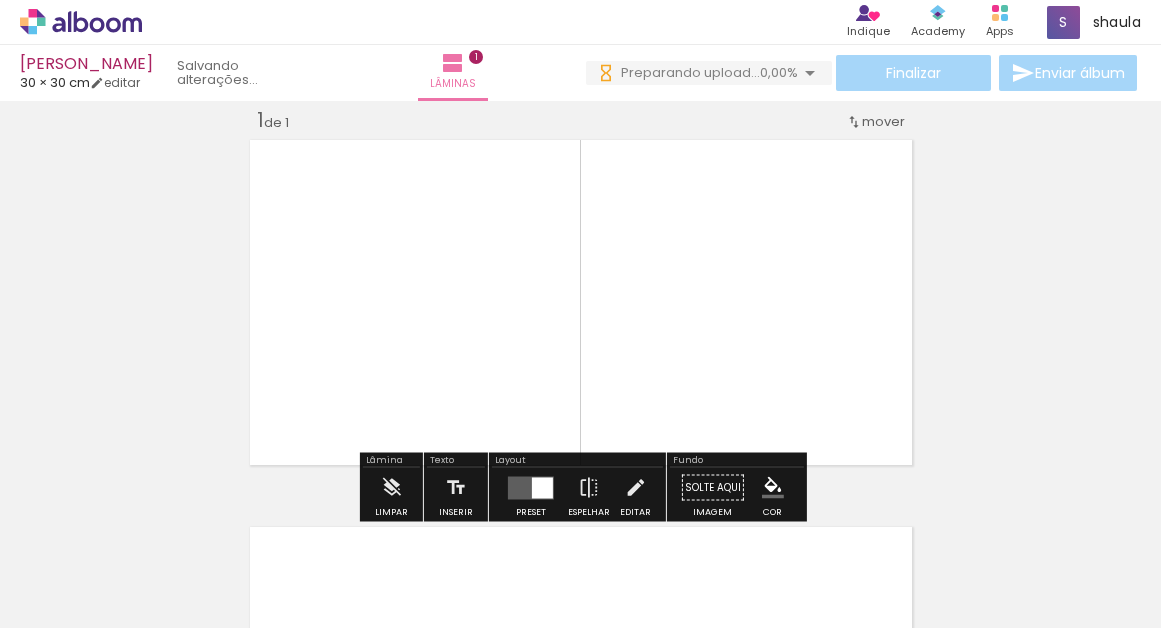 scroll, scrollTop: 0, scrollLeft: 0, axis: both 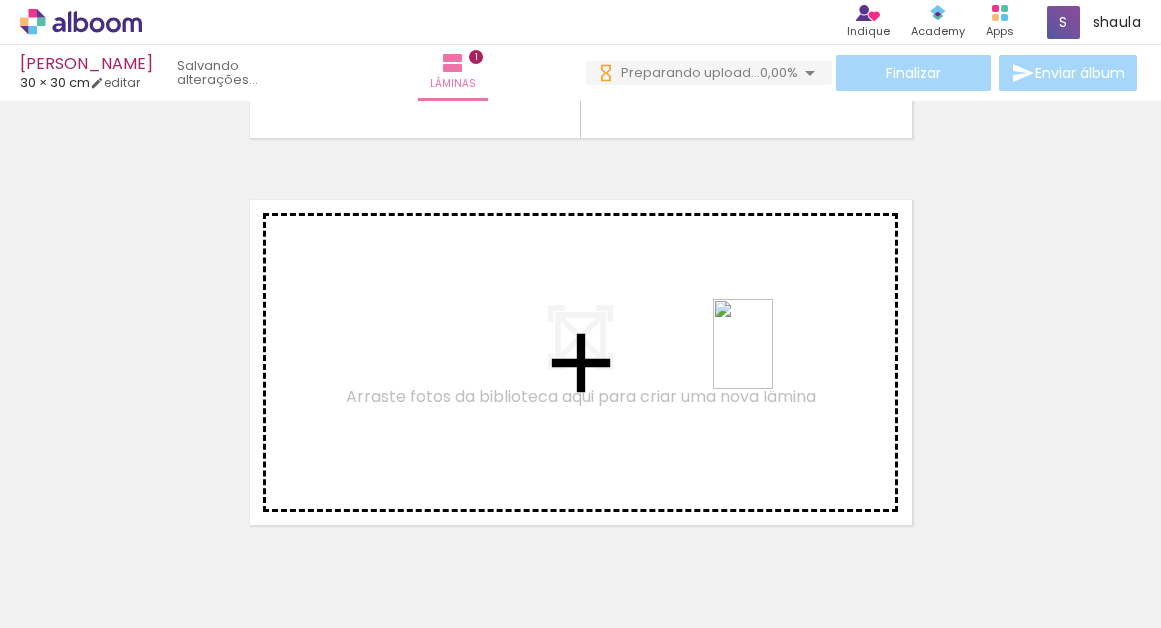 drag, startPoint x: 762, startPoint y: 585, endPoint x: 773, endPoint y: 361, distance: 224.26993 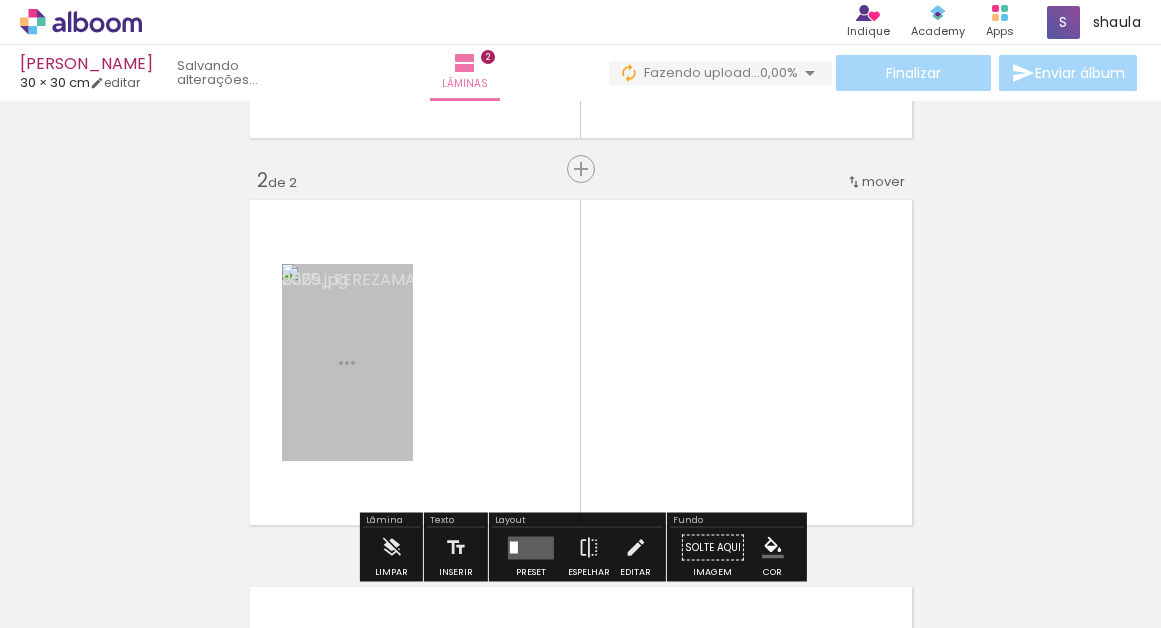 scroll, scrollTop: 412, scrollLeft: 0, axis: vertical 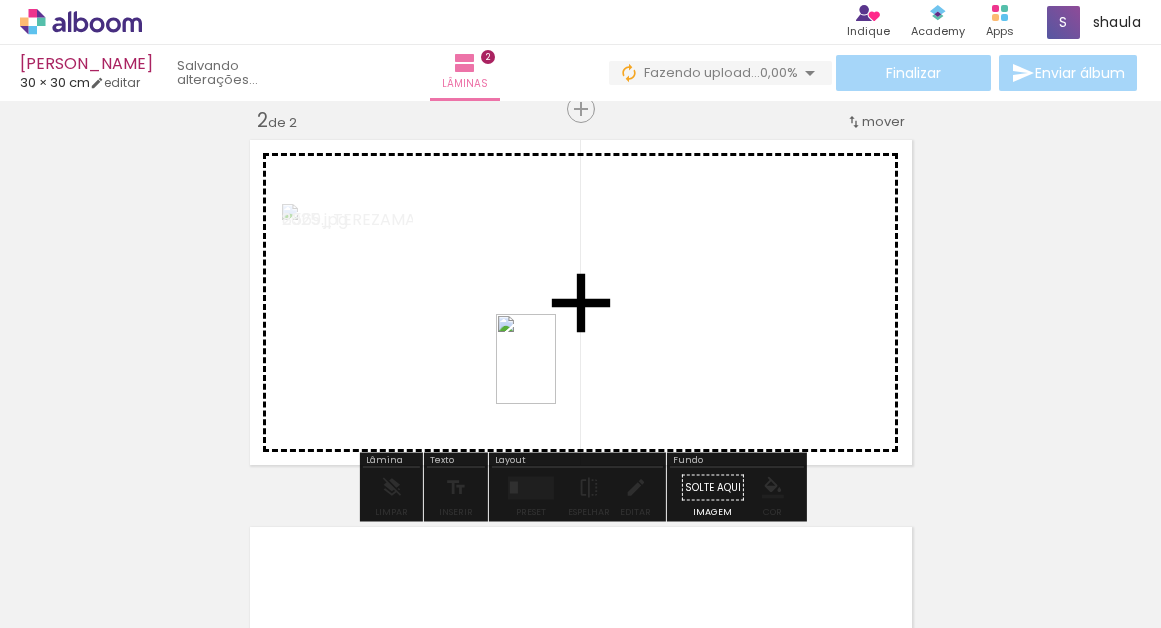 drag, startPoint x: 536, startPoint y: 575, endPoint x: 556, endPoint y: 372, distance: 203.98285 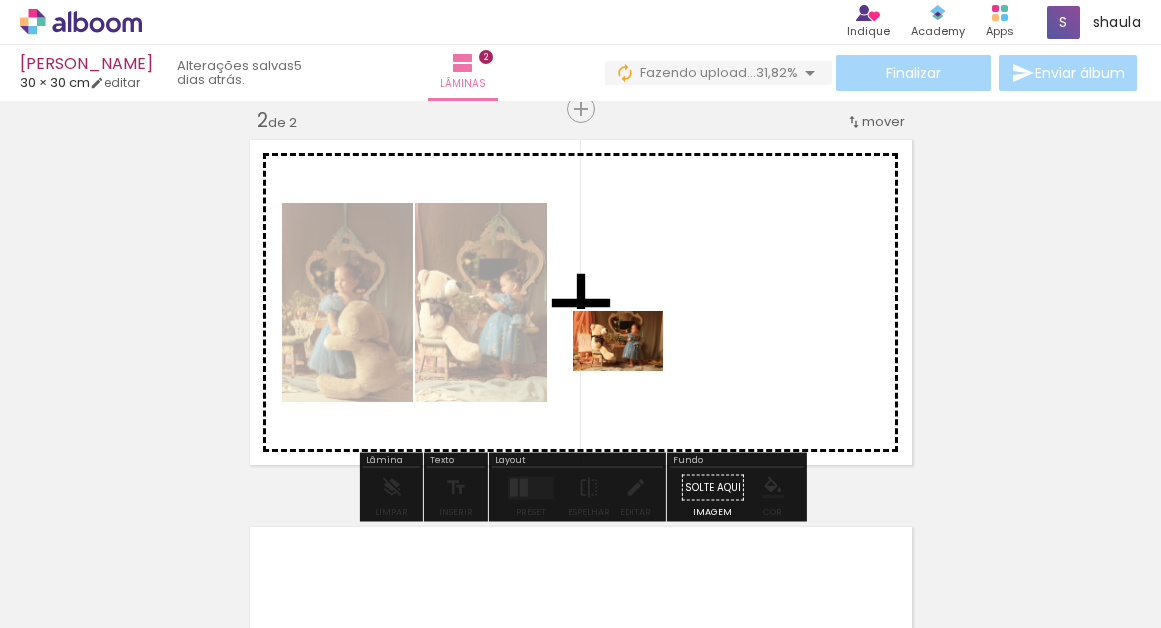 drag, startPoint x: 310, startPoint y: 560, endPoint x: 632, endPoint y: 368, distance: 374.8973 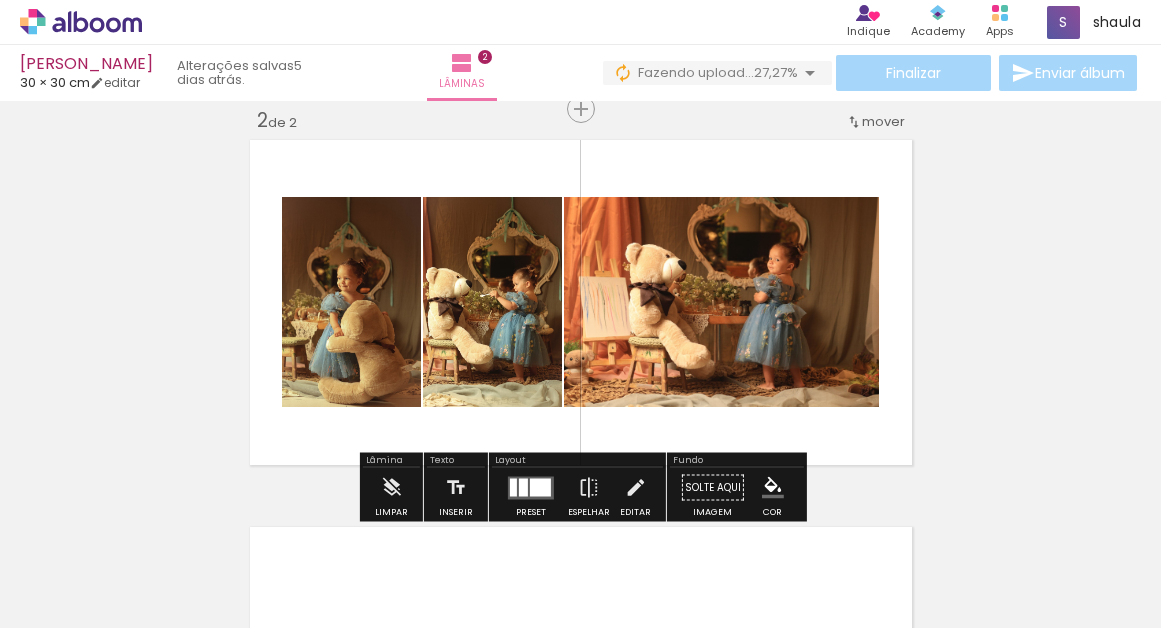click at bounding box center [513, 487] 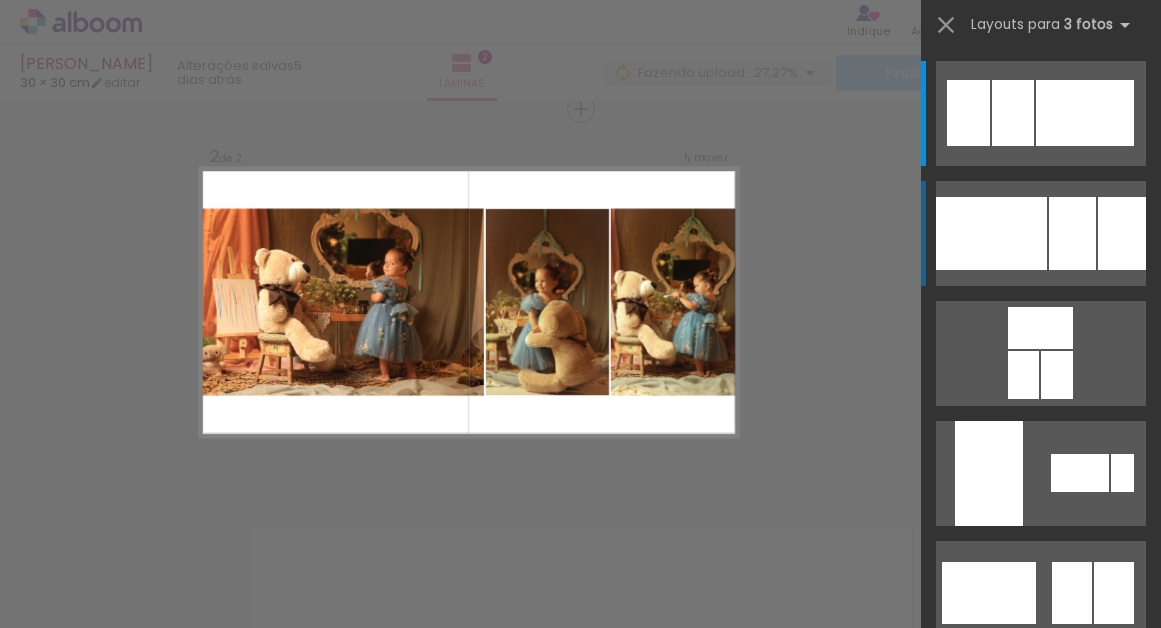 click at bounding box center (991, 233) 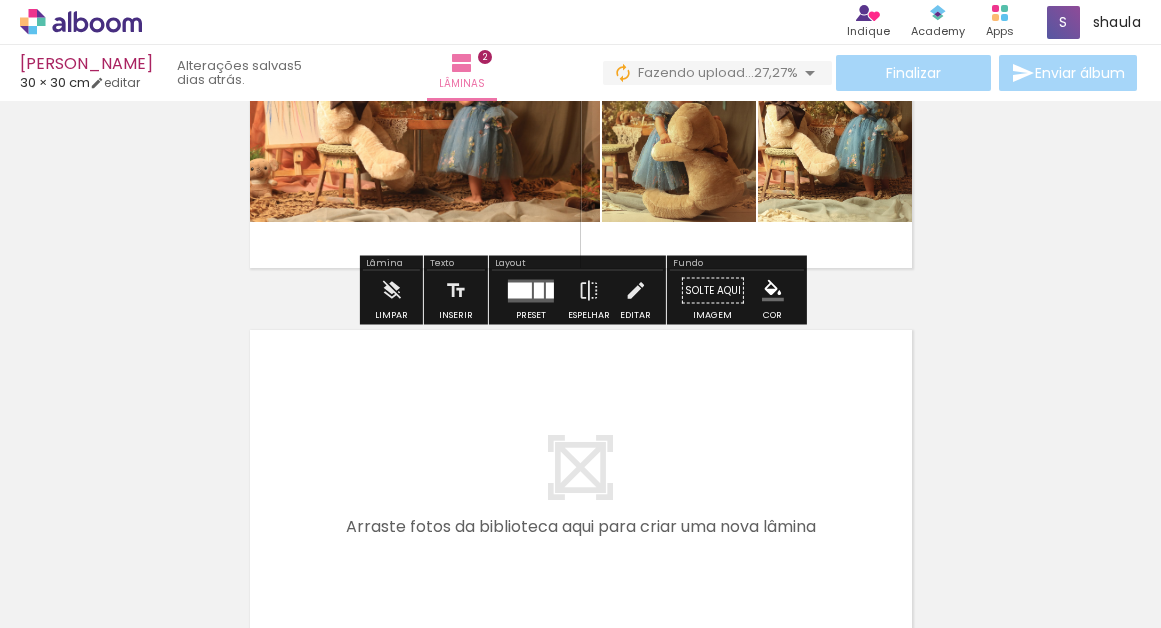 scroll, scrollTop: 612, scrollLeft: 0, axis: vertical 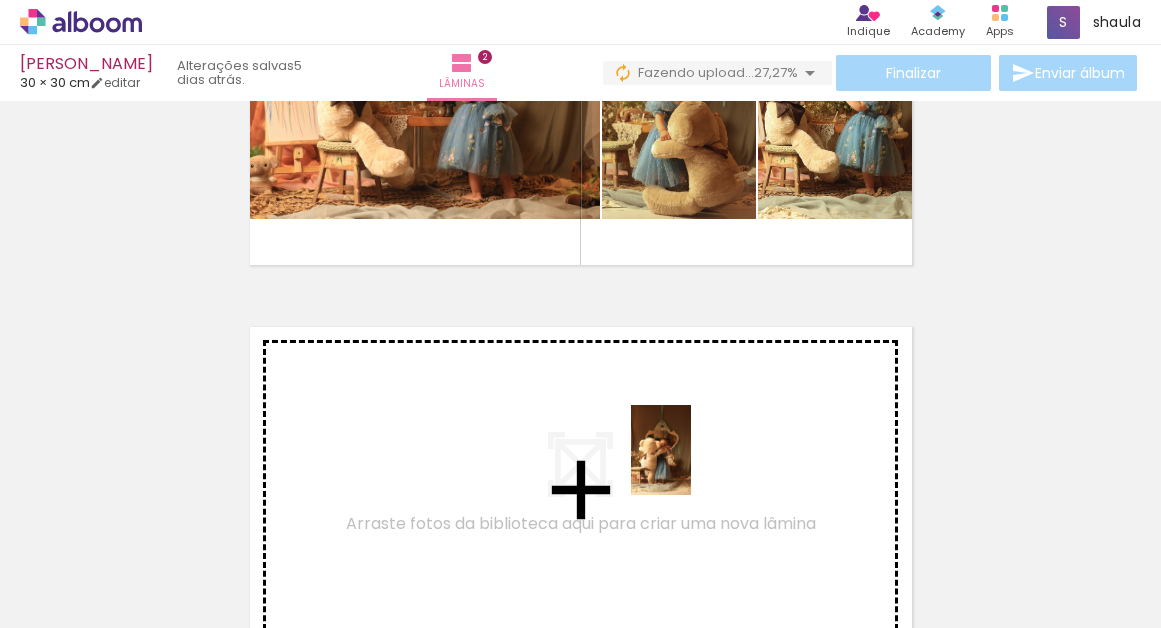 drag, startPoint x: 657, startPoint y: 564, endPoint x: 439, endPoint y: 576, distance: 218.33003 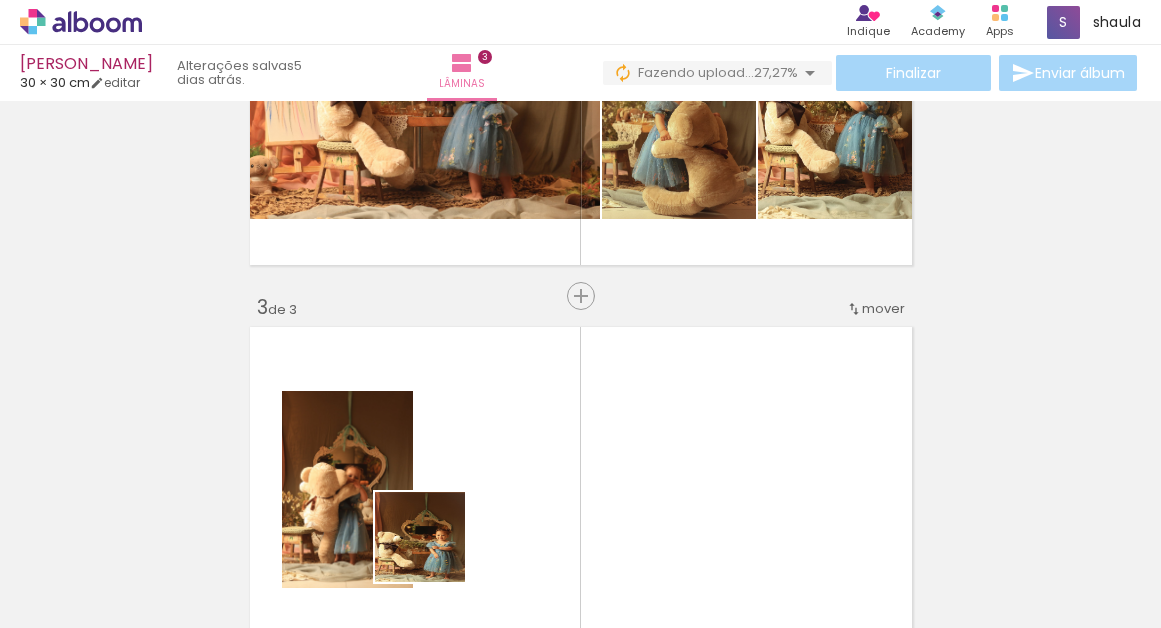 scroll, scrollTop: 799, scrollLeft: 0, axis: vertical 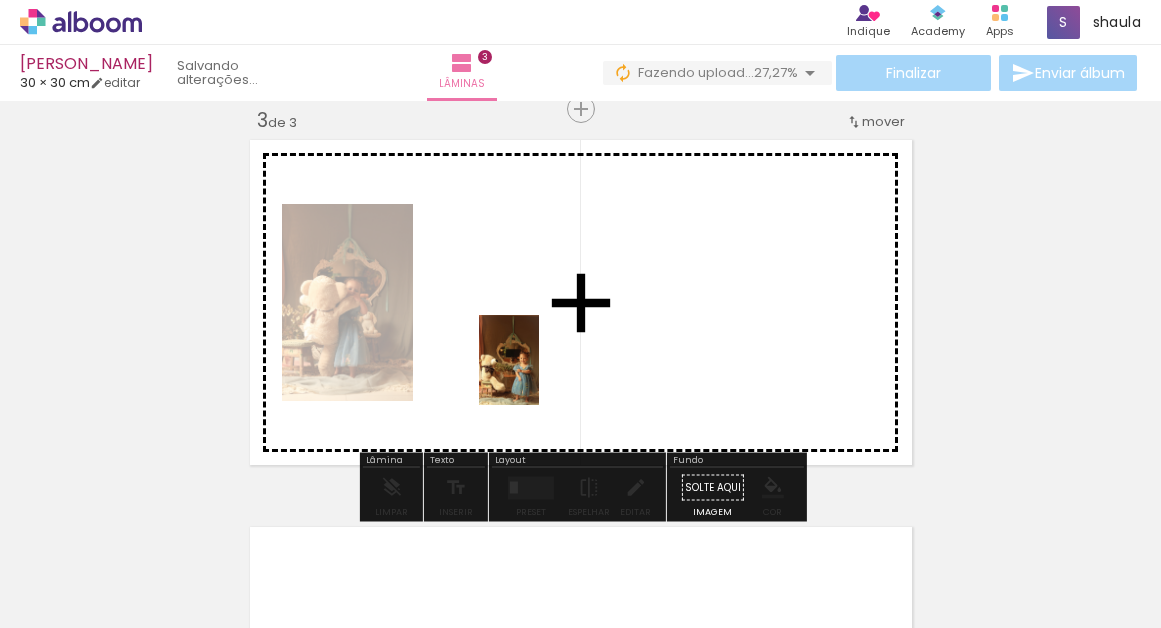 click at bounding box center [580, 314] 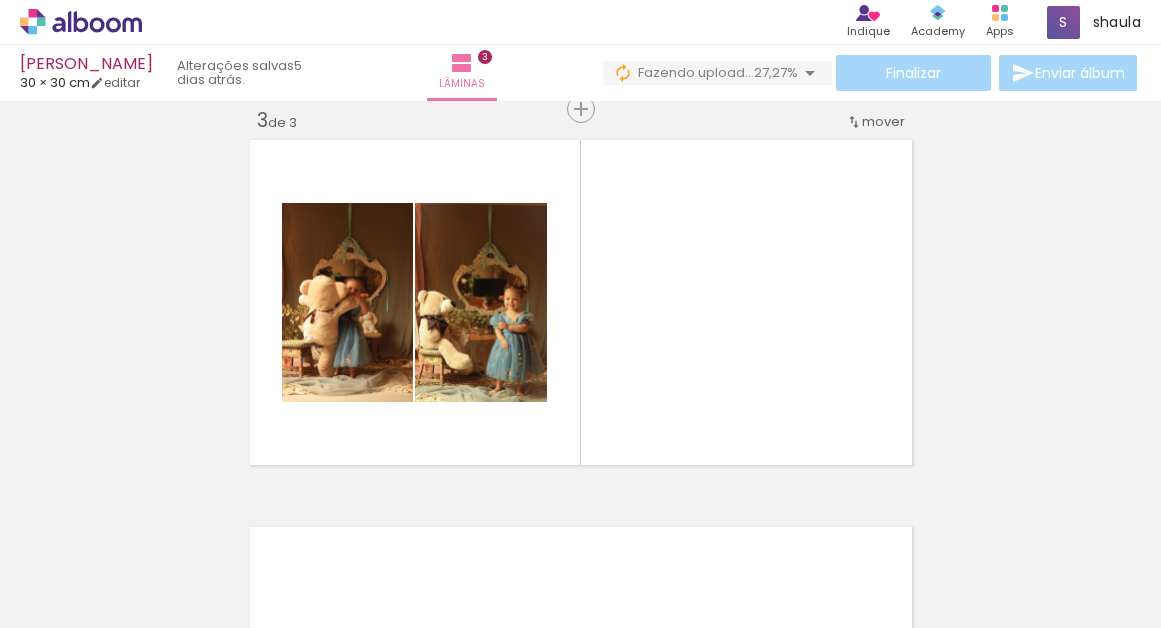 scroll, scrollTop: 0, scrollLeft: 1453, axis: horizontal 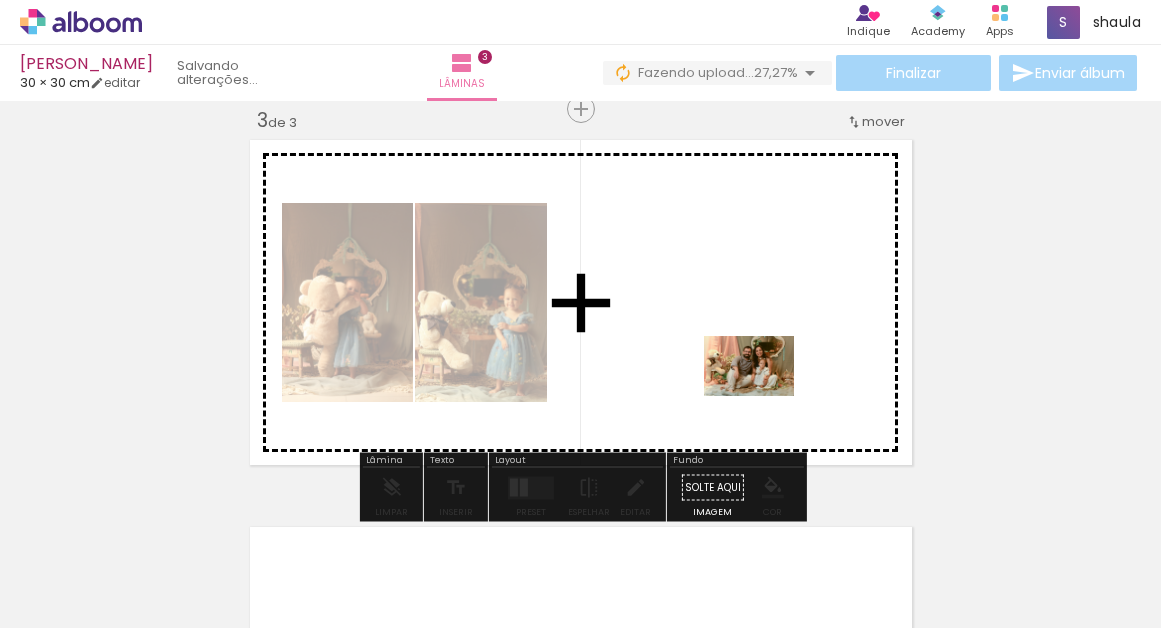 click at bounding box center [580, 314] 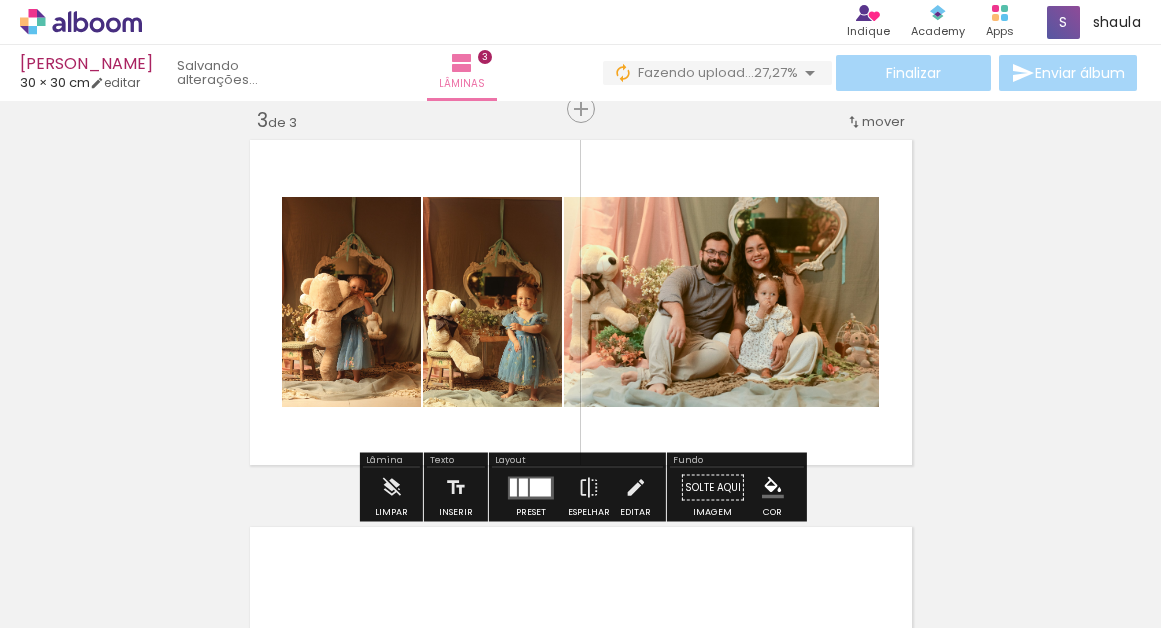 click at bounding box center (523, 487) 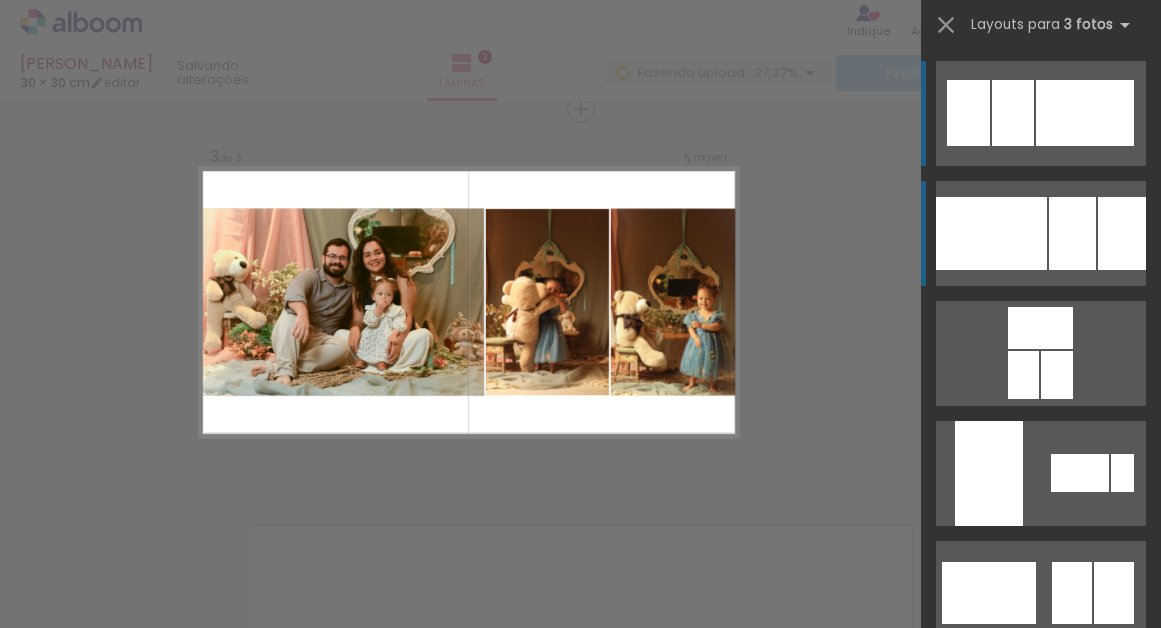 click at bounding box center [991, 233] 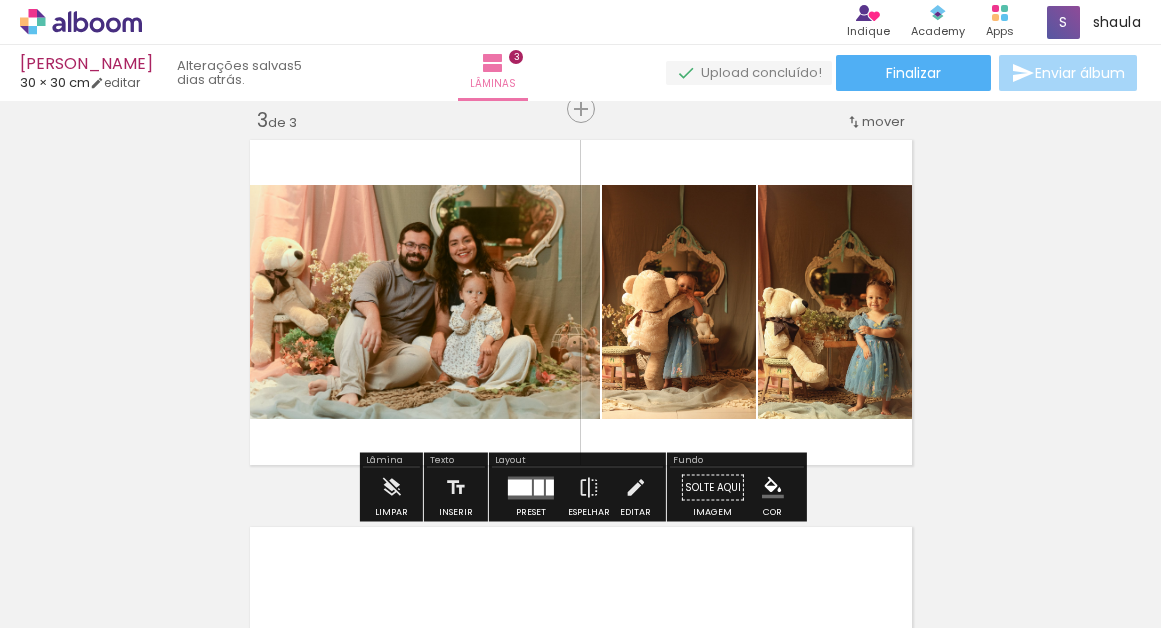 scroll, scrollTop: 0, scrollLeft: 0, axis: both 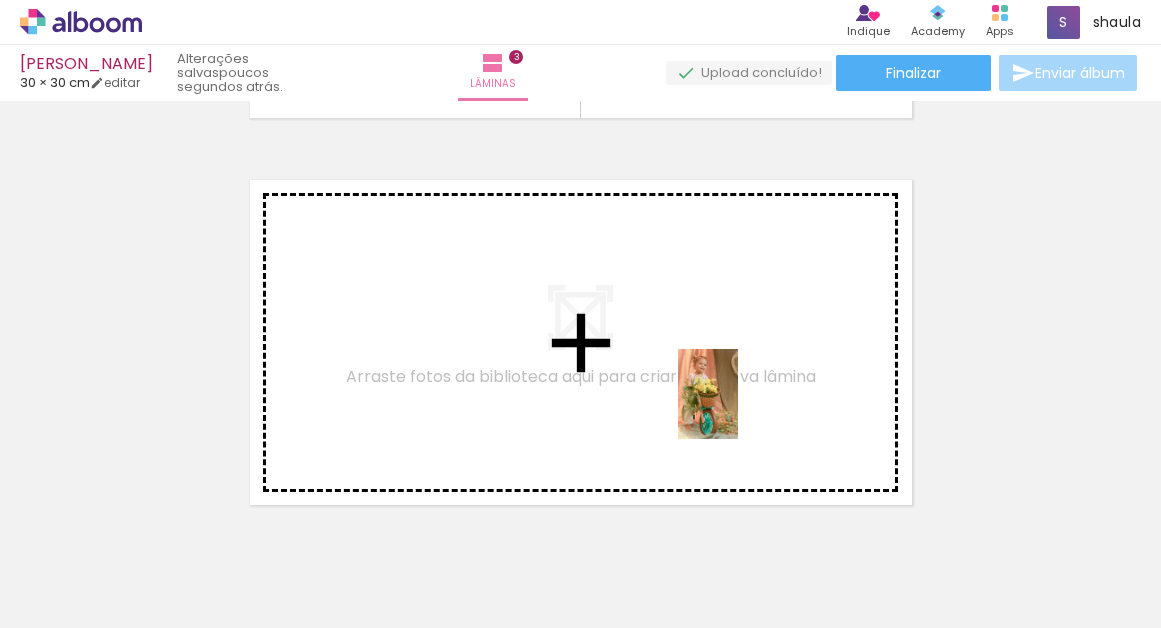 drag, startPoint x: 661, startPoint y: 568, endPoint x: 738, endPoint y: 409, distance: 176.66353 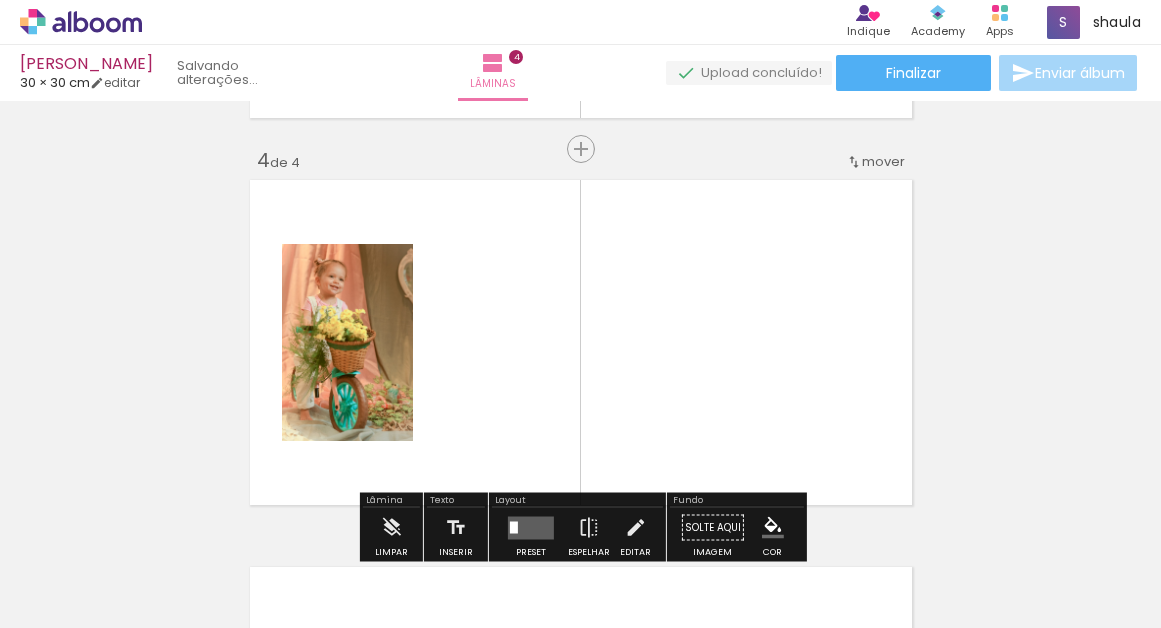 scroll, scrollTop: 1186, scrollLeft: 0, axis: vertical 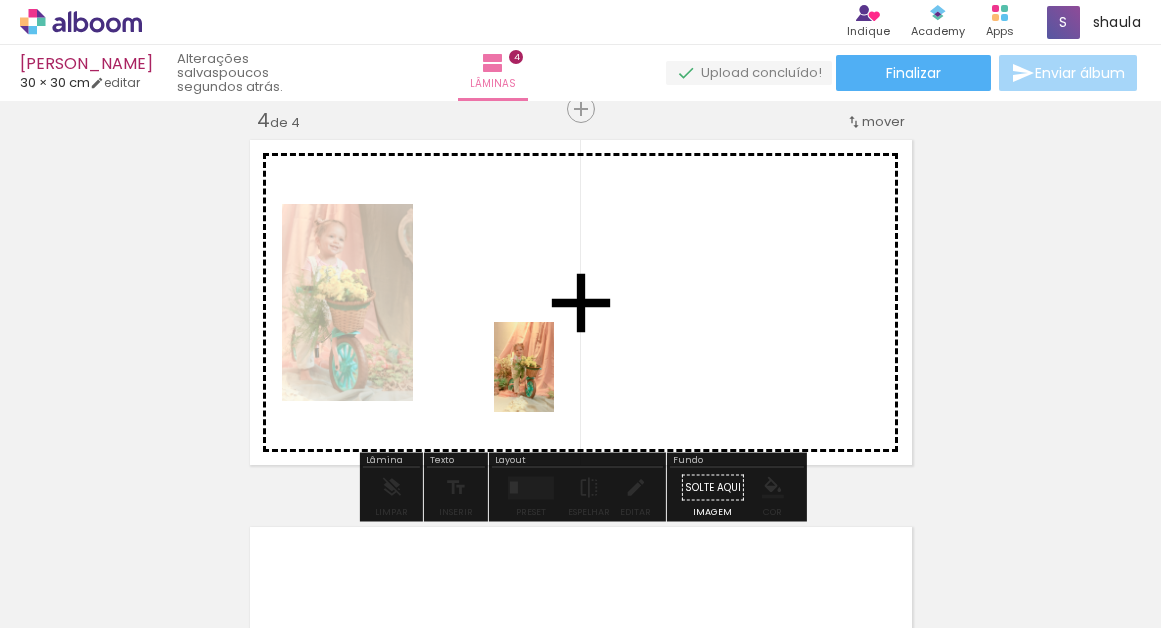 drag, startPoint x: 540, startPoint y: 559, endPoint x: 554, endPoint y: 382, distance: 177.55281 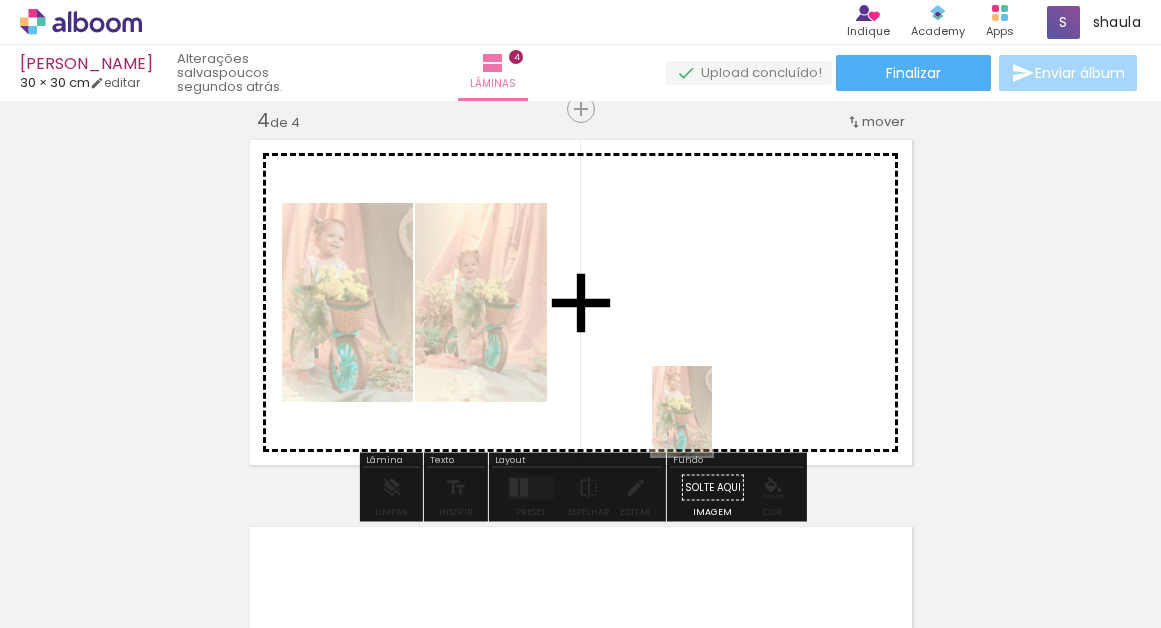 drag, startPoint x: 654, startPoint y: 590, endPoint x: 712, endPoint y: 426, distance: 173.95401 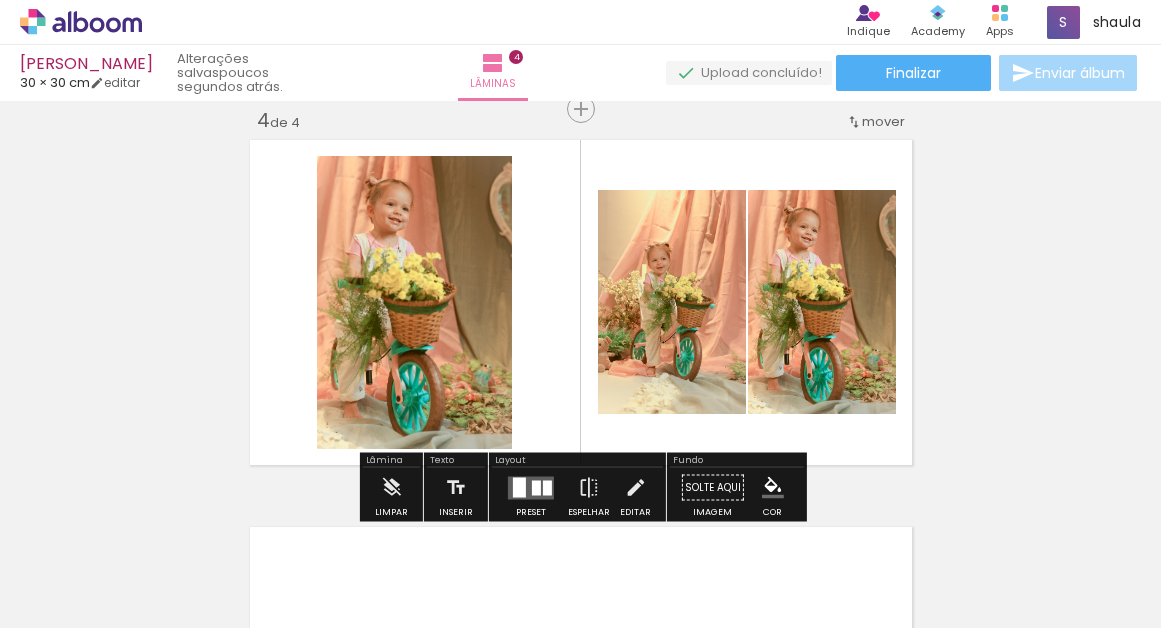 click at bounding box center [519, 487] 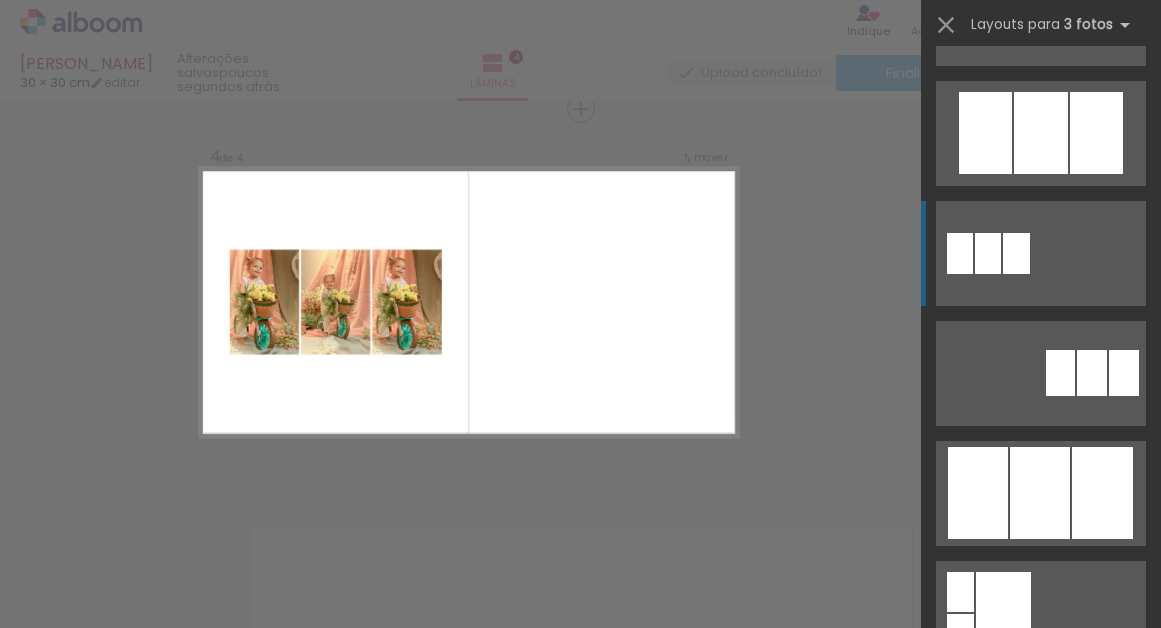 scroll, scrollTop: 984, scrollLeft: 0, axis: vertical 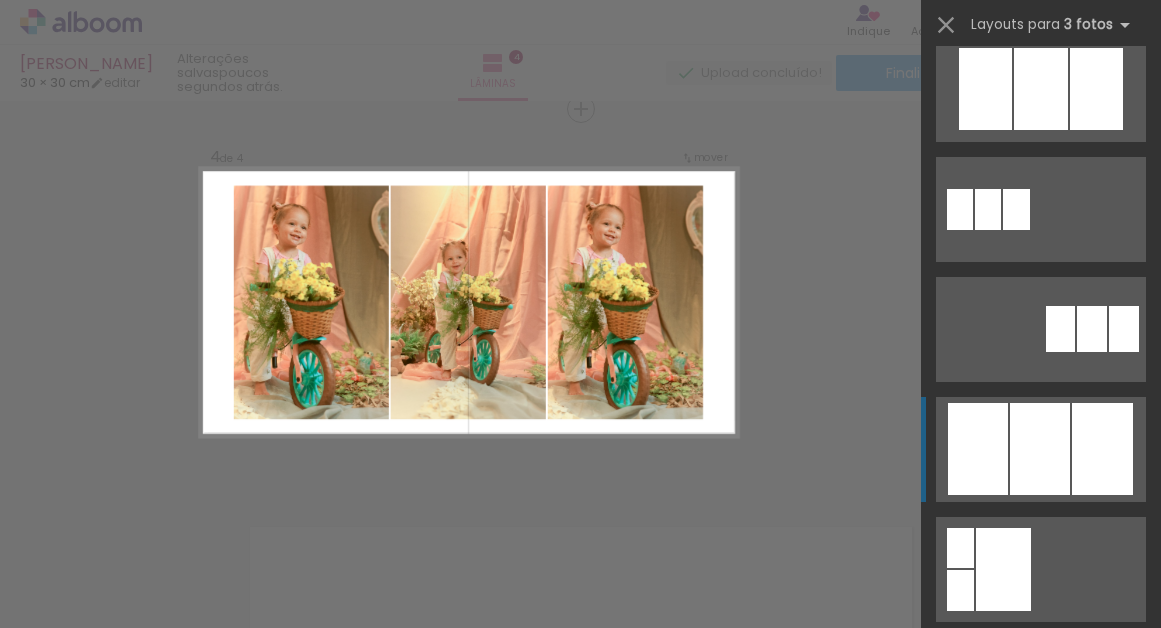 click at bounding box center [969, 689] 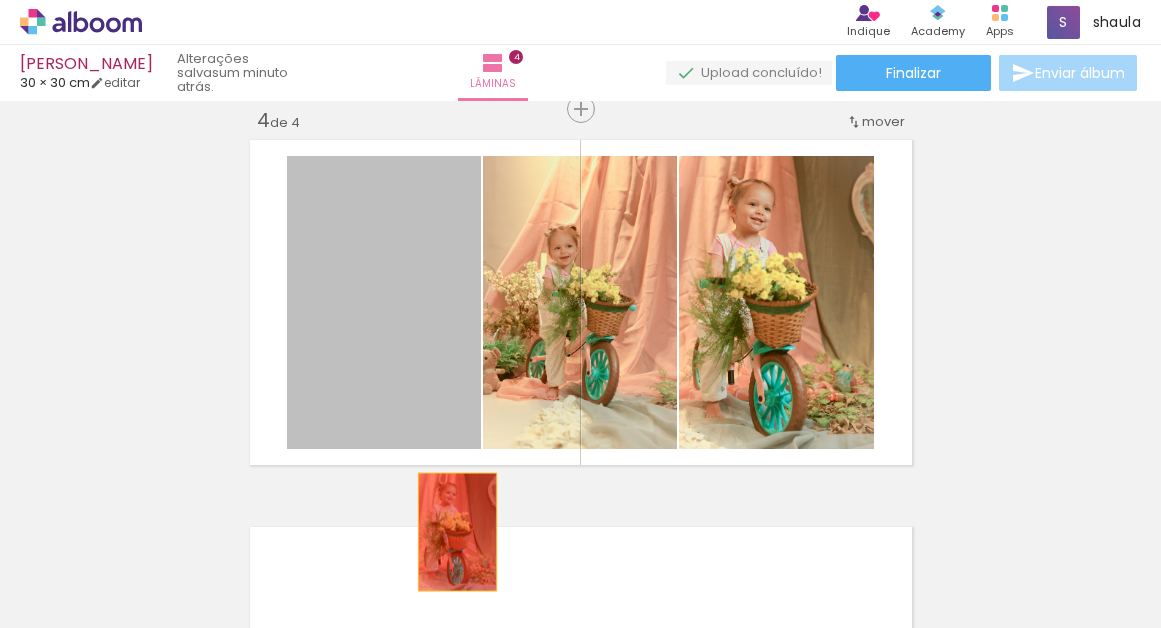drag, startPoint x: 421, startPoint y: 329, endPoint x: 451, endPoint y: 524, distance: 197.29419 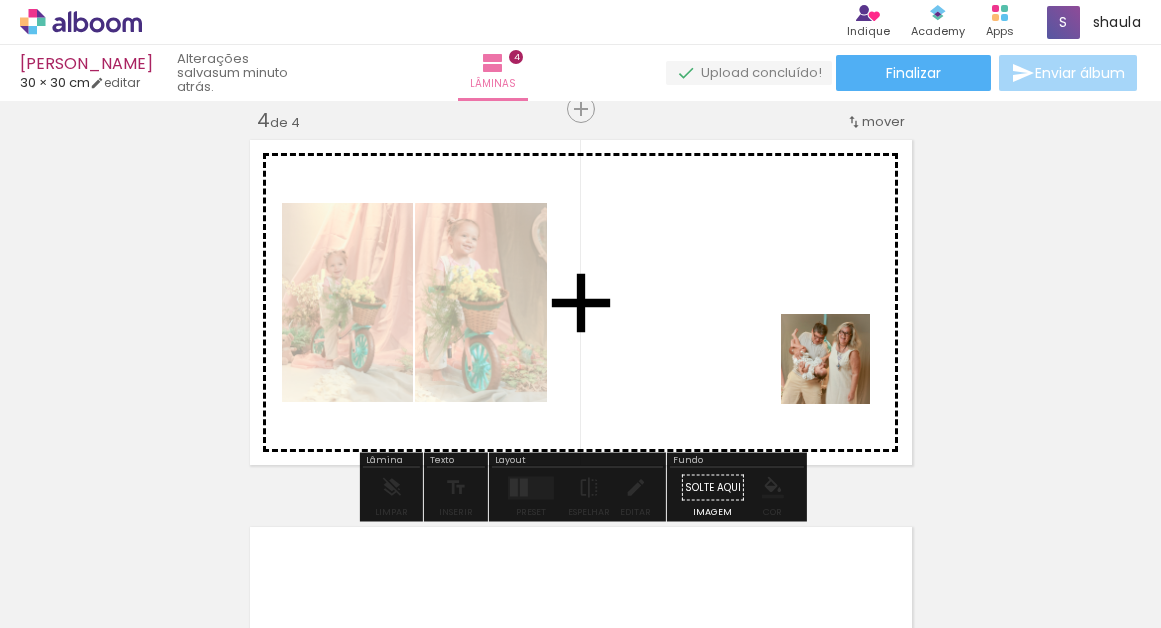 click at bounding box center [580, 314] 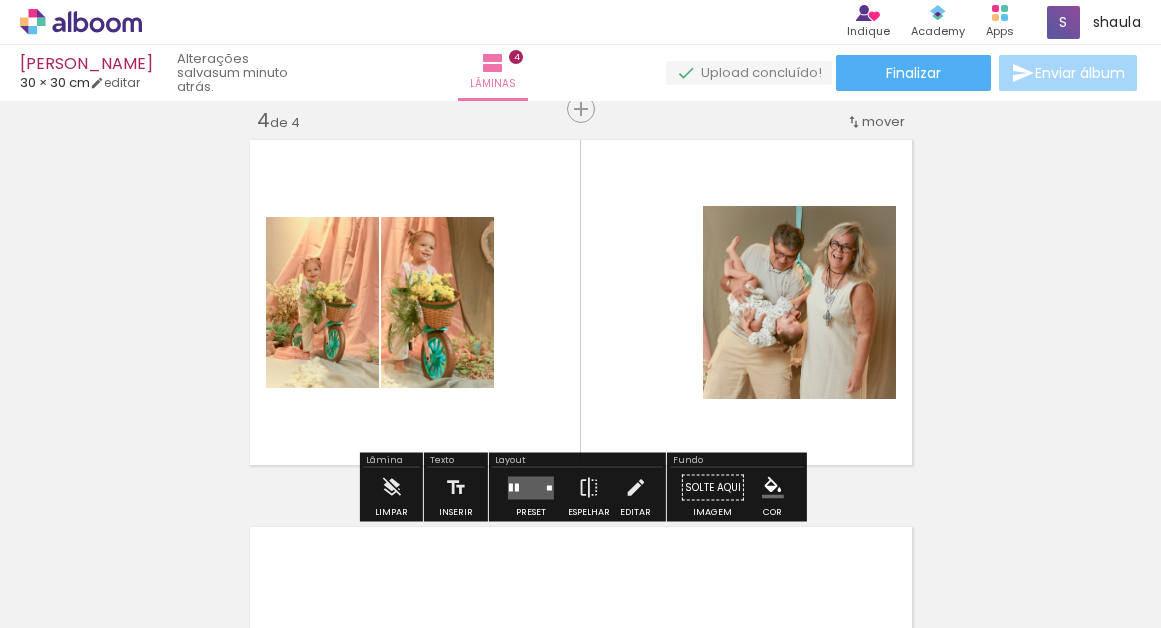 click at bounding box center [531, 487] 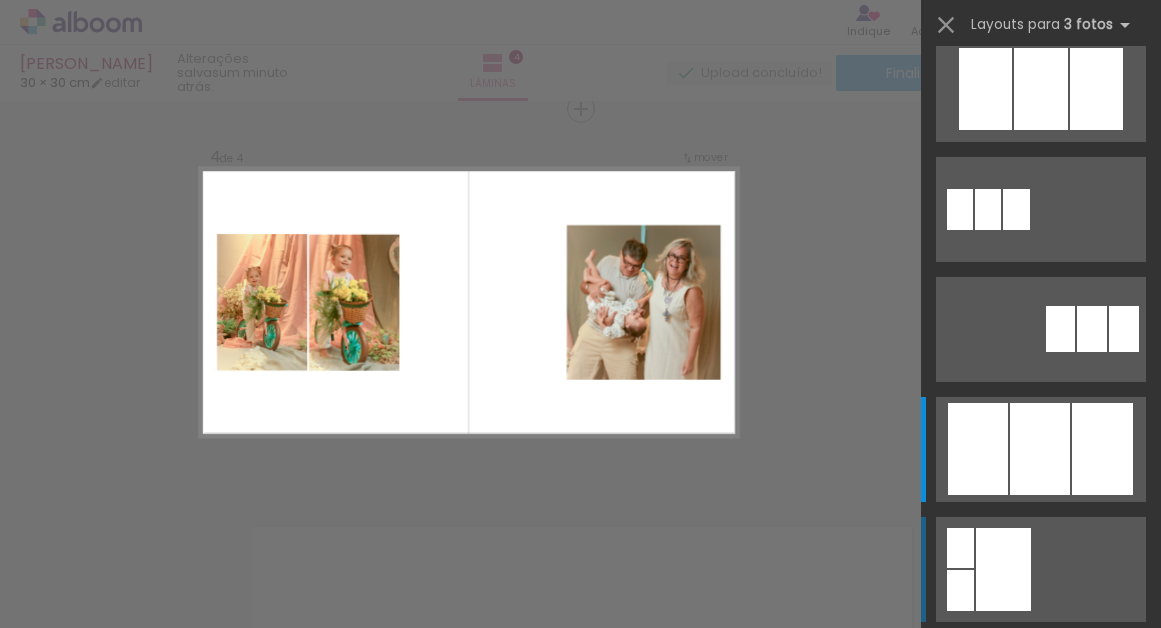 scroll, scrollTop: 0, scrollLeft: 0, axis: both 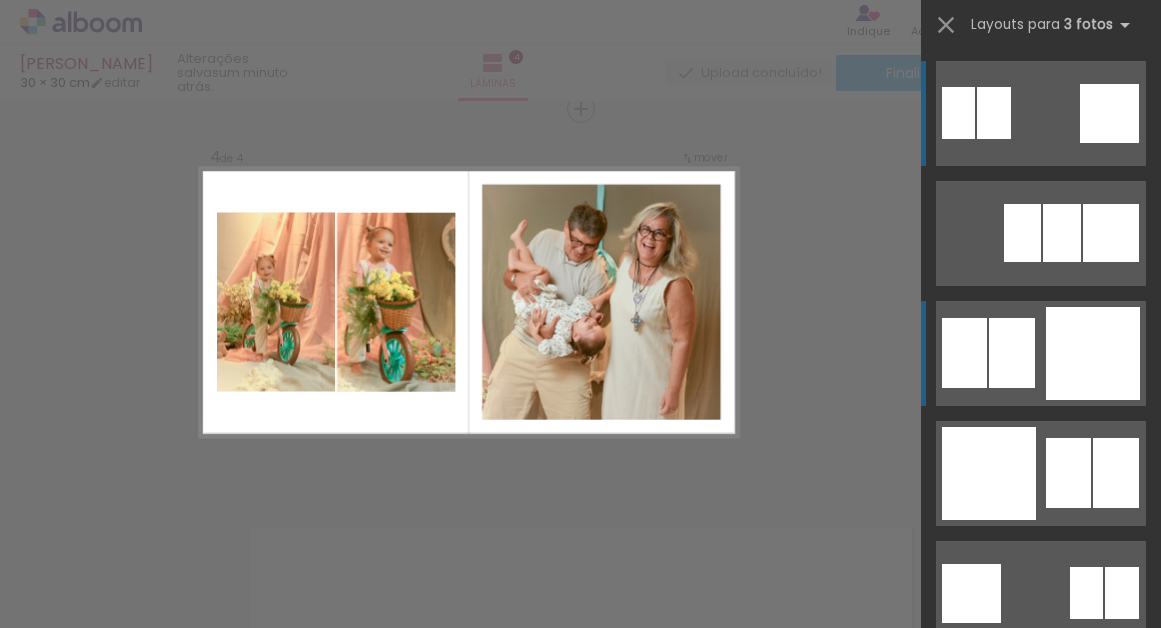 click at bounding box center [1111, 233] 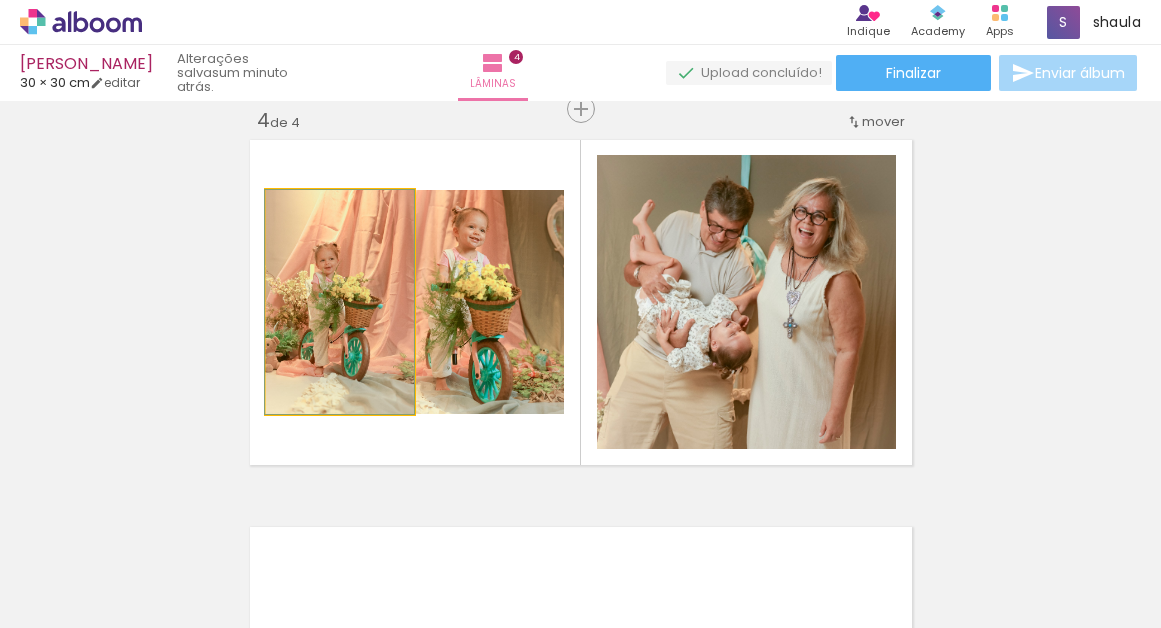 click 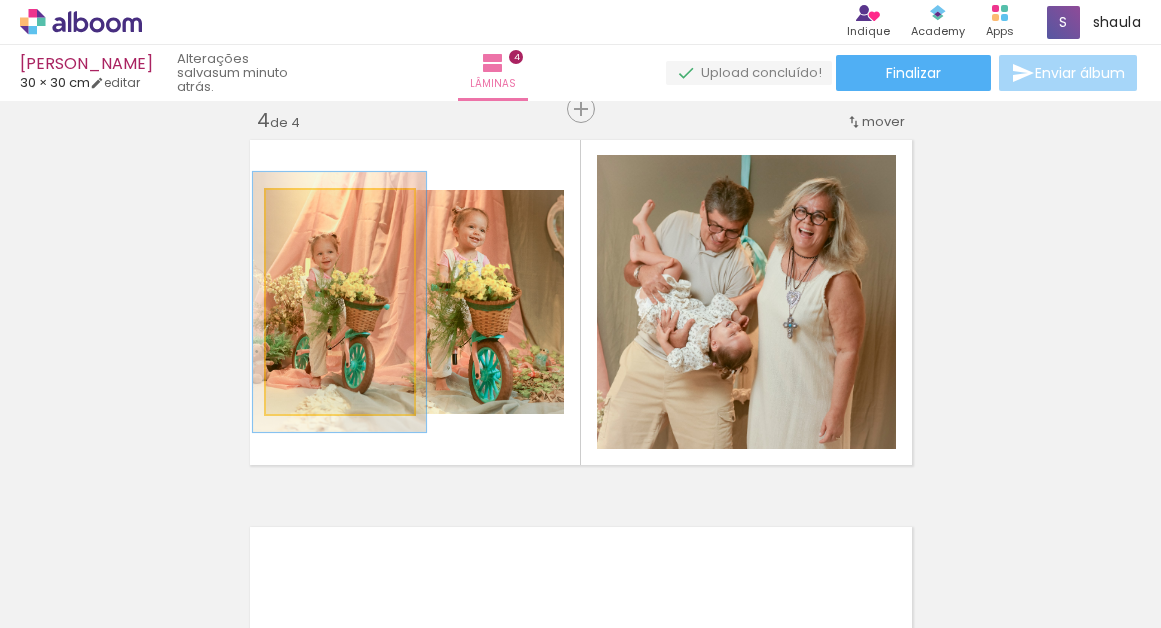 drag, startPoint x: 313, startPoint y: 212, endPoint x: 325, endPoint y: 213, distance: 12.0415945 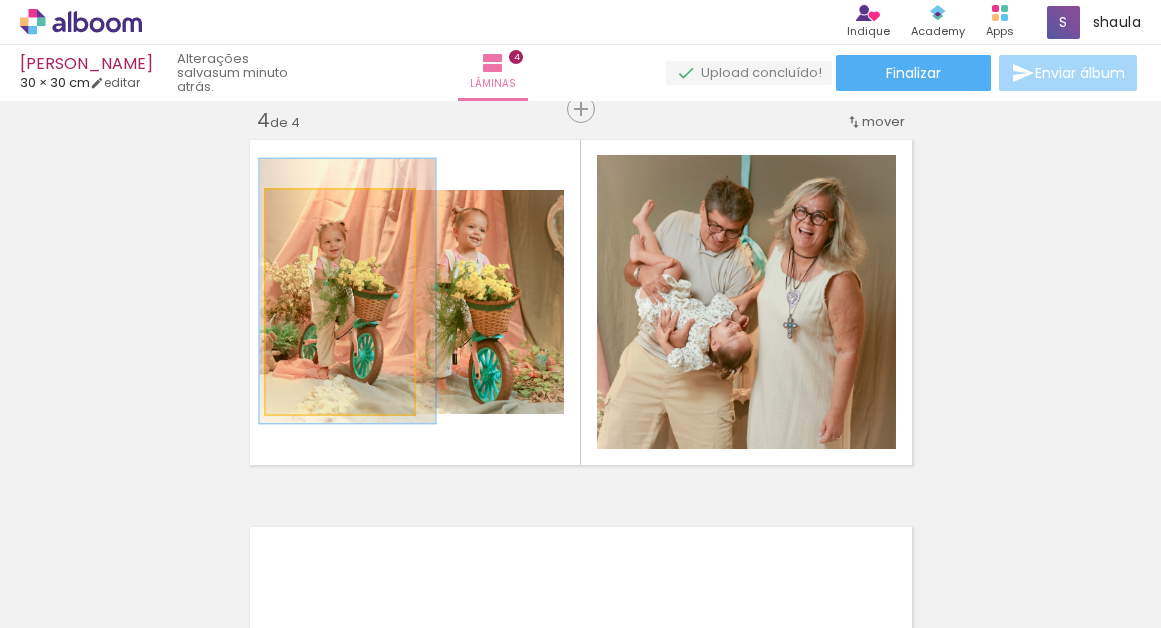 drag, startPoint x: 382, startPoint y: 343, endPoint x: 388, endPoint y: 332, distance: 12.529964 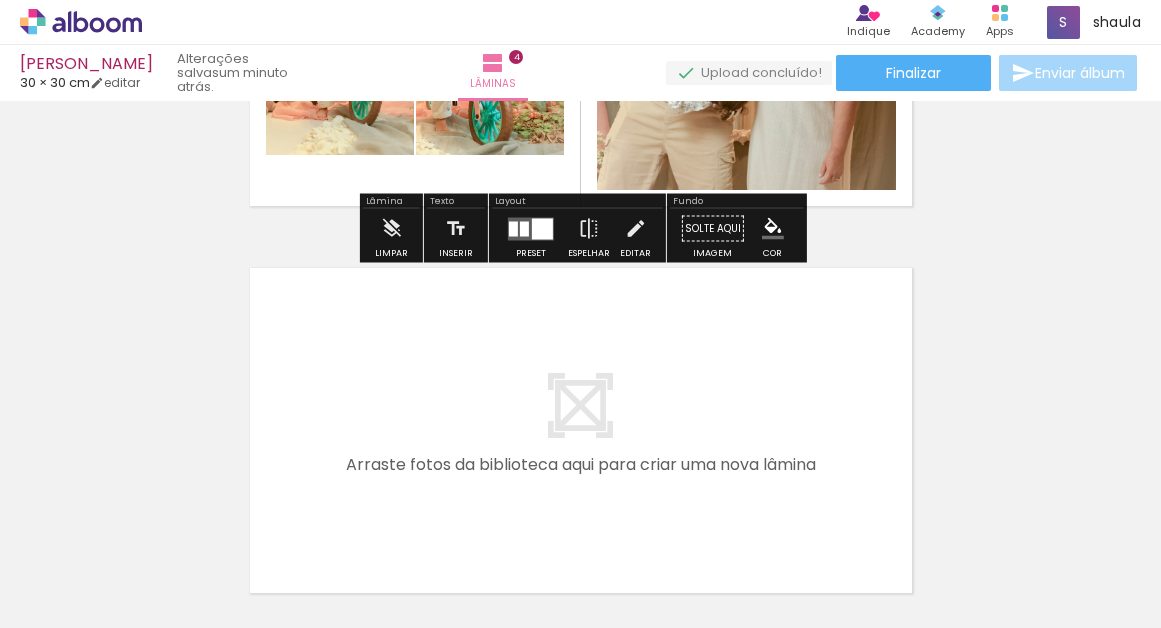 scroll, scrollTop: 1470, scrollLeft: 0, axis: vertical 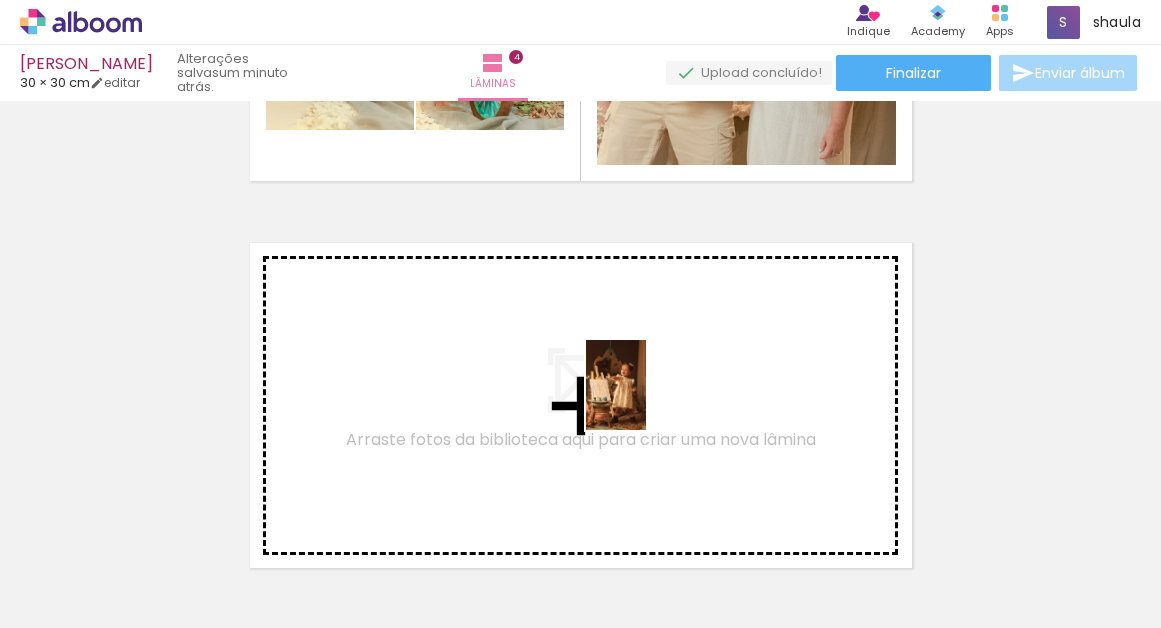 click at bounding box center [580, 314] 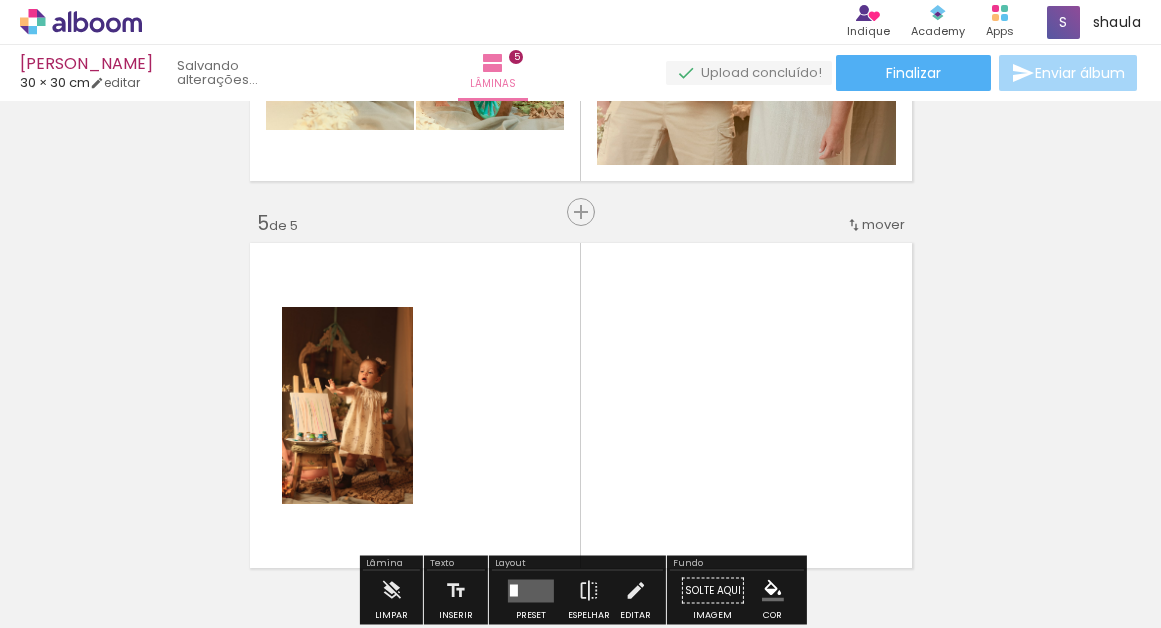 scroll, scrollTop: 1573, scrollLeft: 0, axis: vertical 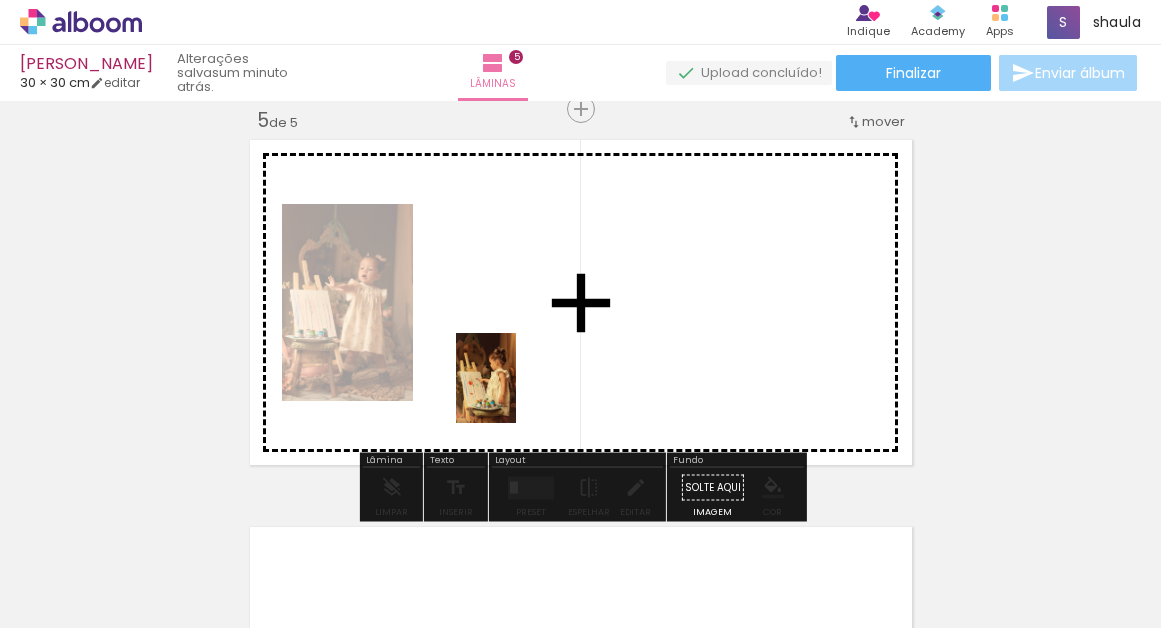 drag, startPoint x: 319, startPoint y: 567, endPoint x: 520, endPoint y: 383, distance: 272.50137 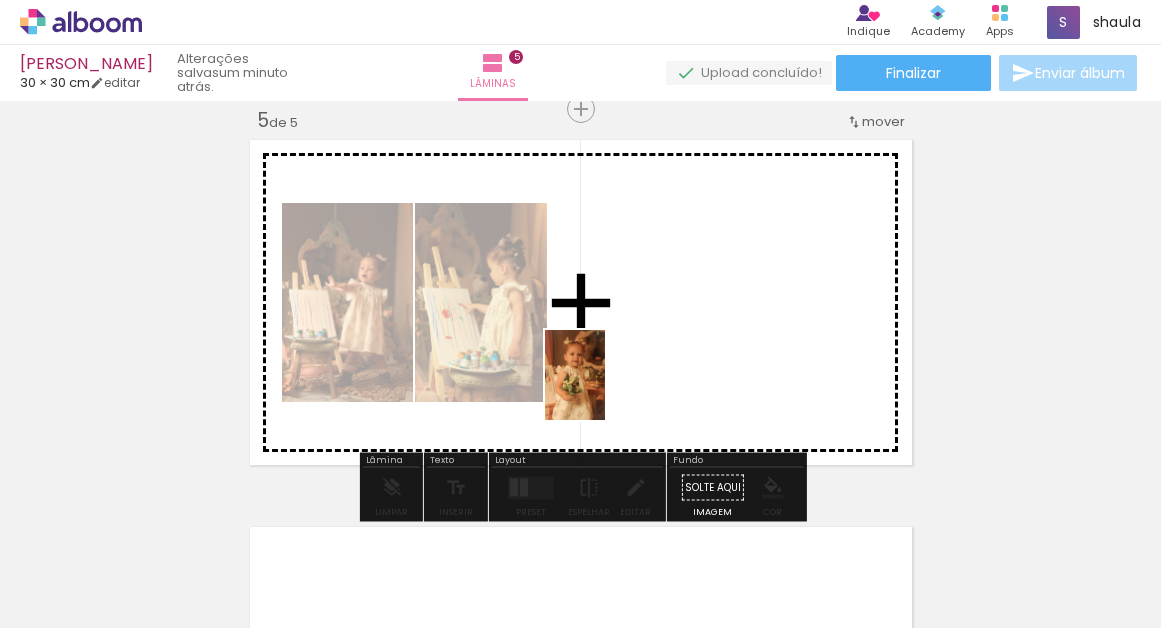 drag, startPoint x: 434, startPoint y: 573, endPoint x: 604, endPoint y: 391, distance: 249.04617 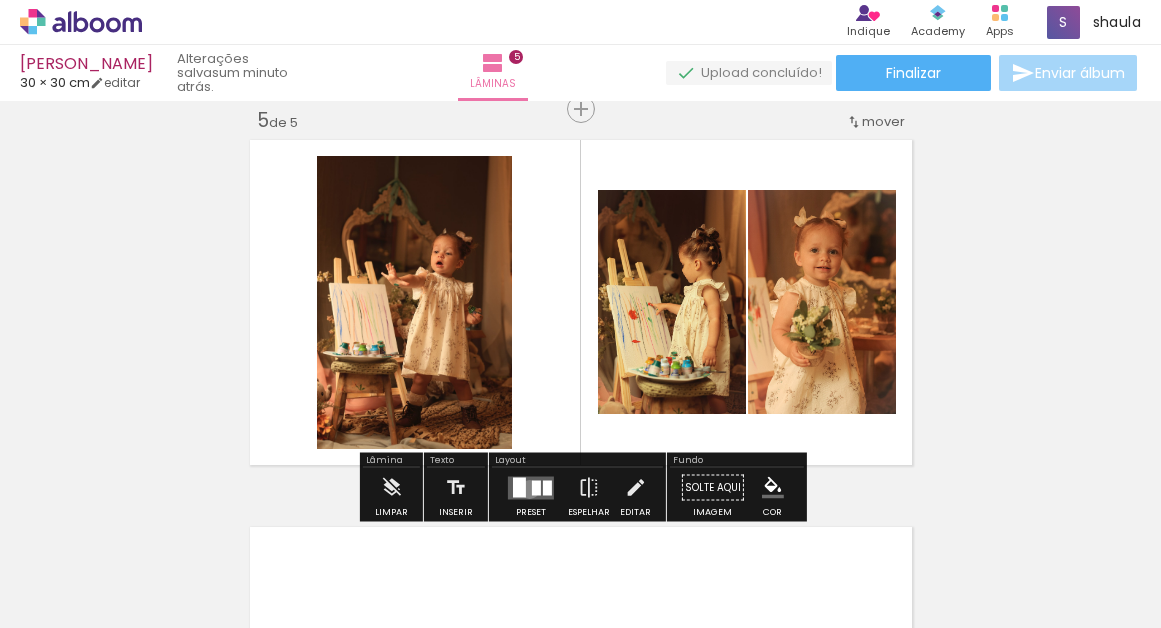 click at bounding box center (531, 487) 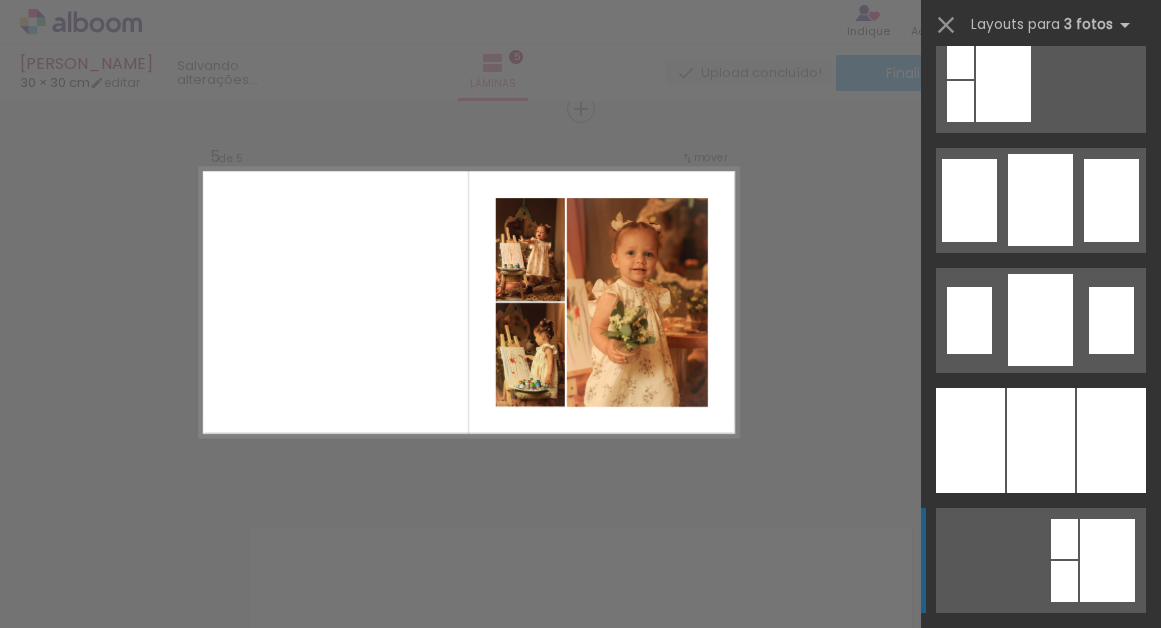 scroll, scrollTop: 1560, scrollLeft: 0, axis: vertical 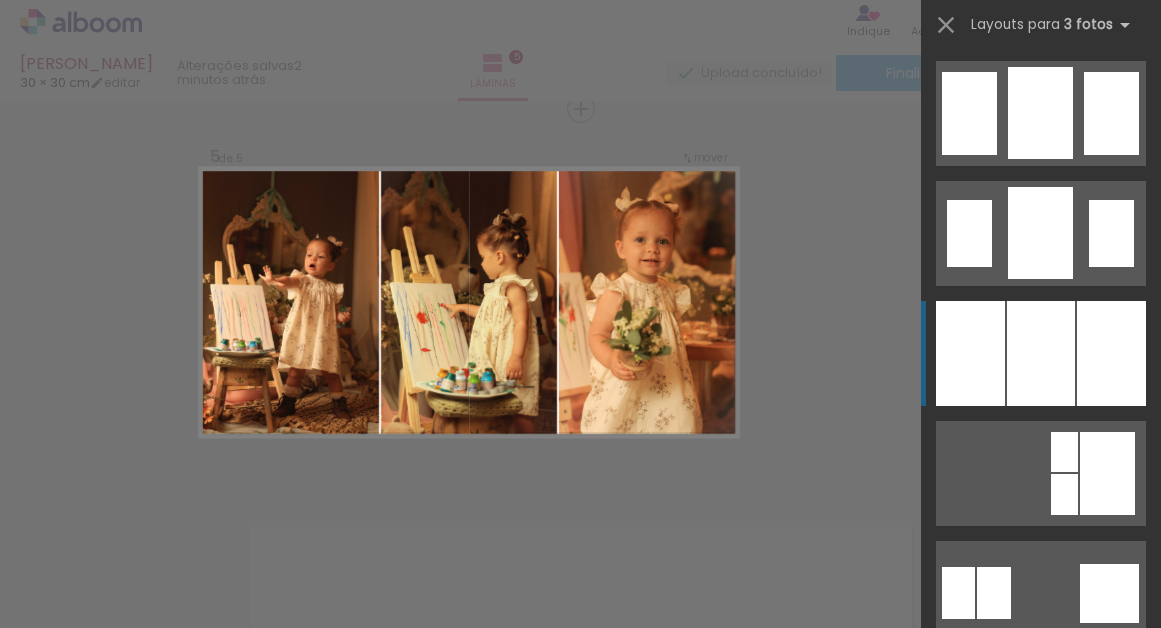 click at bounding box center (1041, 353) 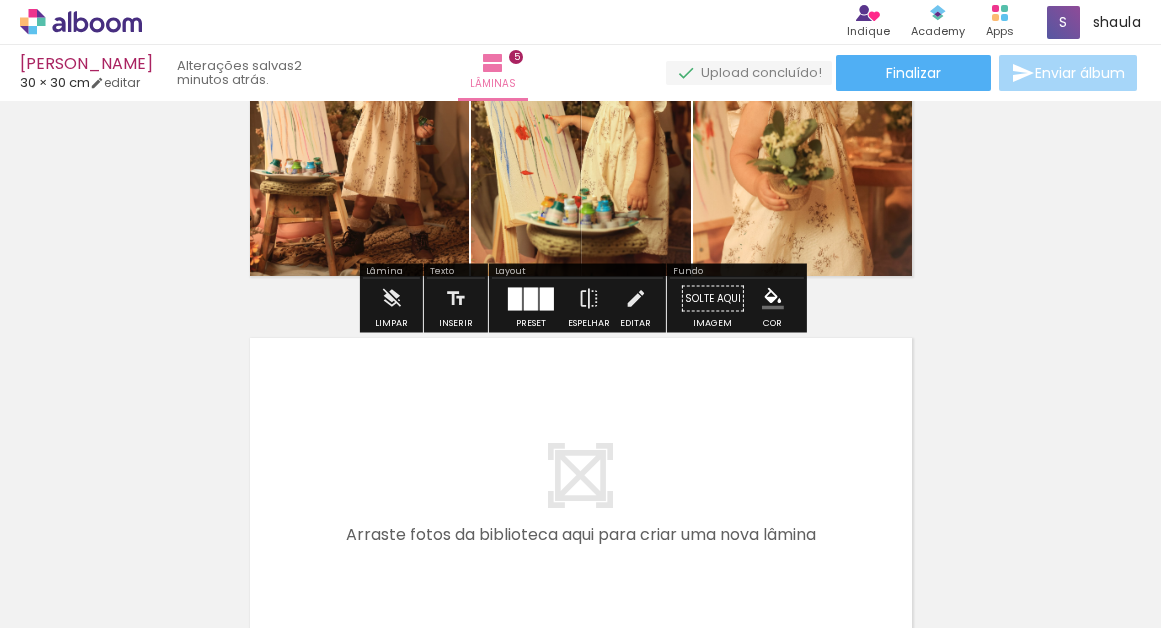 scroll, scrollTop: 1809, scrollLeft: 0, axis: vertical 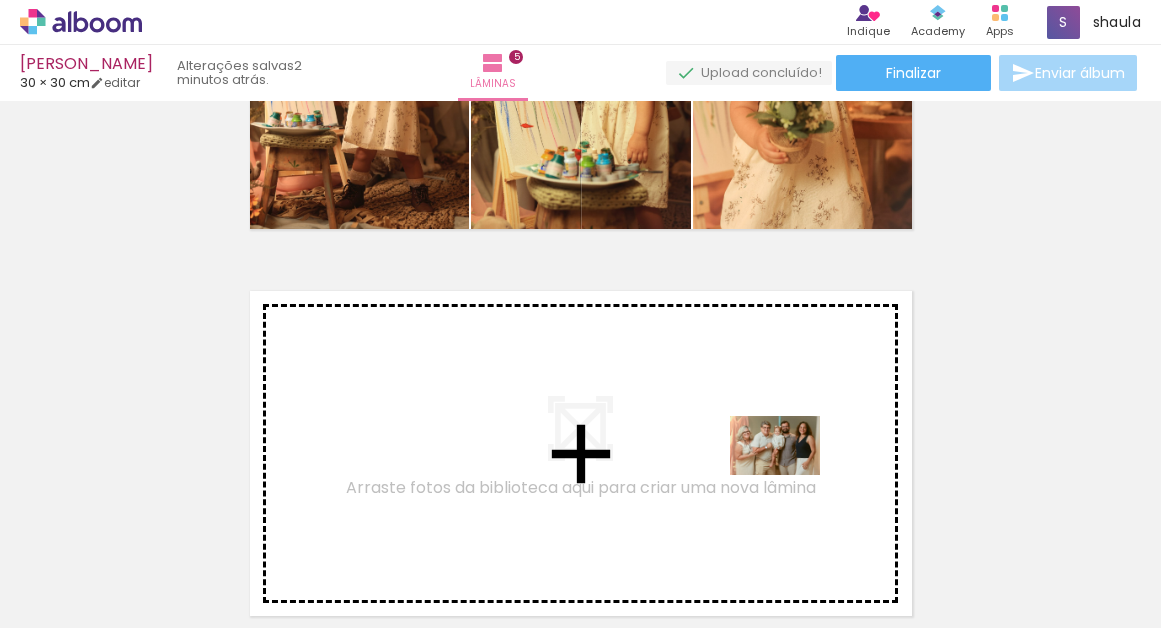 drag, startPoint x: 1090, startPoint y: 519, endPoint x: 795, endPoint y: 480, distance: 297.5668 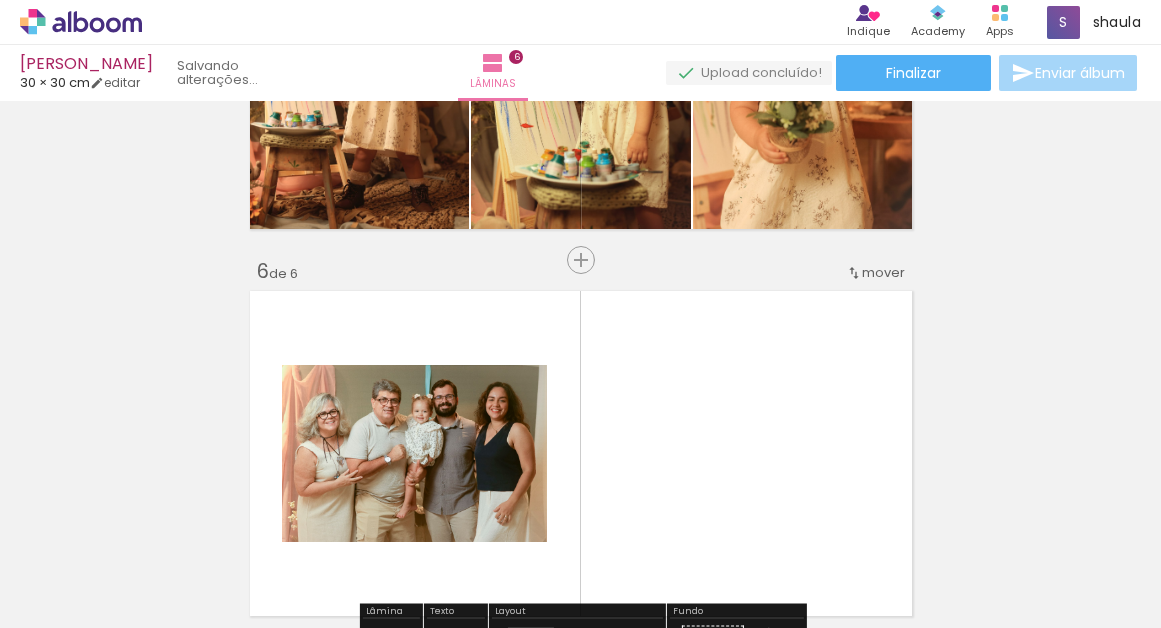 scroll, scrollTop: 1960, scrollLeft: 0, axis: vertical 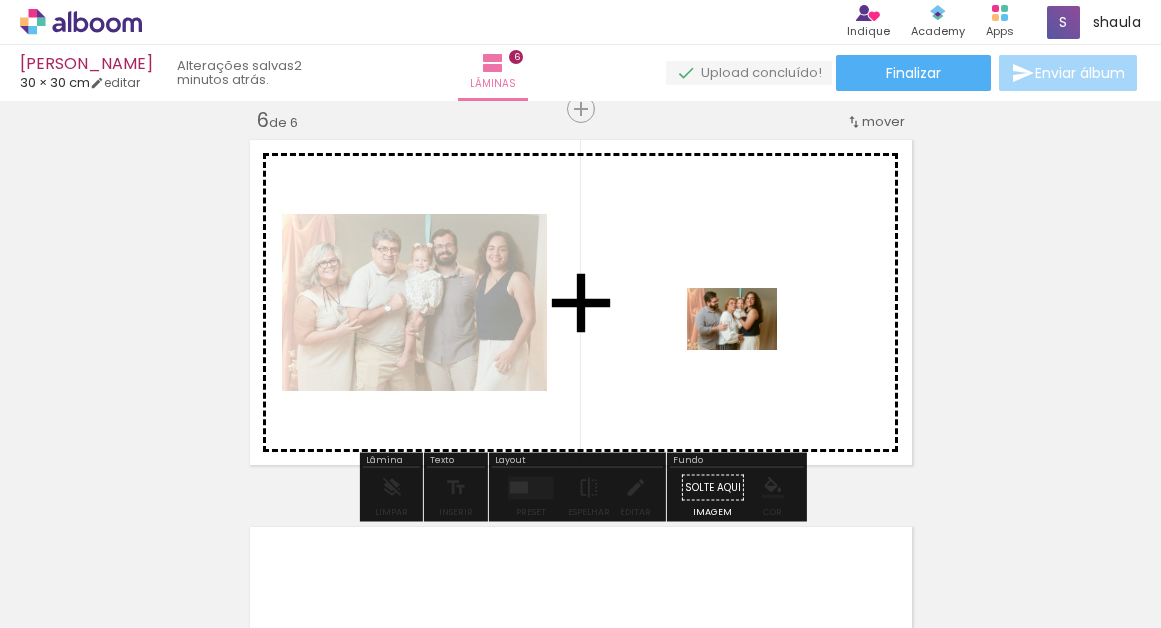 drag, startPoint x: 975, startPoint y: 559, endPoint x: 746, endPoint y: 348, distance: 311.3872 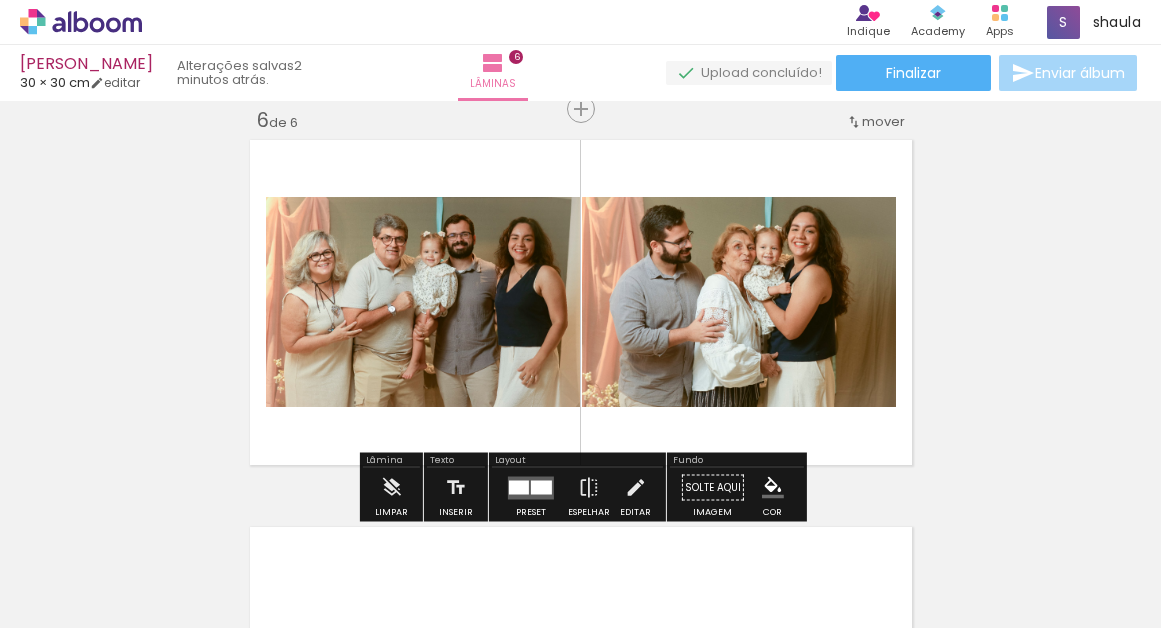 scroll, scrollTop: 0, scrollLeft: 0, axis: both 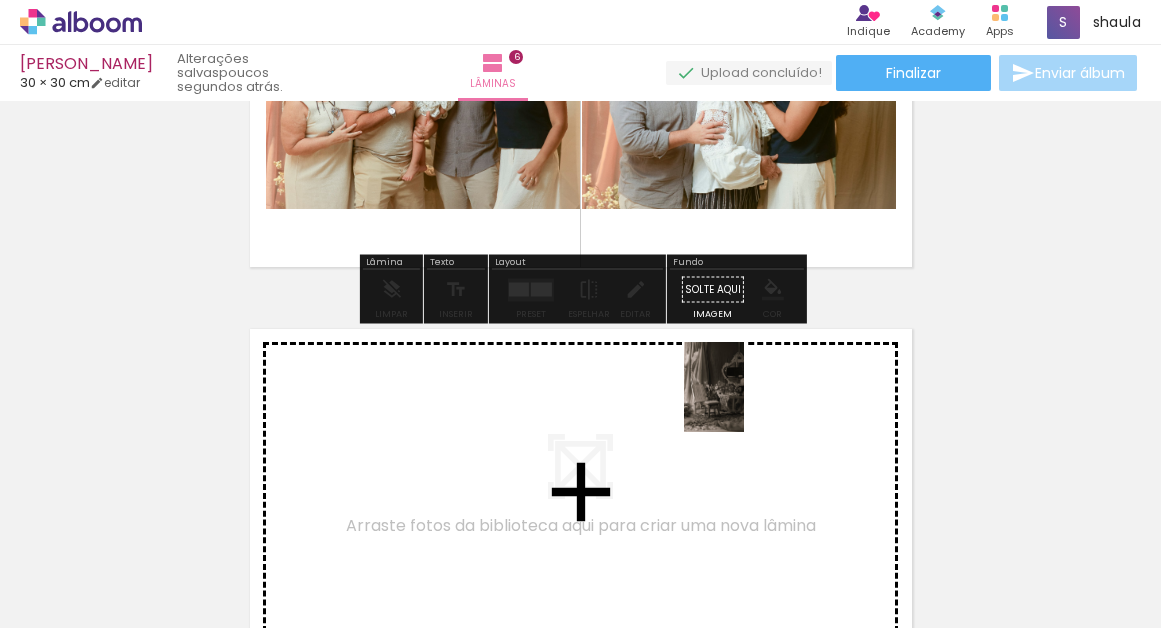 click at bounding box center (580, 314) 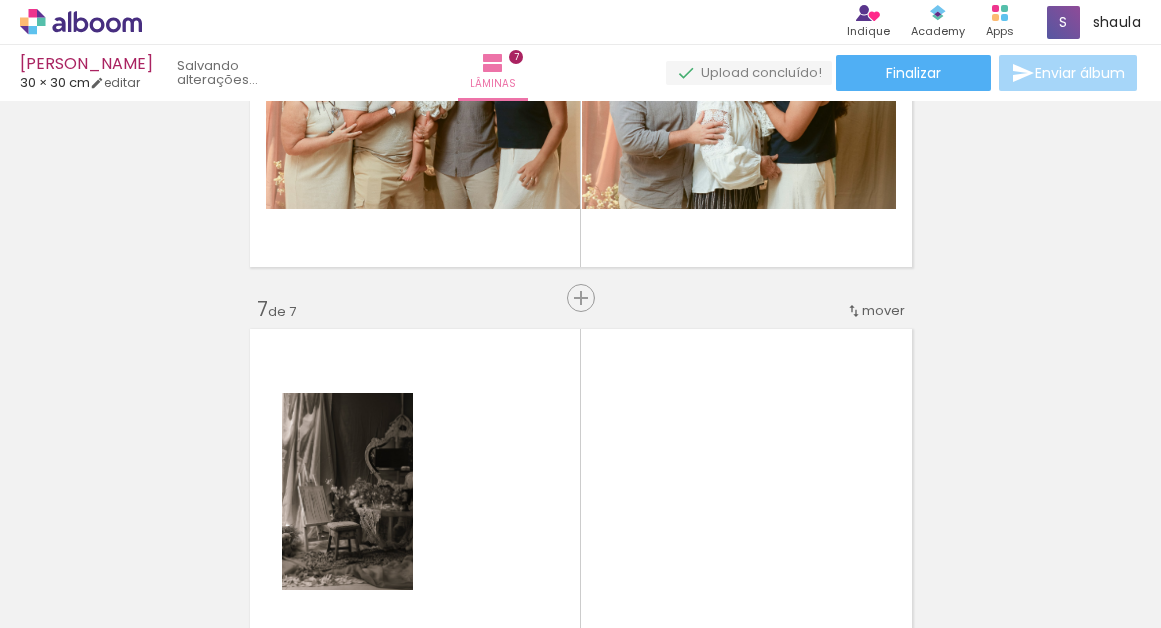 scroll, scrollTop: 2347, scrollLeft: 0, axis: vertical 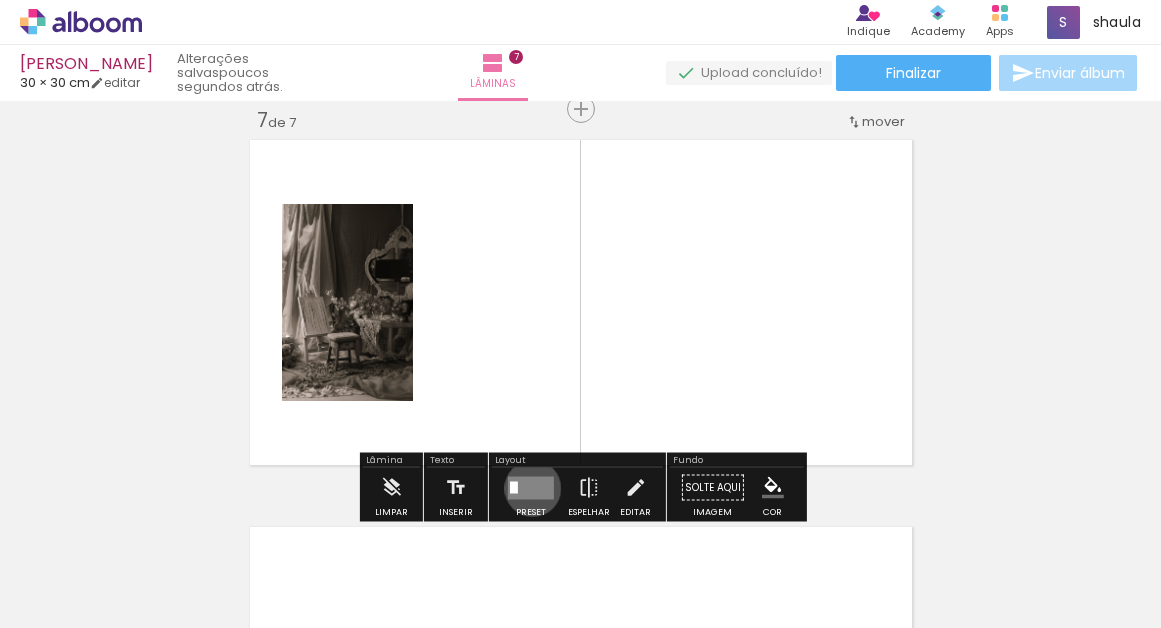 click at bounding box center [531, 487] 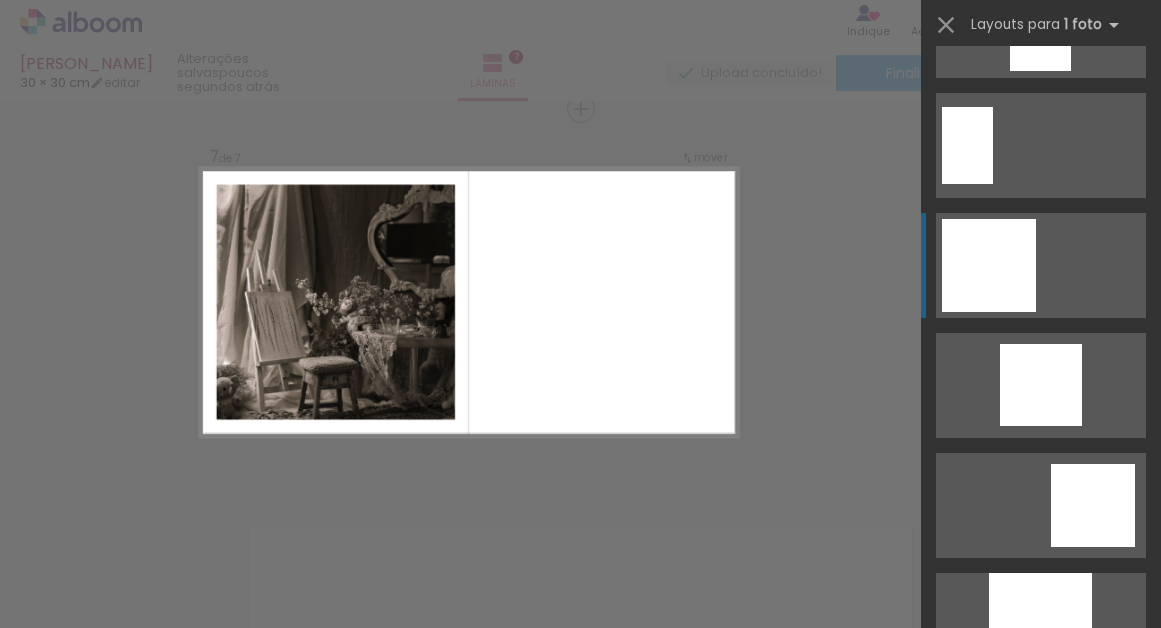 scroll, scrollTop: 1185, scrollLeft: 0, axis: vertical 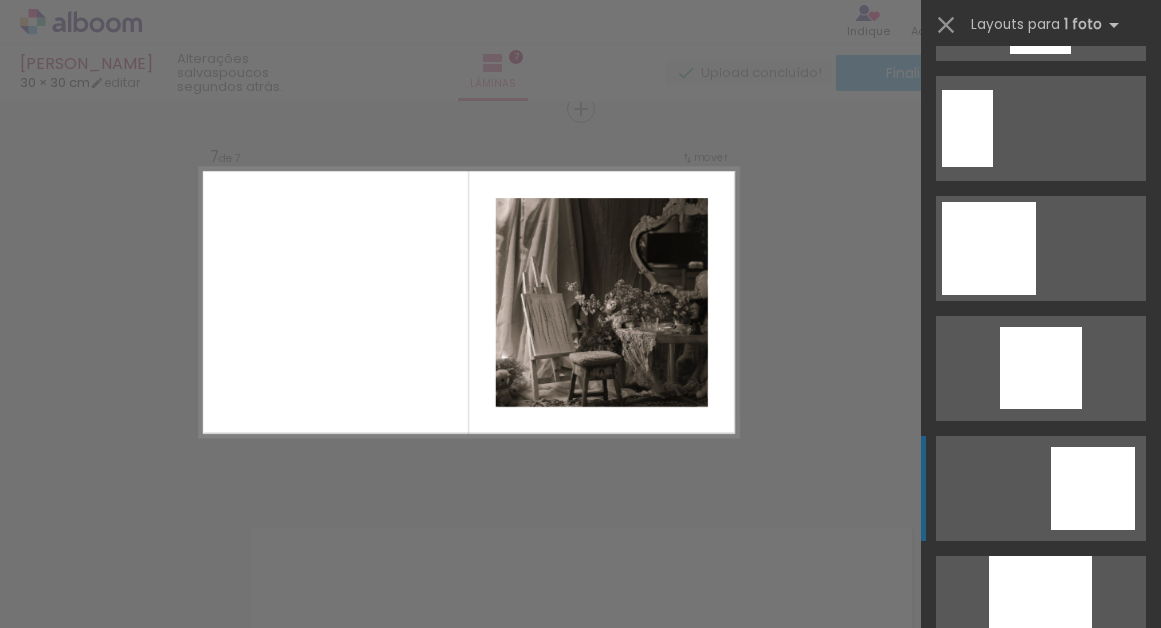 click at bounding box center [1093, 488] 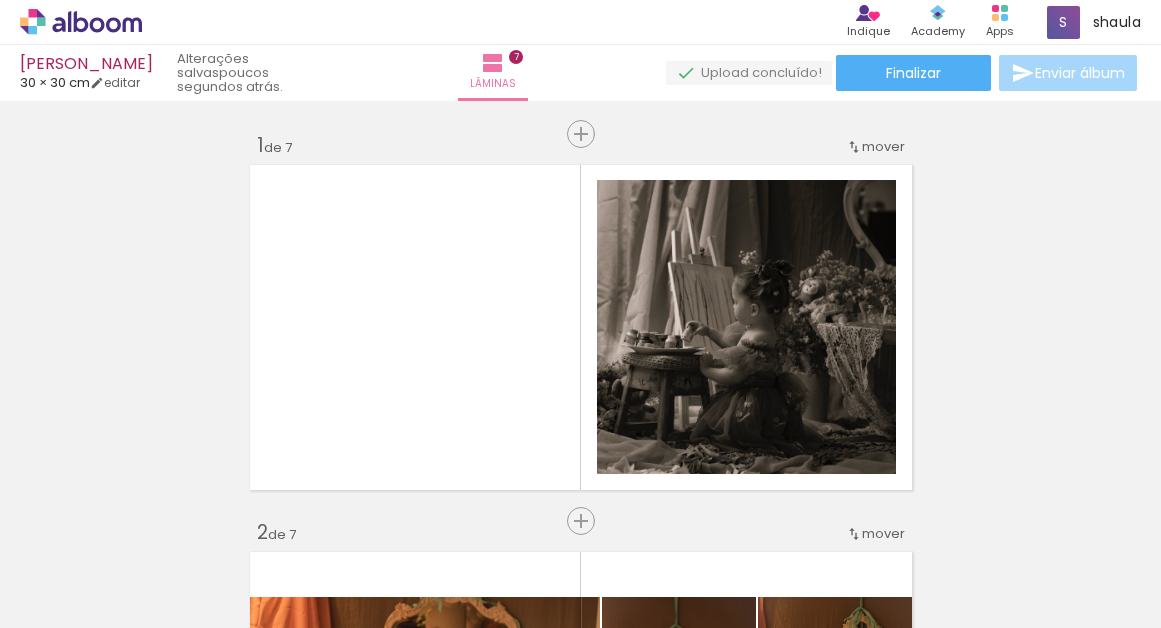 scroll, scrollTop: 0, scrollLeft: 0, axis: both 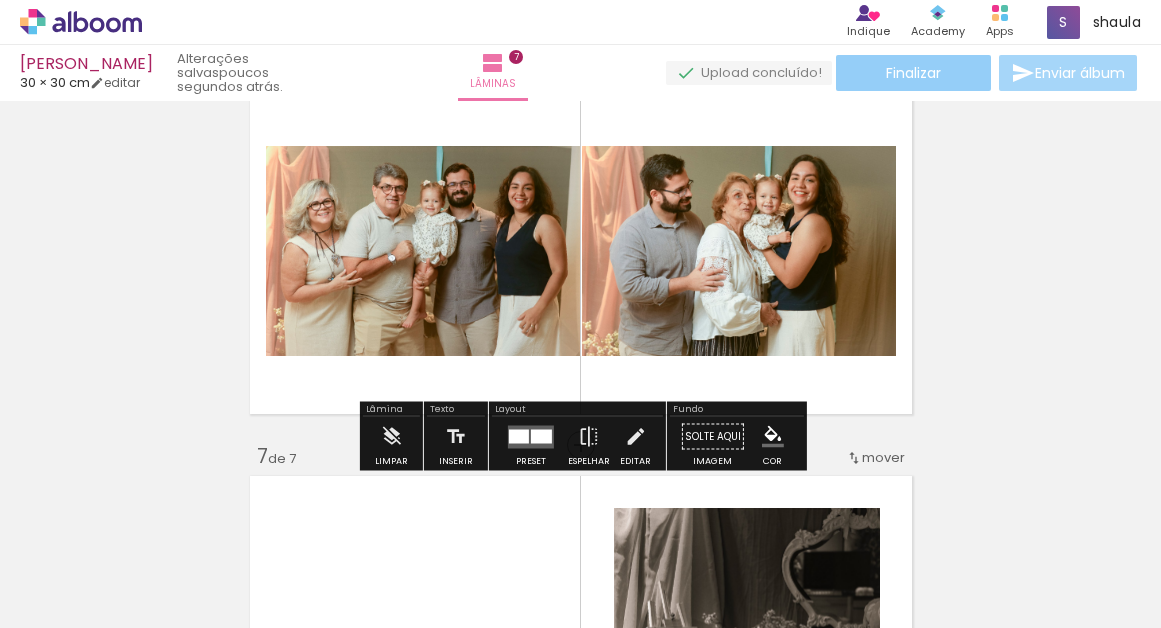click on "Finalizar" 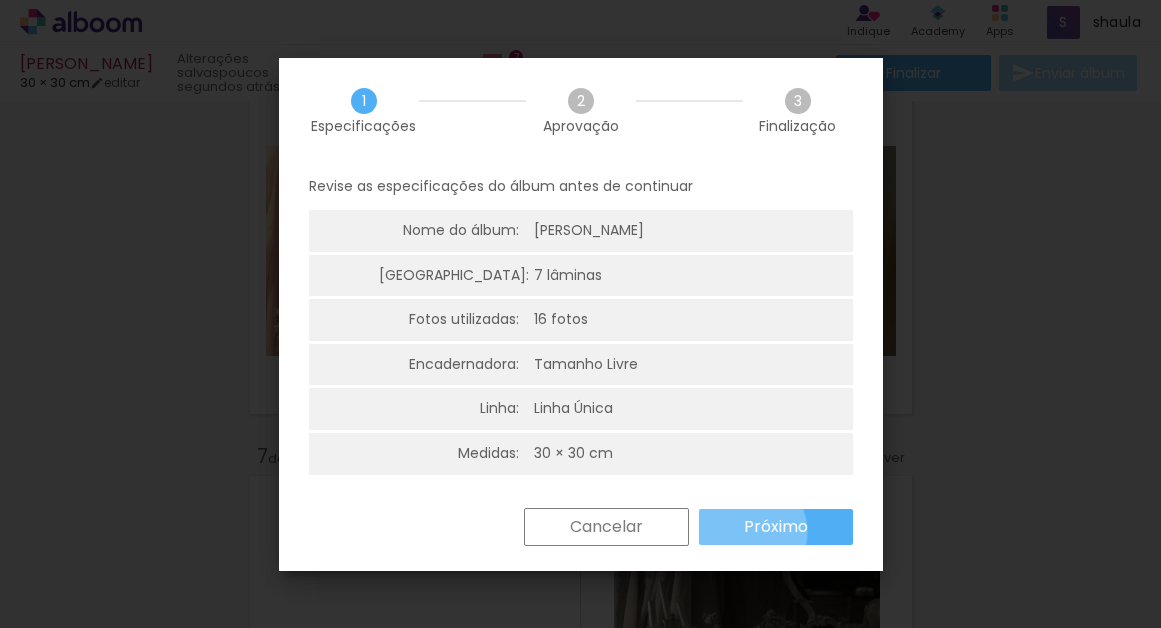 click on "Próximo" at bounding box center [0, 0] 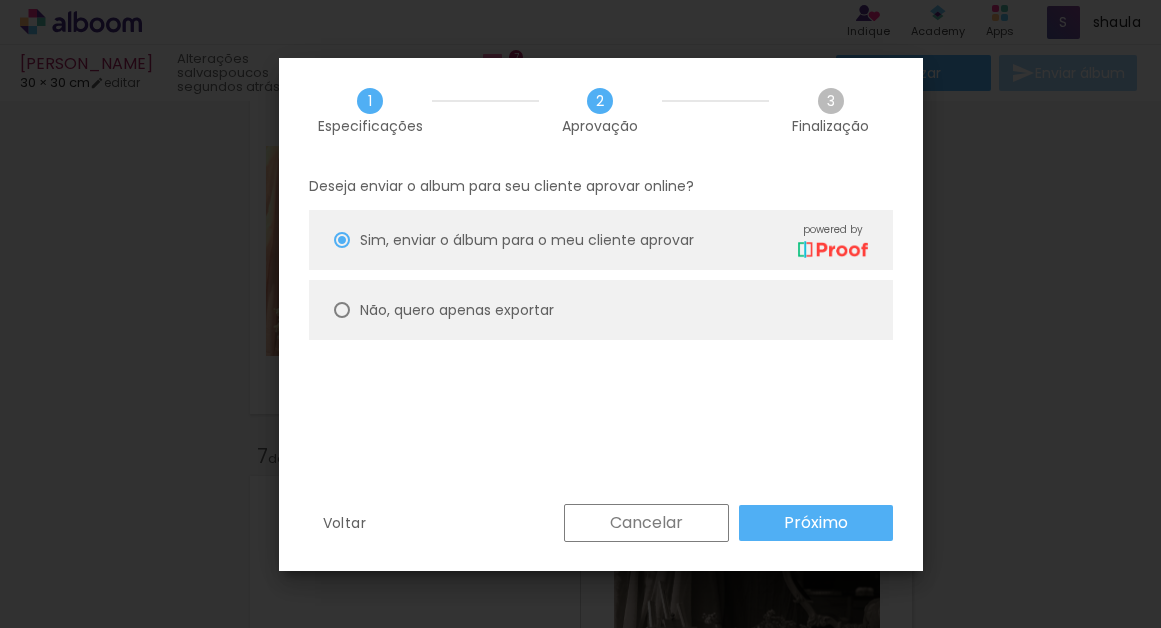 click on "Não, quero apenas exportar" at bounding box center [0, 0] 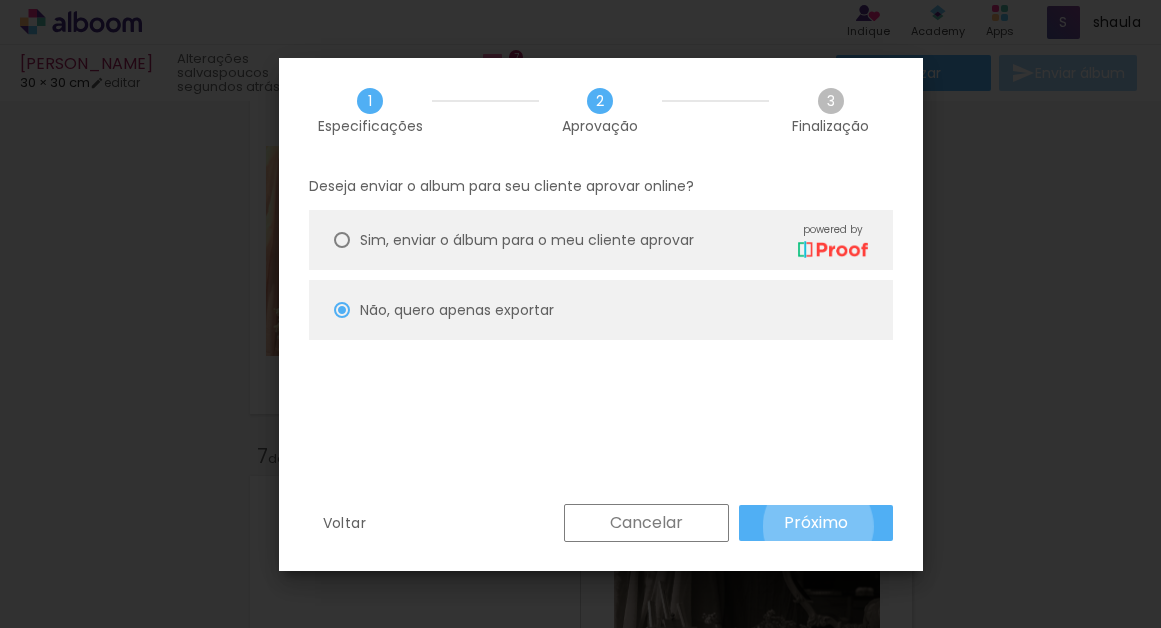 click on "Próximo" at bounding box center (0, 0) 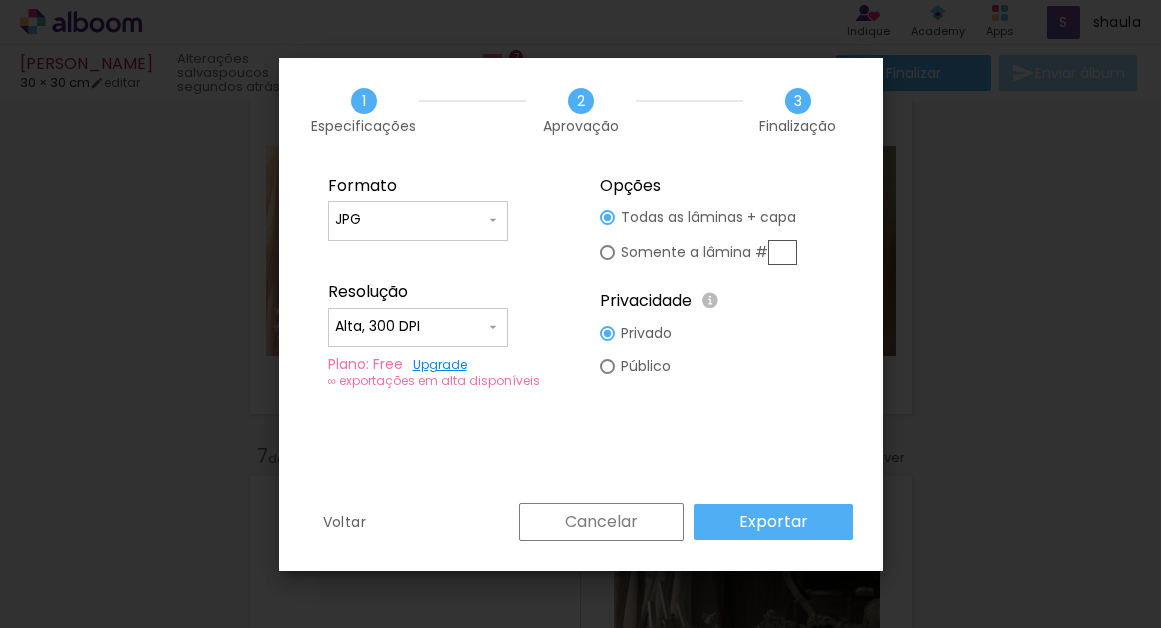click on "Exportar" at bounding box center [0, 0] 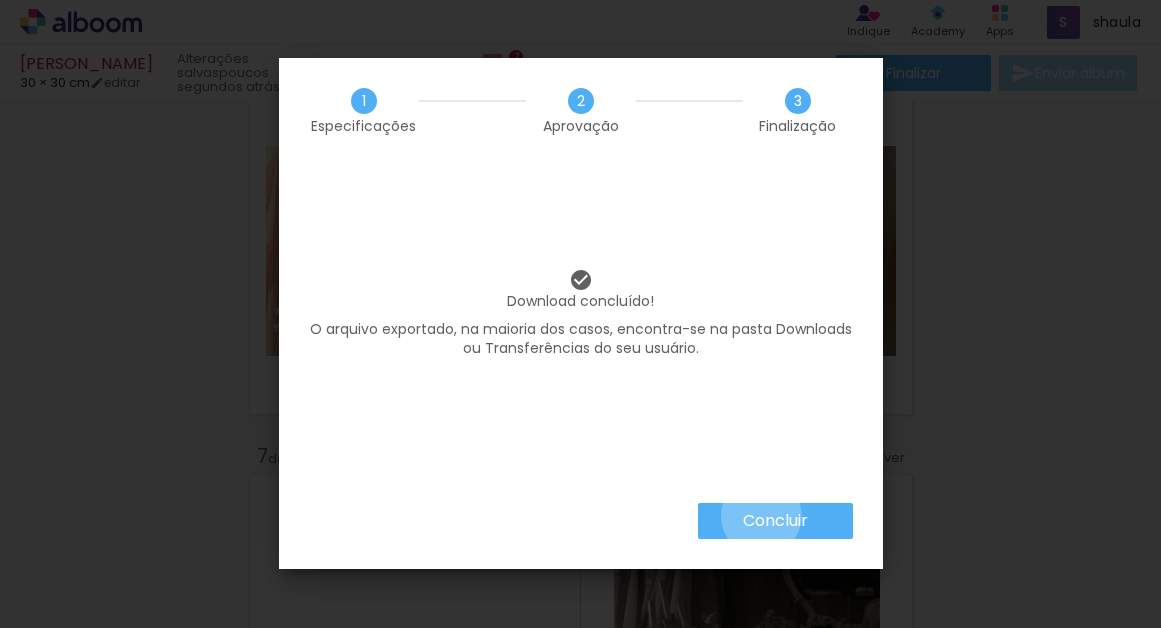 click on "Concluir" at bounding box center (0, 0) 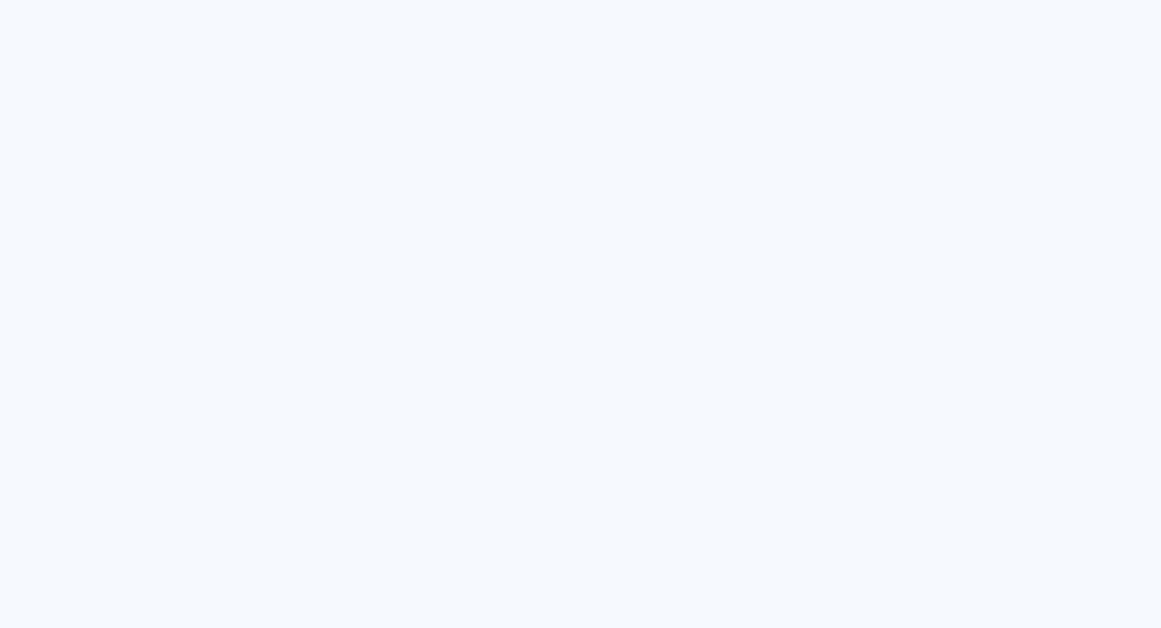 scroll, scrollTop: 0, scrollLeft: 0, axis: both 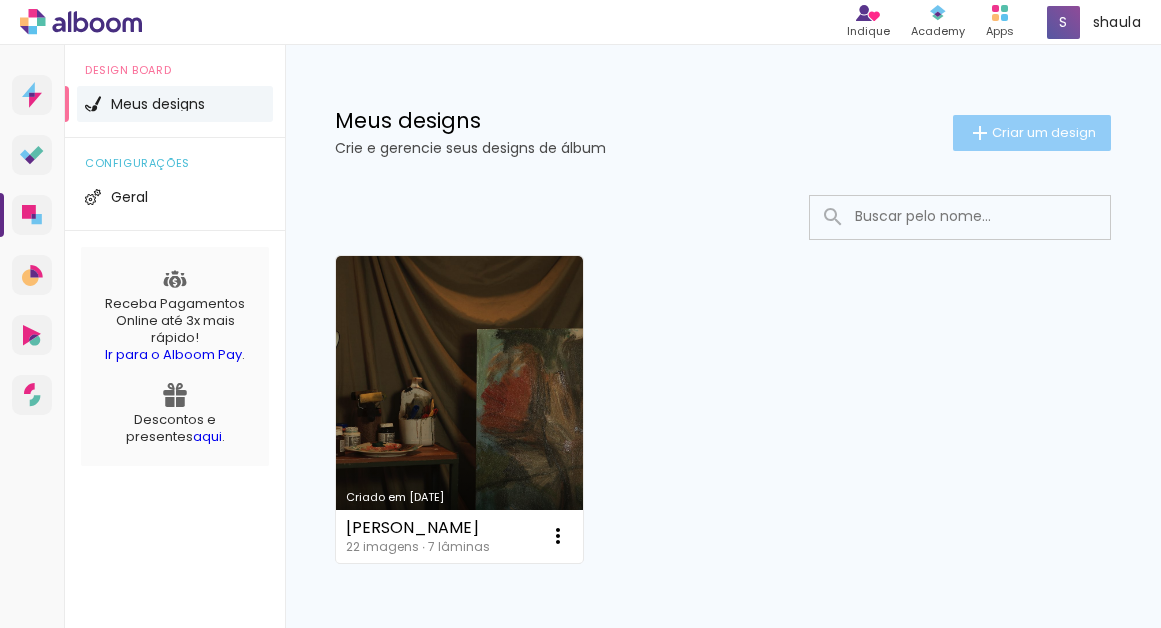 click on "Criar um design" 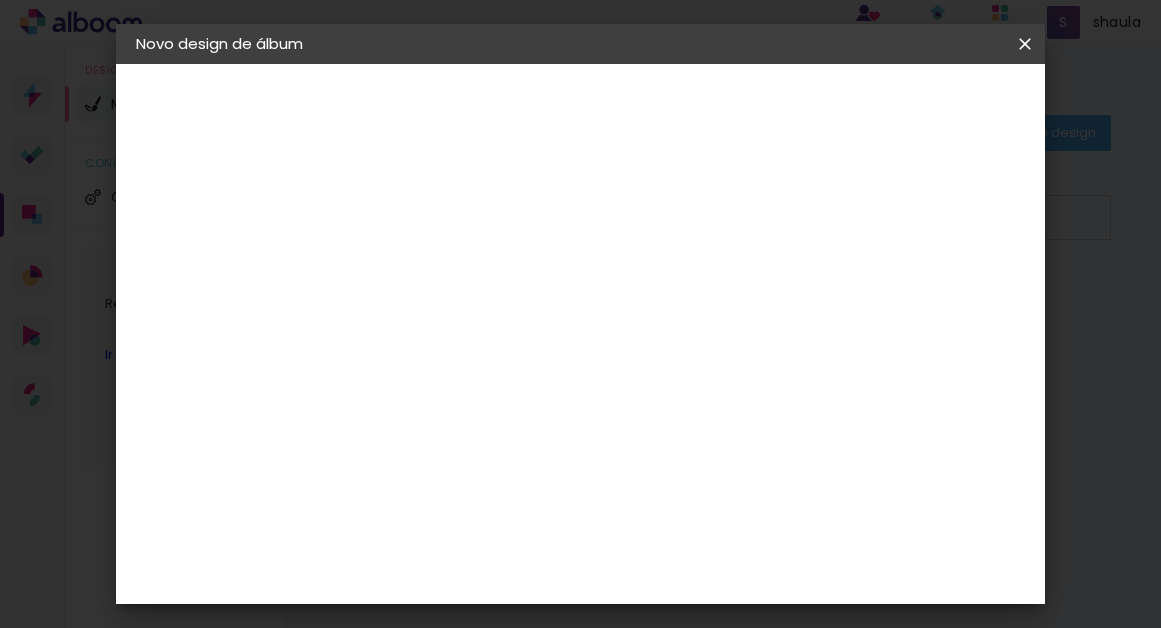 click at bounding box center (463, 268) 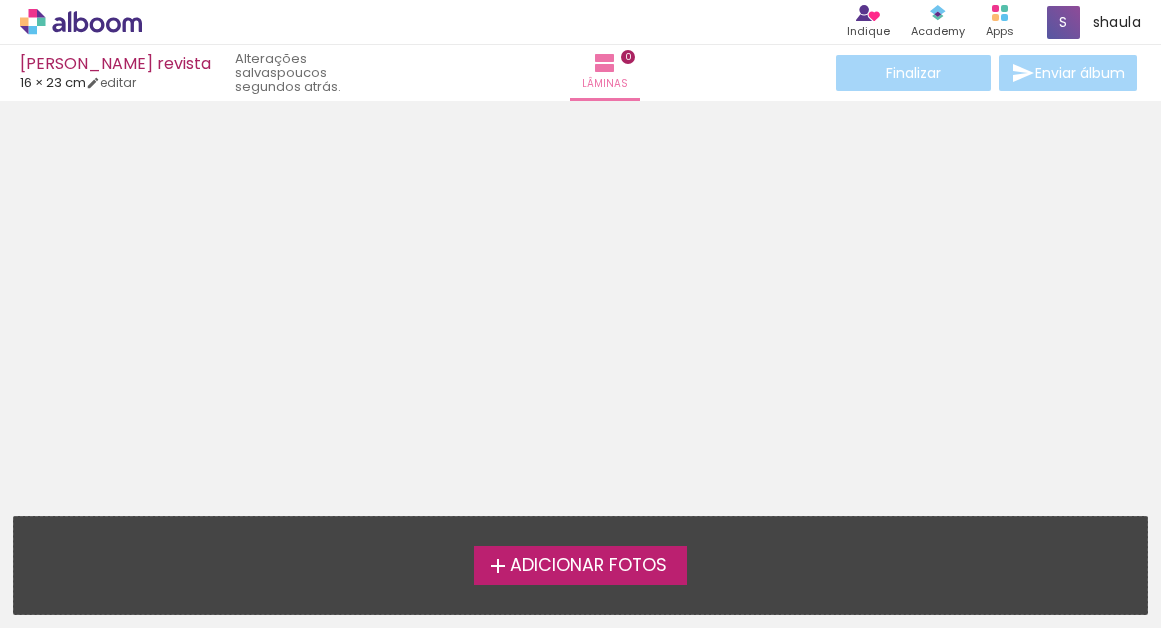 click on "Adicionar Fotos" at bounding box center (588, 566) 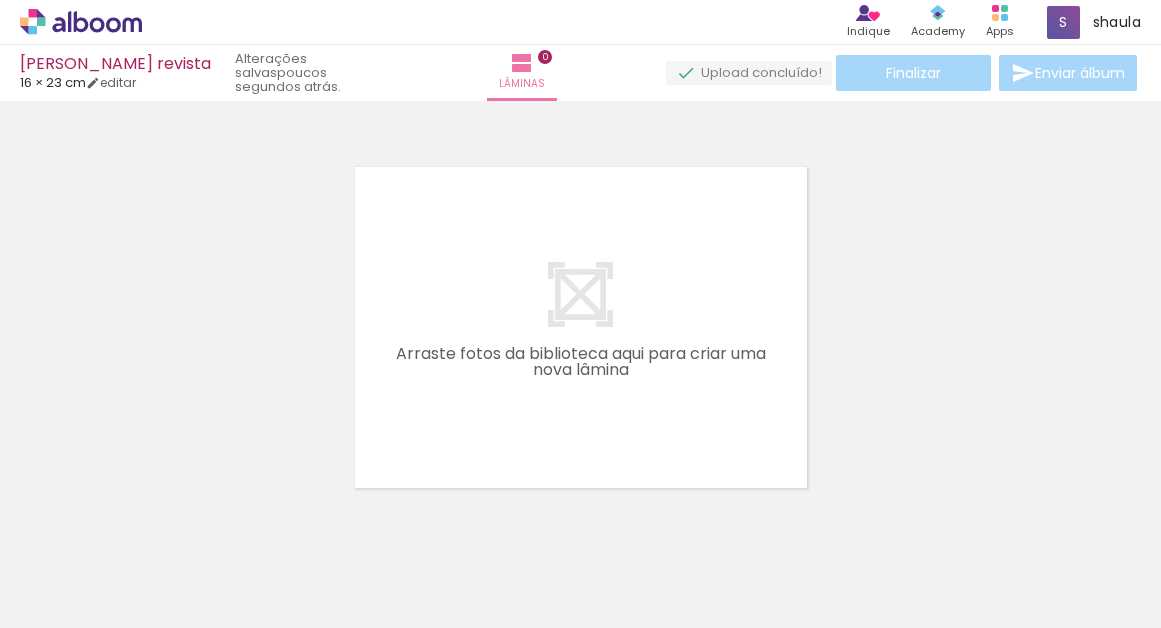 scroll, scrollTop: 25, scrollLeft: 0, axis: vertical 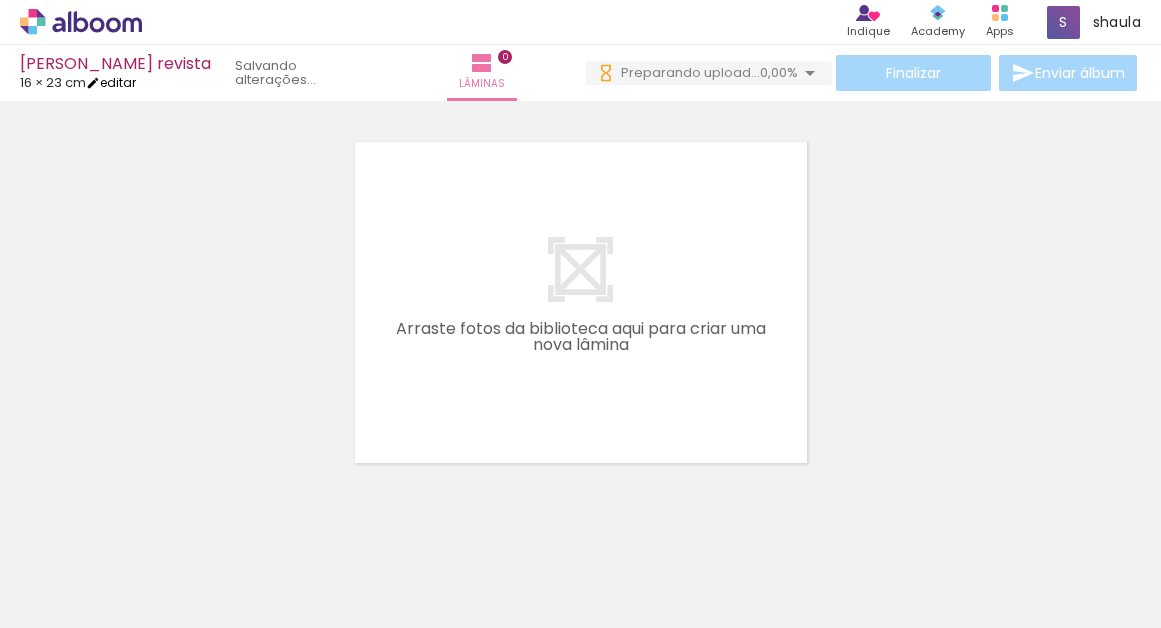 click on "editar" at bounding box center (111, 82) 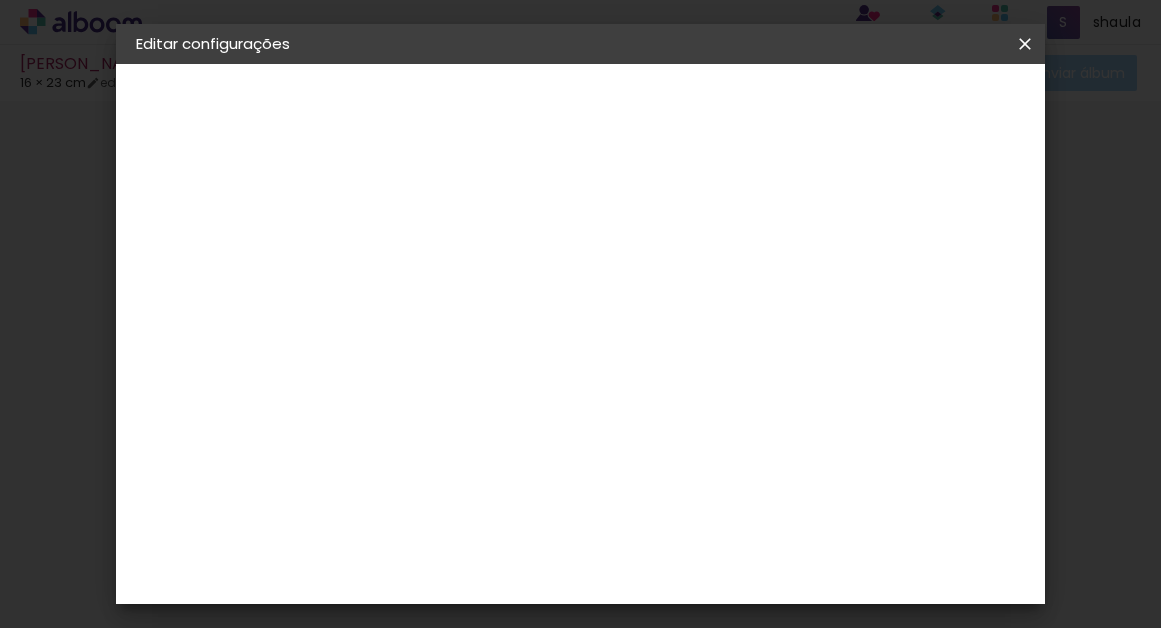 scroll, scrollTop: 0, scrollLeft: 0, axis: both 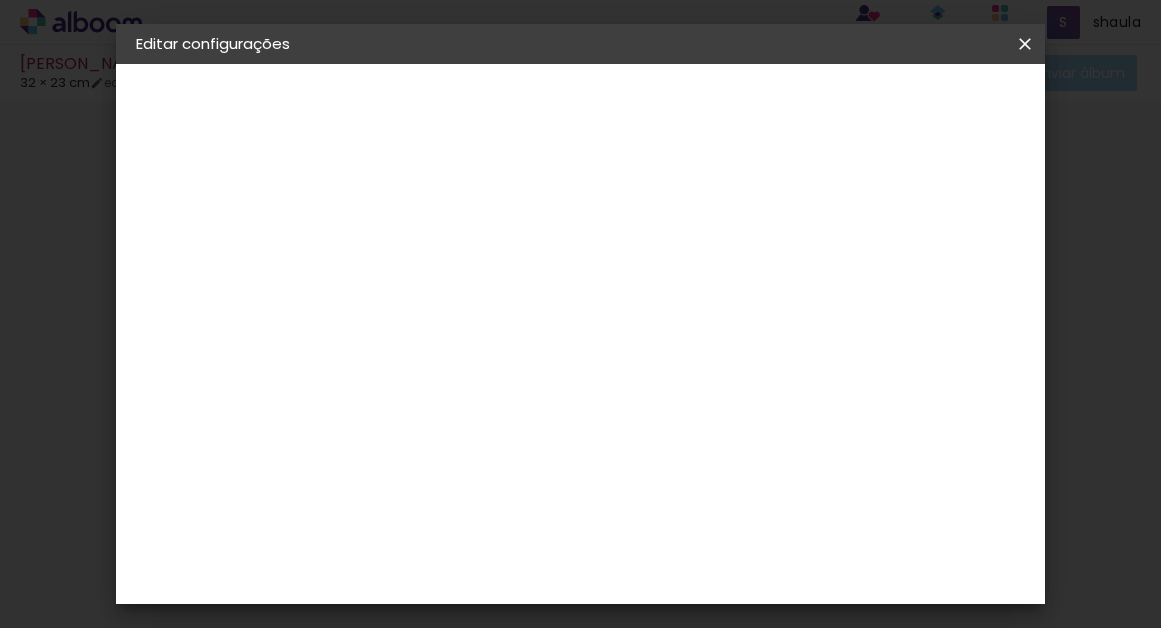 click at bounding box center [1025, 44] 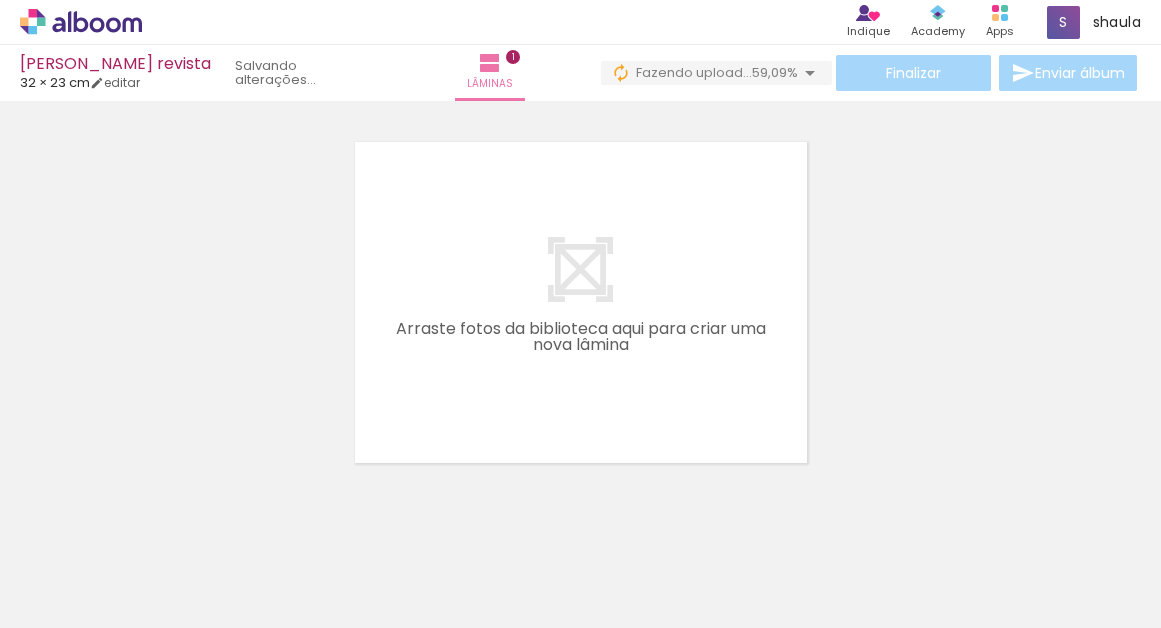 drag, startPoint x: 987, startPoint y: 560, endPoint x: 762, endPoint y: 369, distance: 295.13727 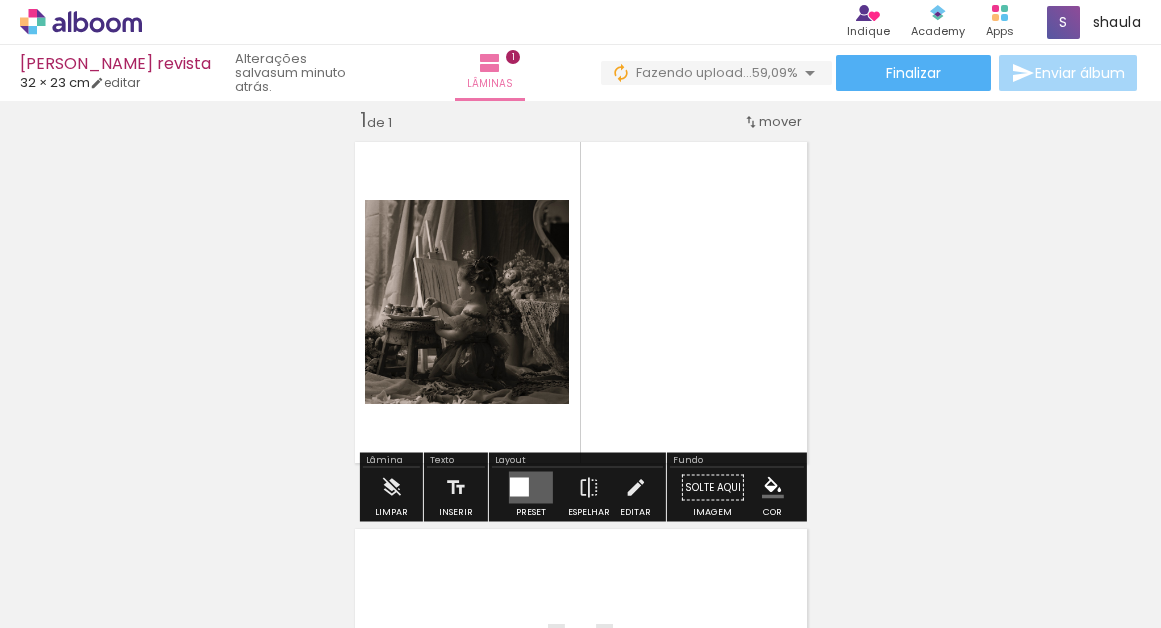 click at bounding box center (519, 487) 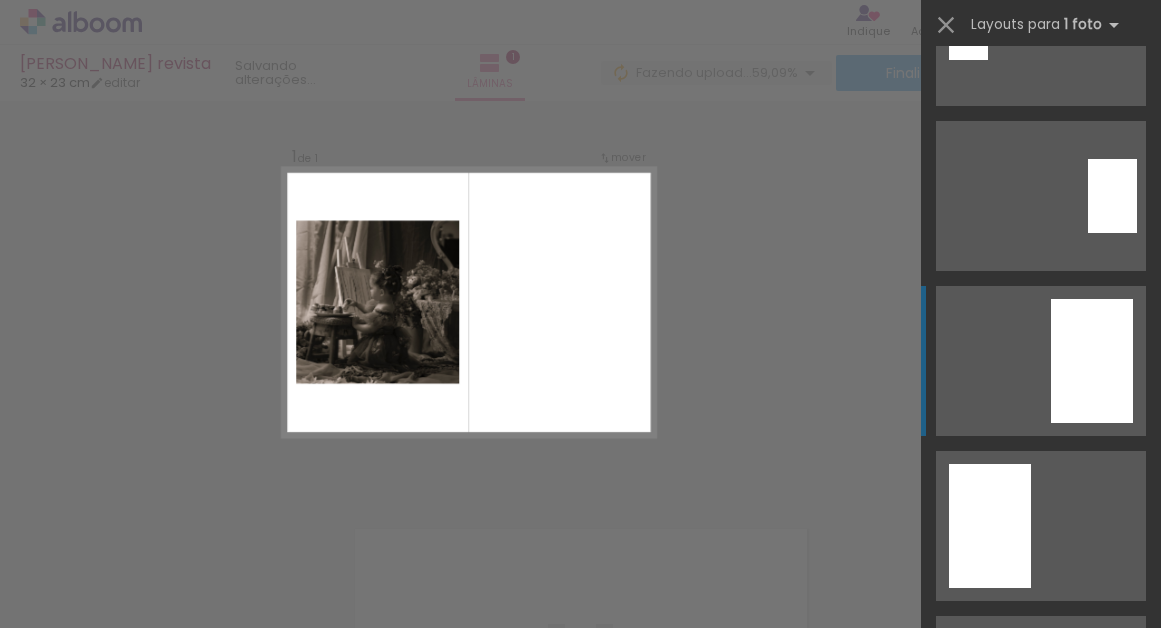 scroll, scrollTop: 2237, scrollLeft: 0, axis: vertical 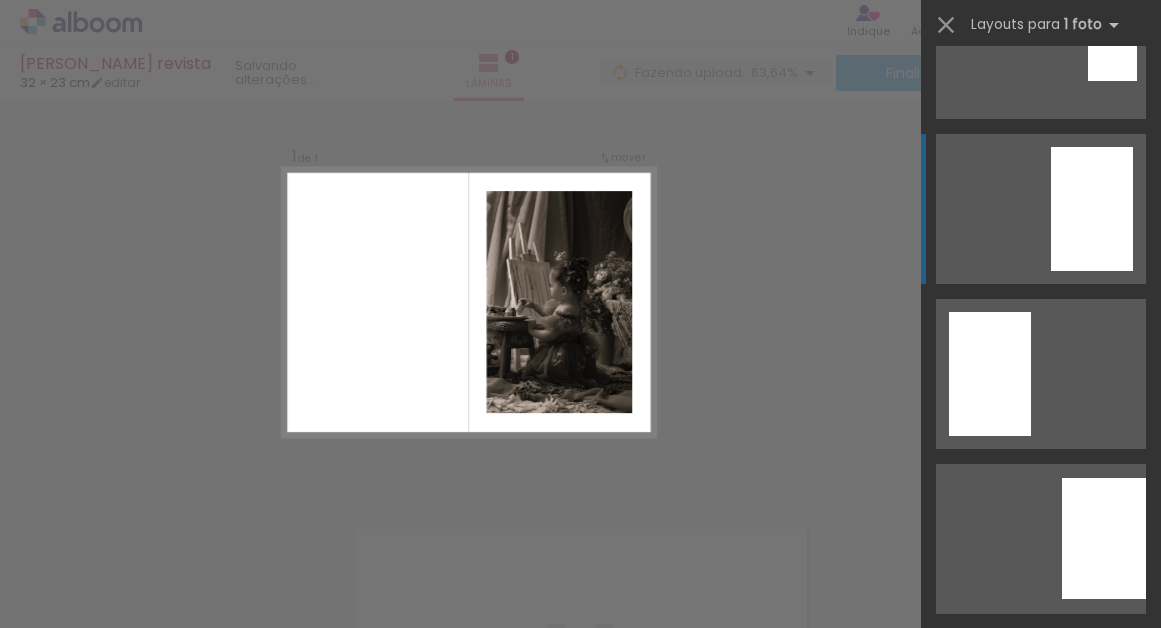 click at bounding box center (989, -12102) 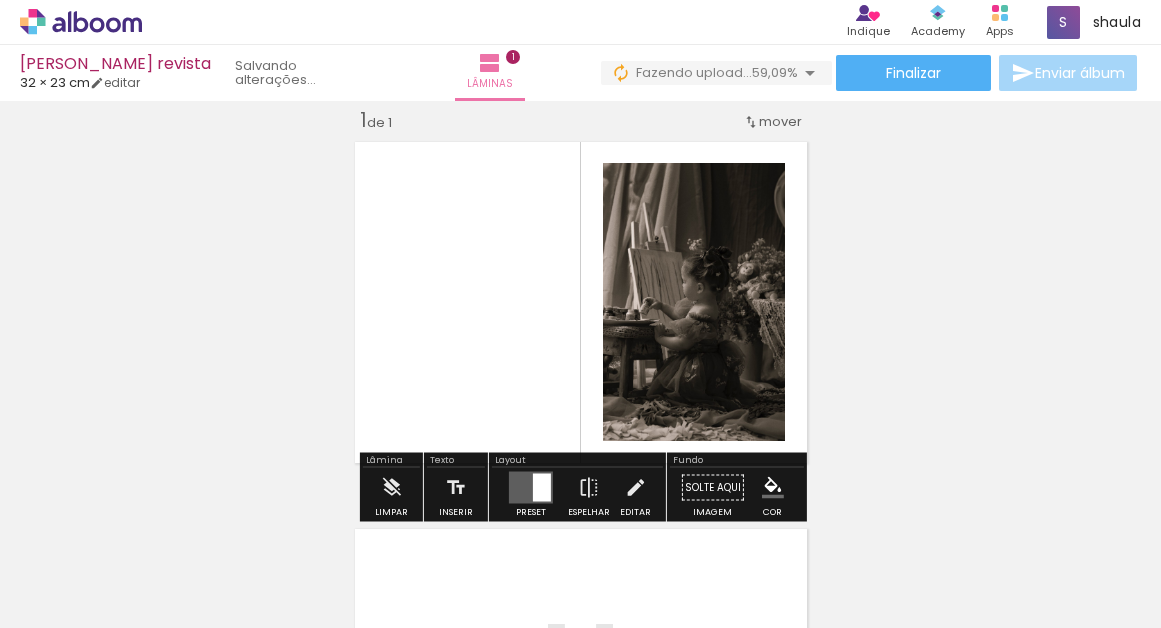 click at bounding box center (542, 488) 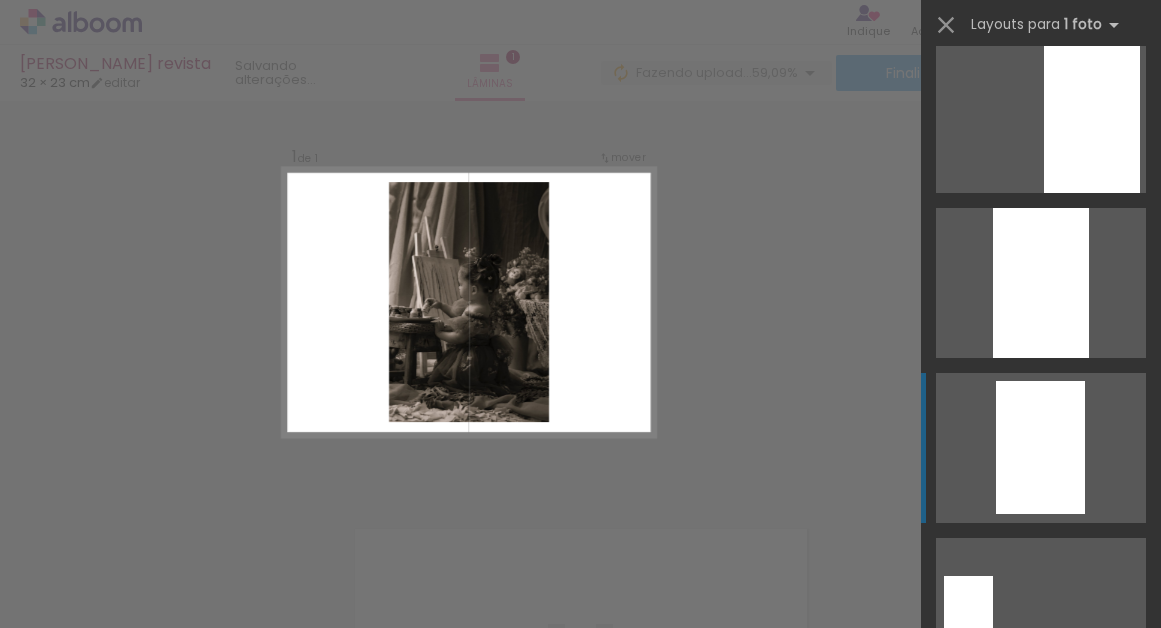 scroll, scrollTop: 3161, scrollLeft: 0, axis: vertical 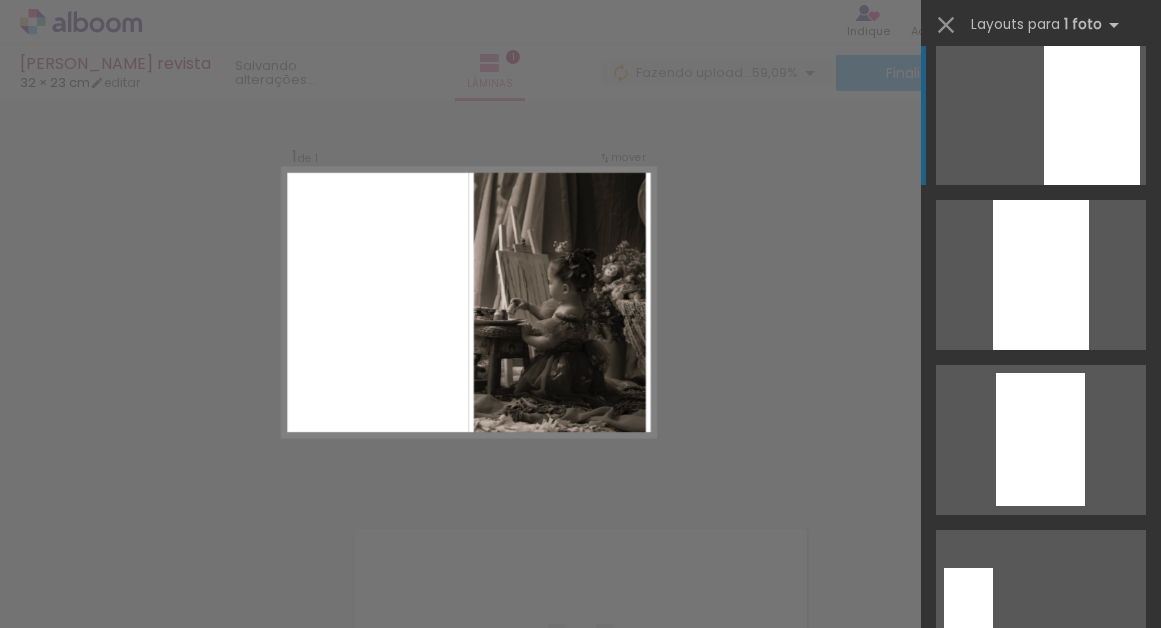 click at bounding box center (990, -220) 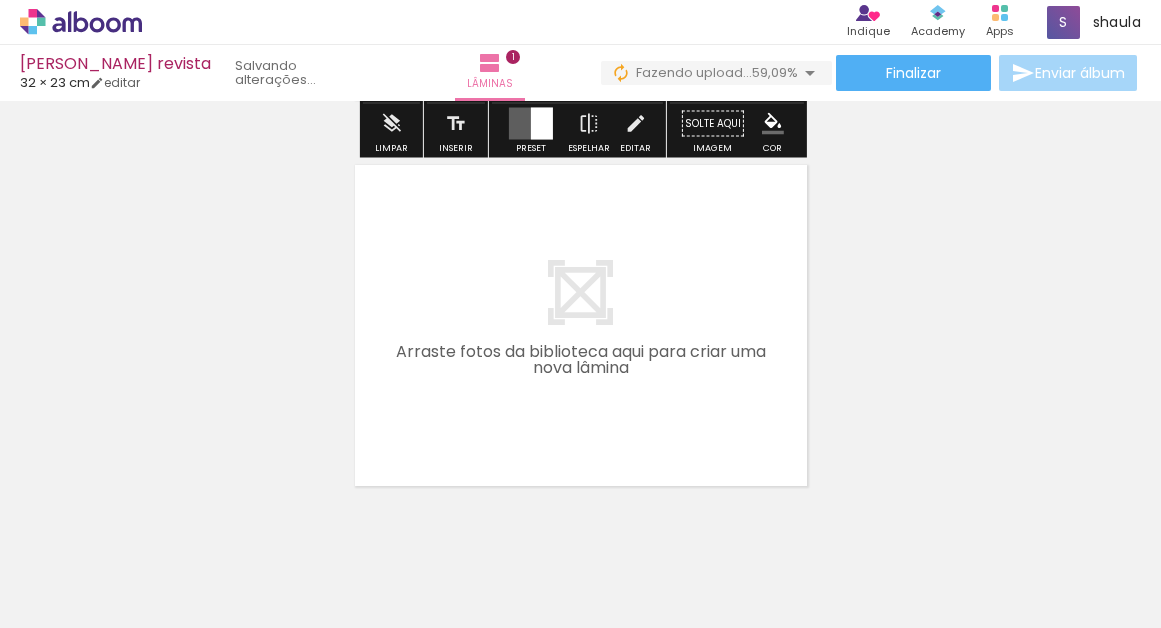 scroll, scrollTop: 401, scrollLeft: 0, axis: vertical 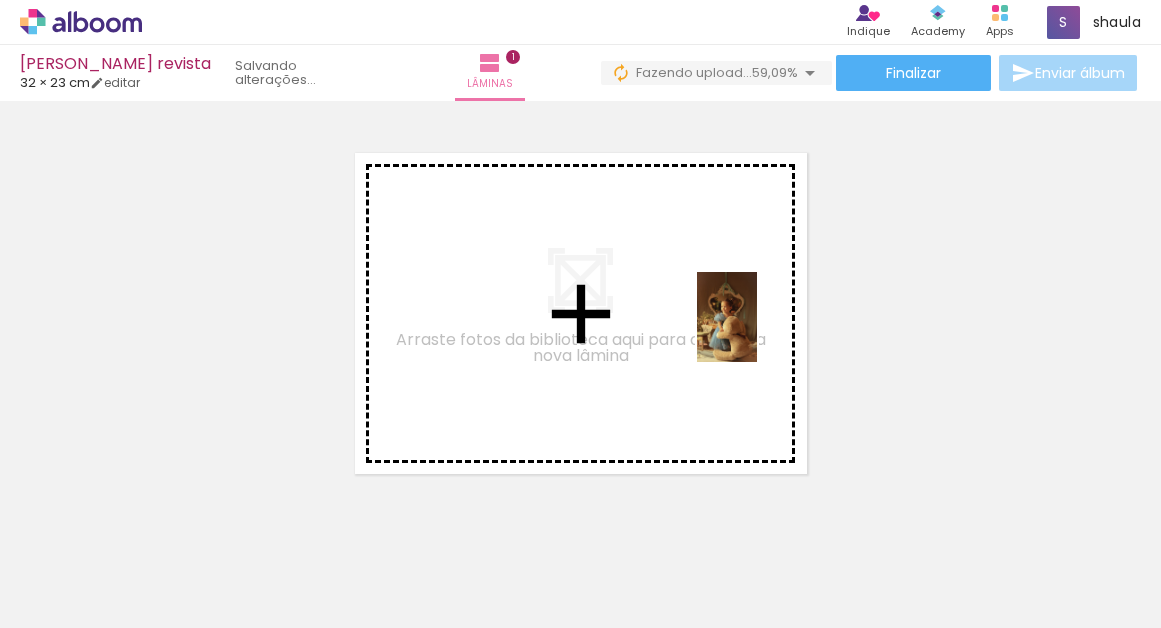 drag, startPoint x: 764, startPoint y: 568, endPoint x: 757, endPoint y: 333, distance: 235.10423 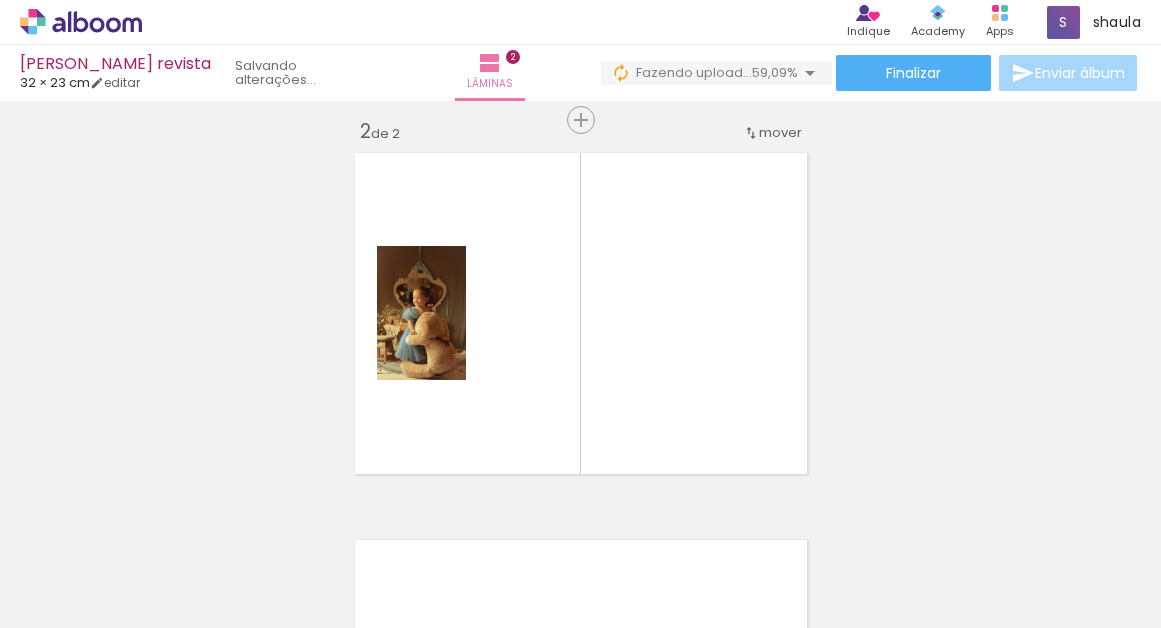 scroll, scrollTop: 412, scrollLeft: 0, axis: vertical 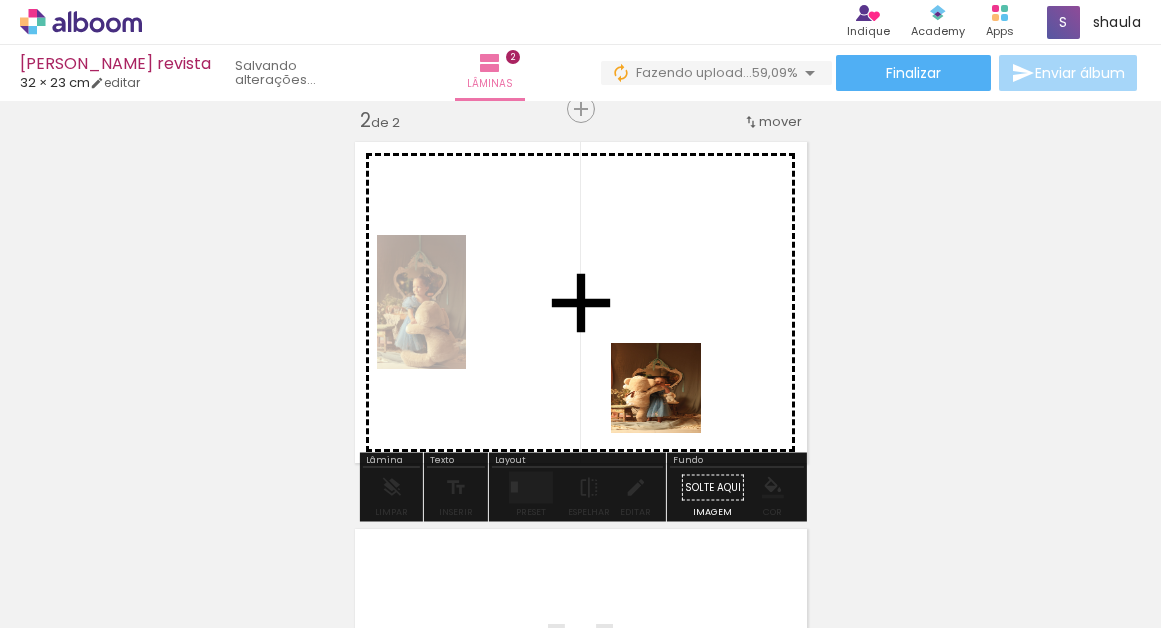 drag, startPoint x: 650, startPoint y: 587, endPoint x: 682, endPoint y: 372, distance: 217.36835 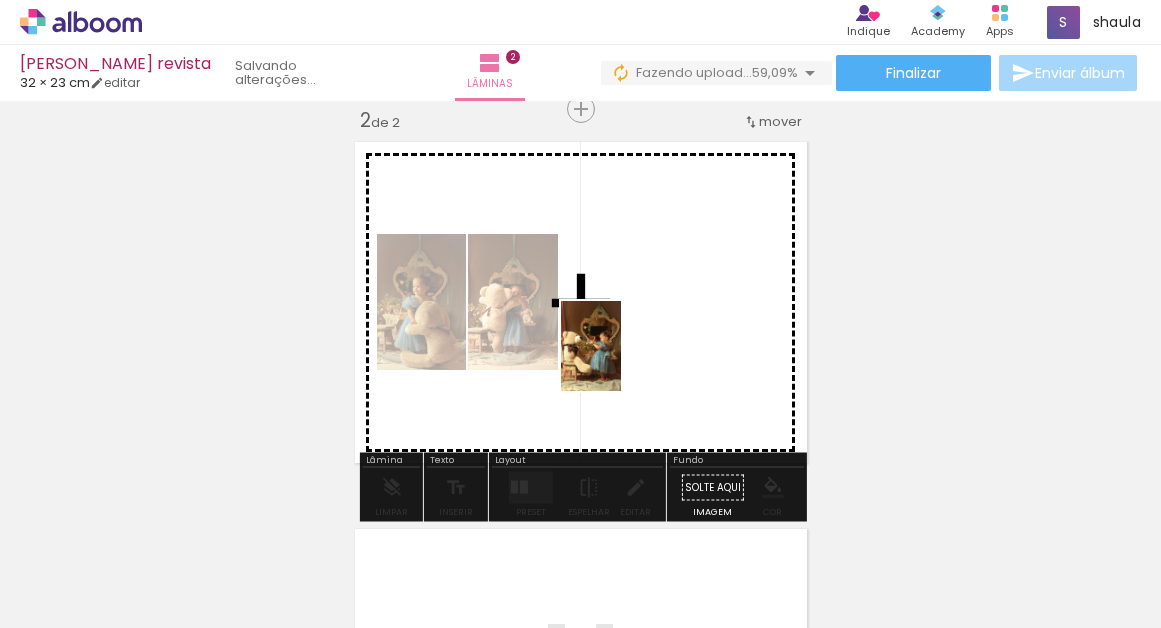 drag, startPoint x: 541, startPoint y: 567, endPoint x: 621, endPoint y: 361, distance: 220.9887 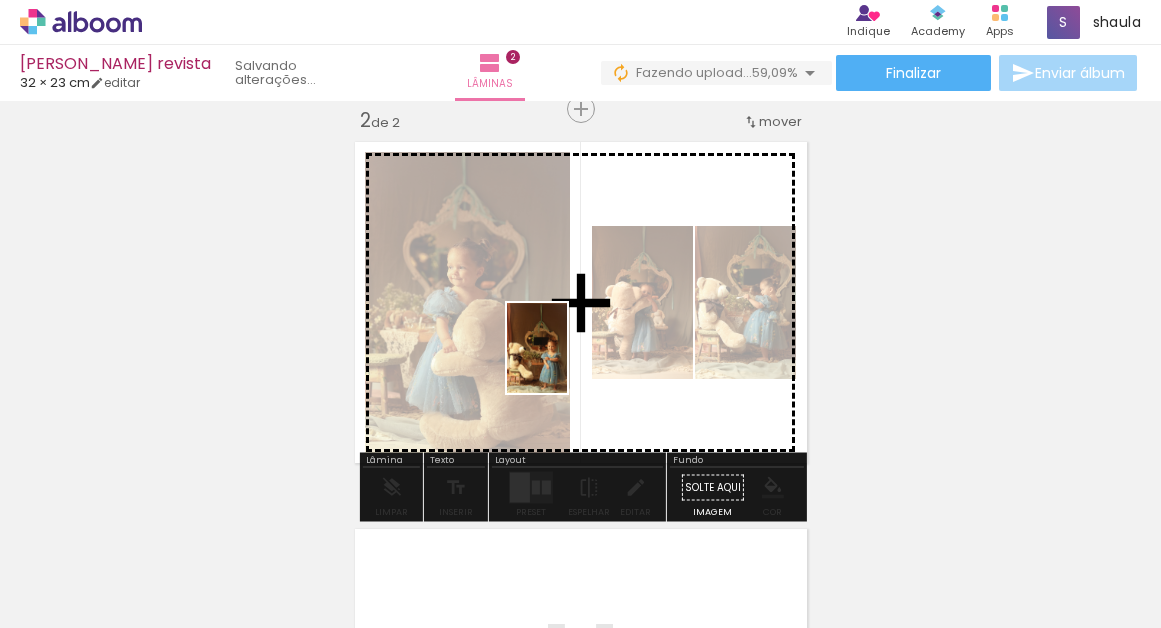 drag, startPoint x: 432, startPoint y: 564, endPoint x: 571, endPoint y: 359, distance: 247.68124 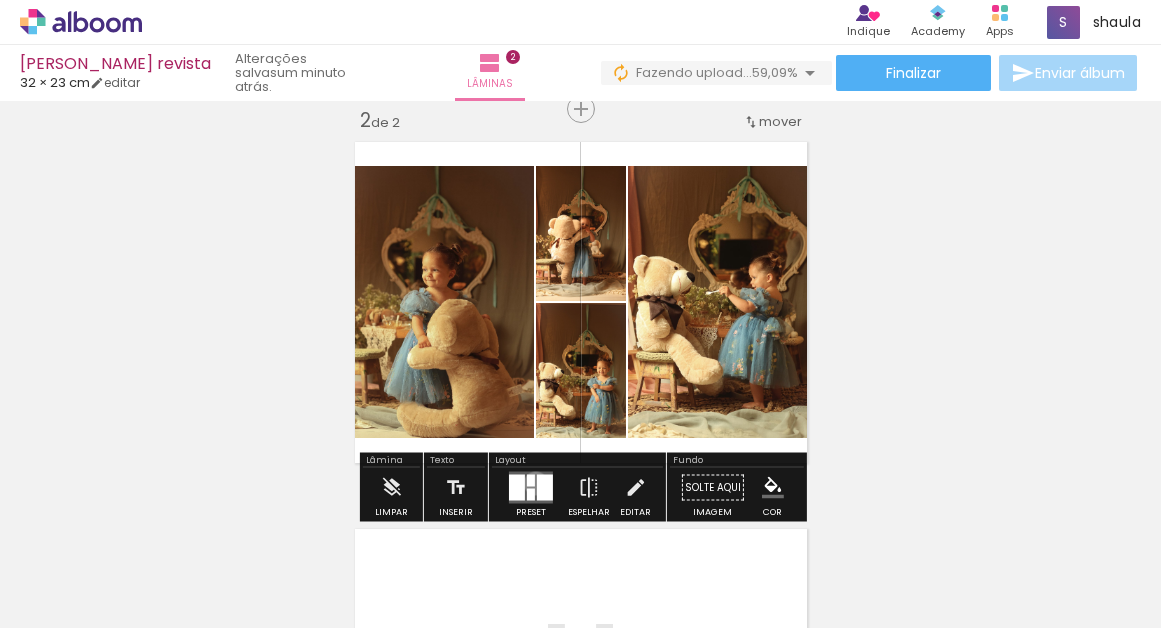 click at bounding box center [531, 488] 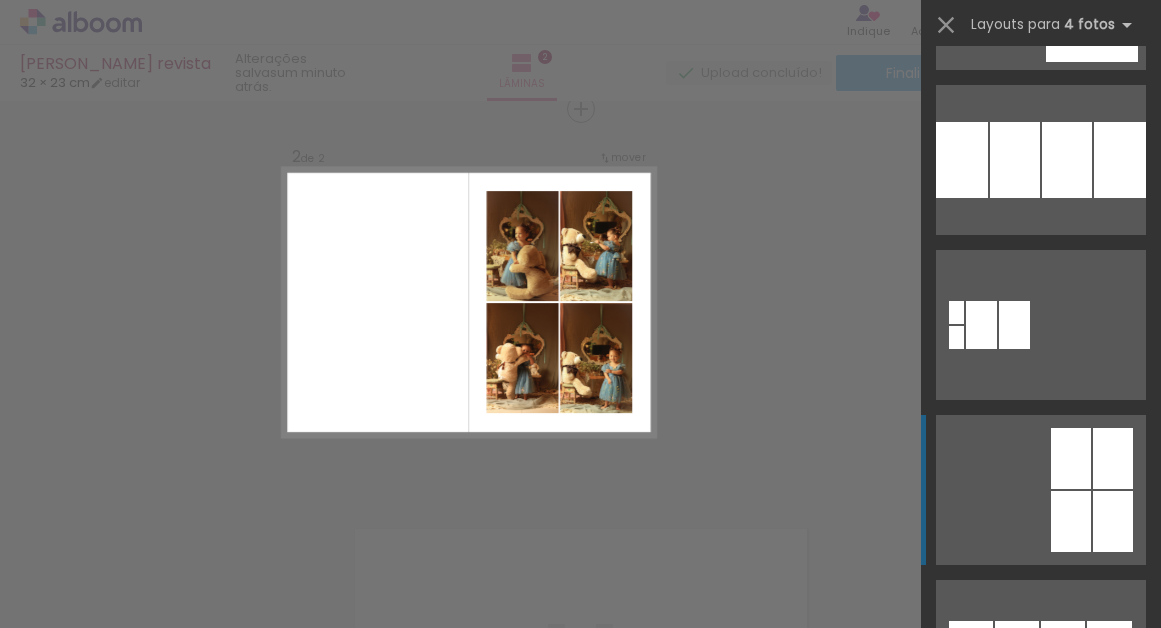 scroll, scrollTop: 2947, scrollLeft: 0, axis: vertical 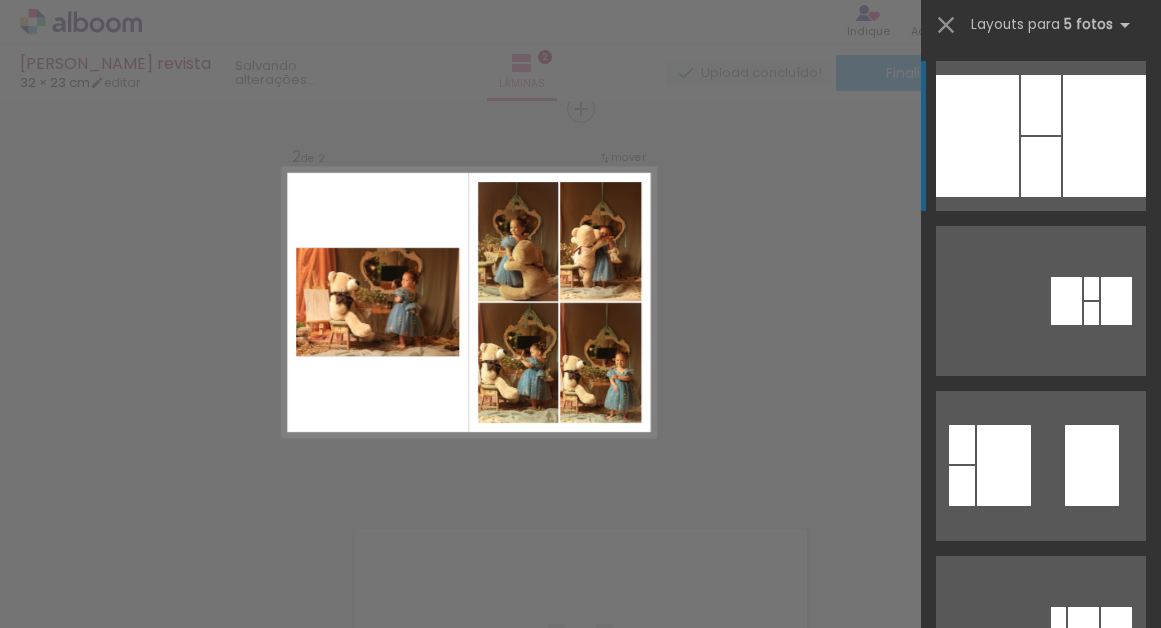 drag, startPoint x: 321, startPoint y: 561, endPoint x: 432, endPoint y: 340, distance: 247.30952 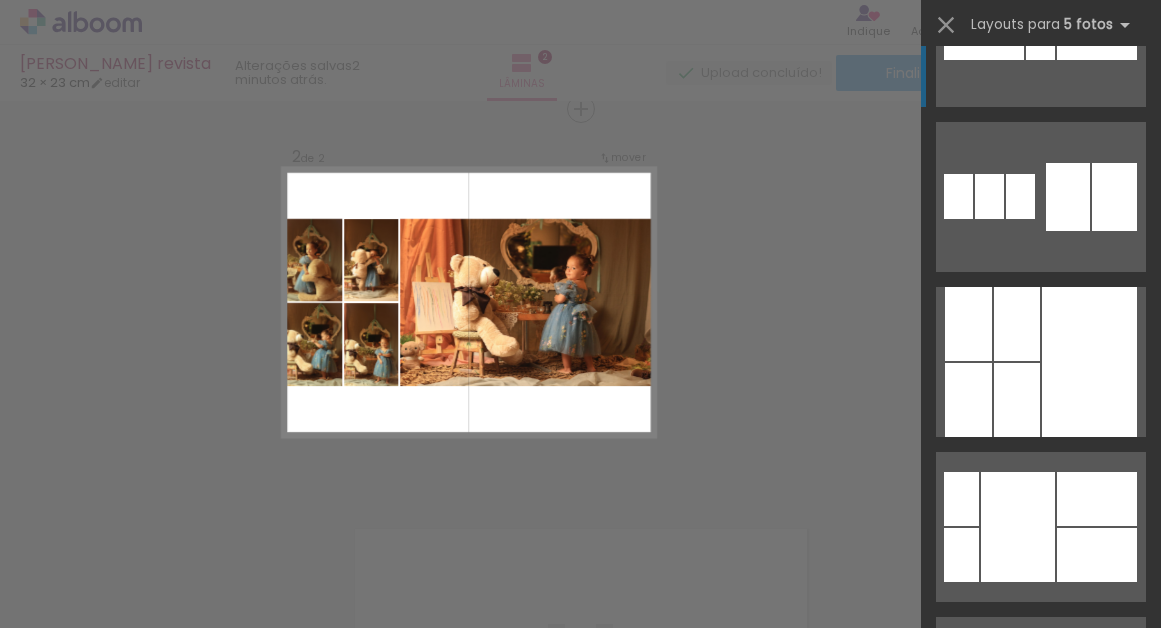 scroll, scrollTop: 7866, scrollLeft: 0, axis: vertical 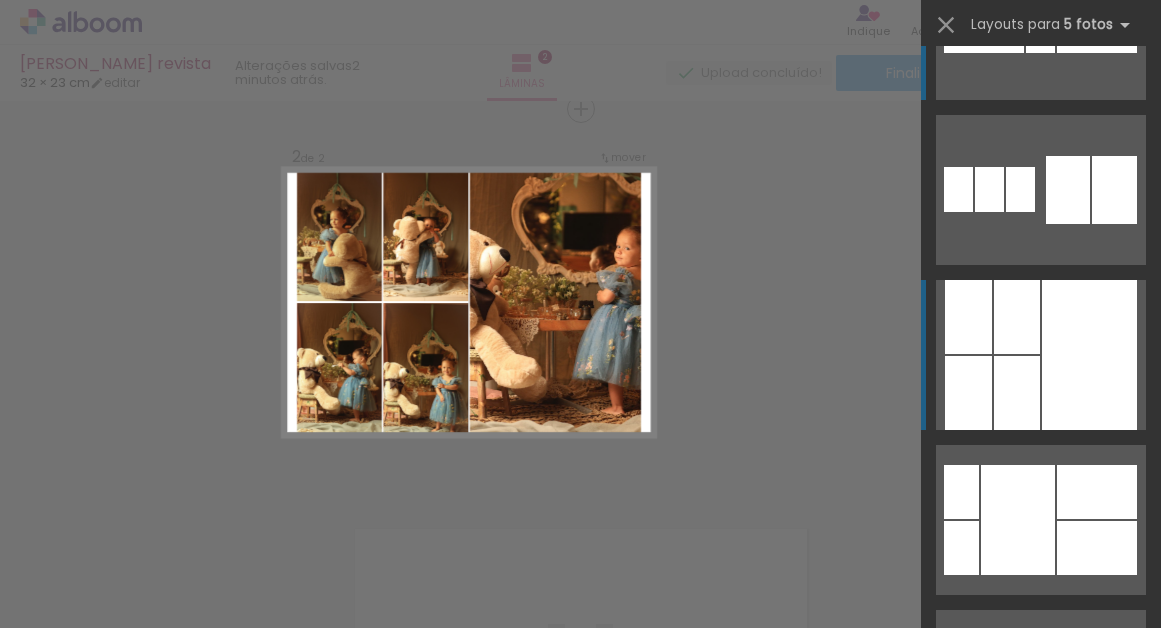click at bounding box center [1089, 355] 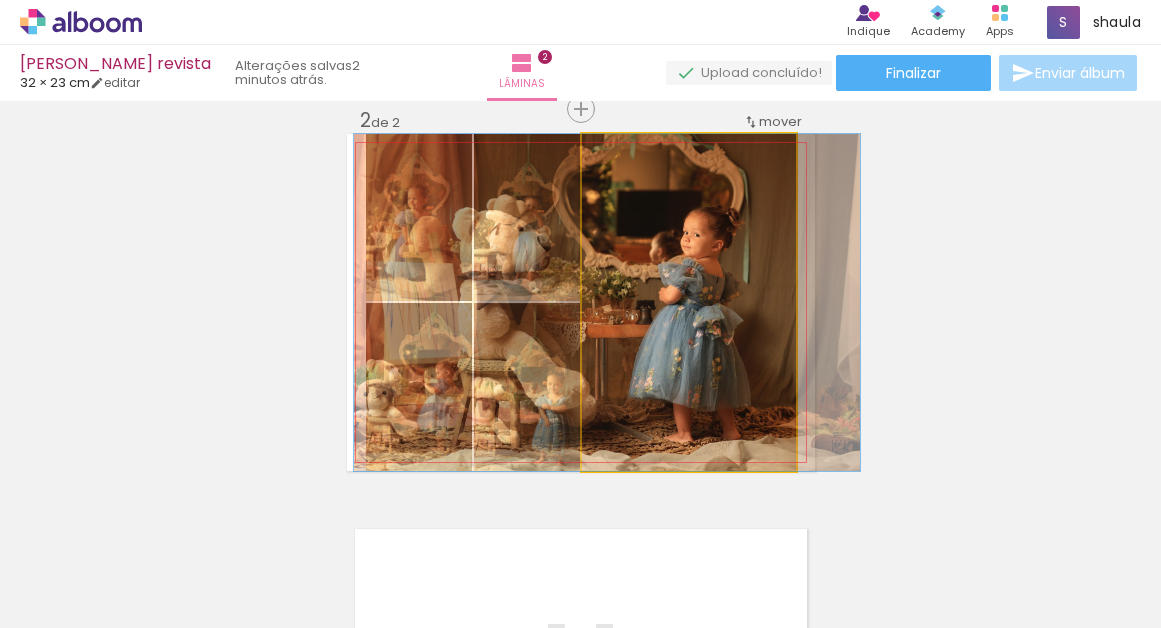 drag, startPoint x: 717, startPoint y: 307, endPoint x: 635, endPoint y: 307, distance: 82 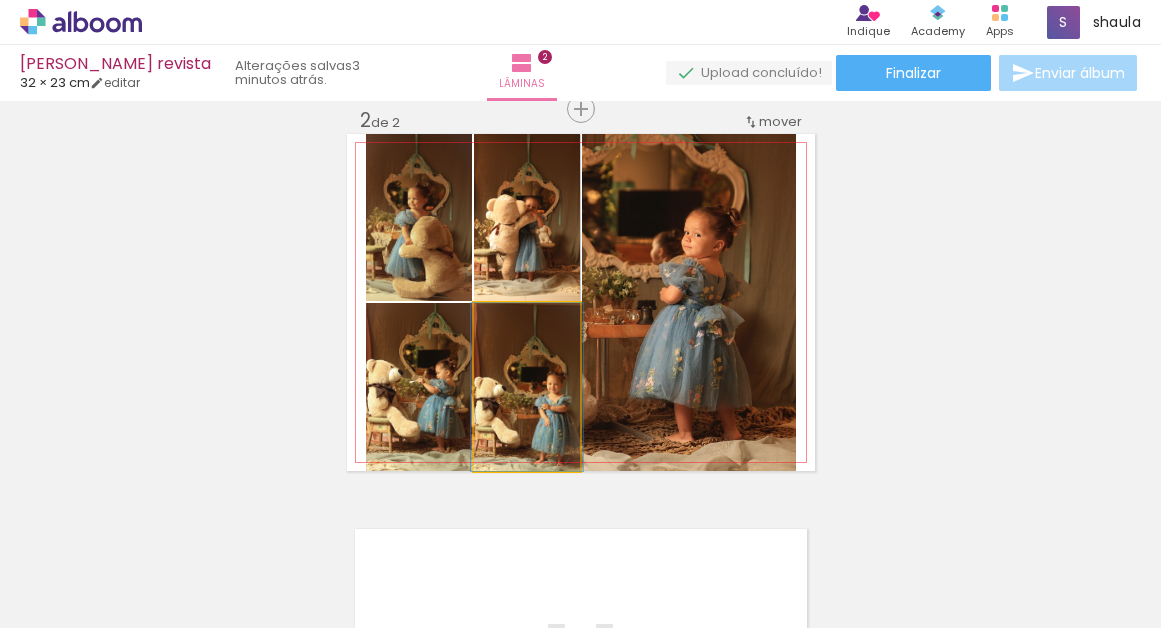 click 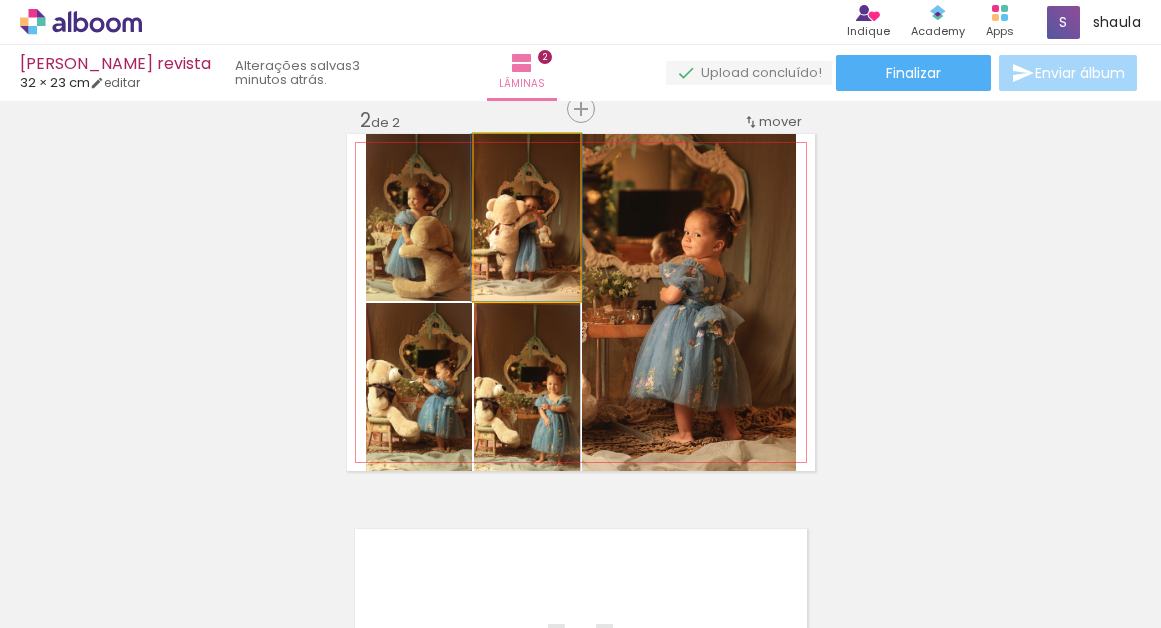click 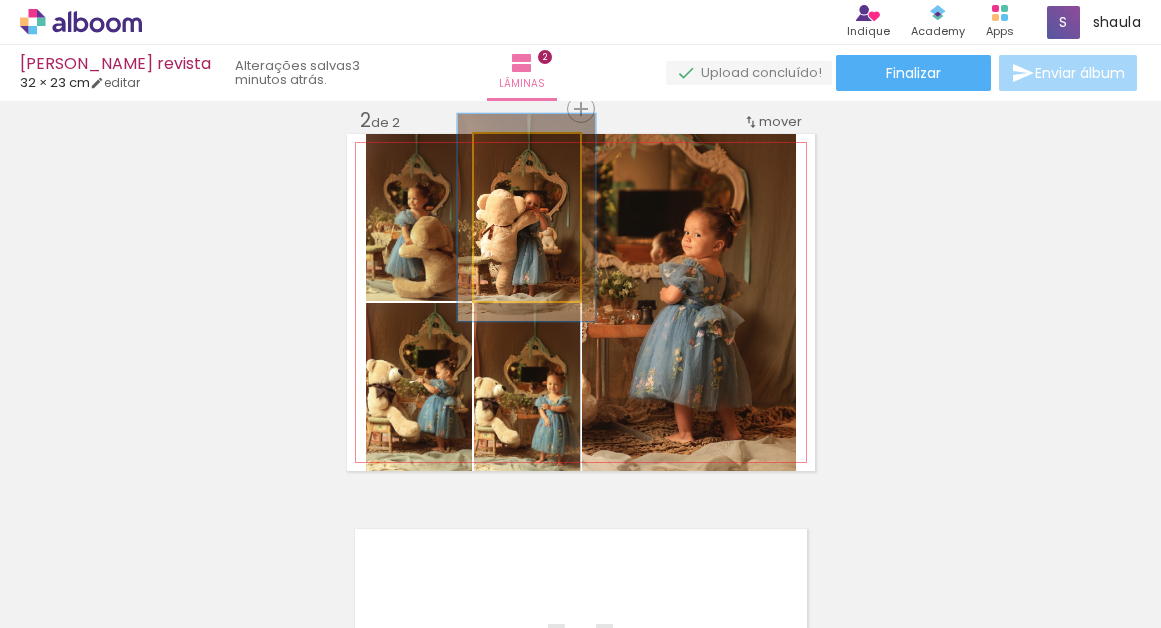 type on "124" 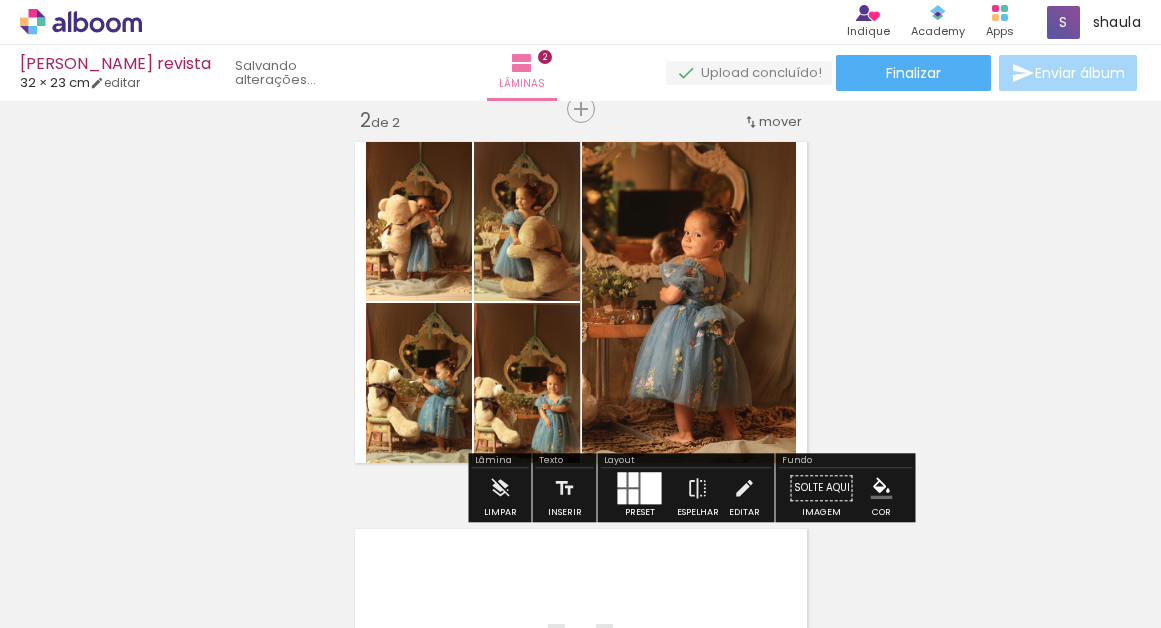drag, startPoint x: 421, startPoint y: 240, endPoint x: 511, endPoint y: 229, distance: 90.66973 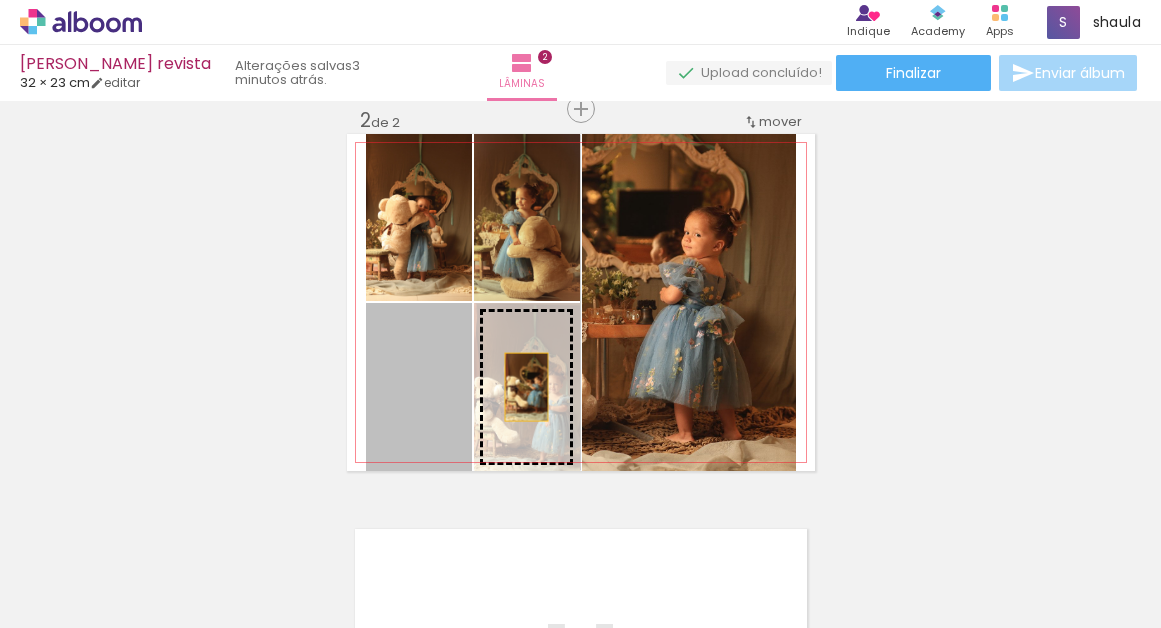 drag, startPoint x: 414, startPoint y: 396, endPoint x: 526, endPoint y: 386, distance: 112.44554 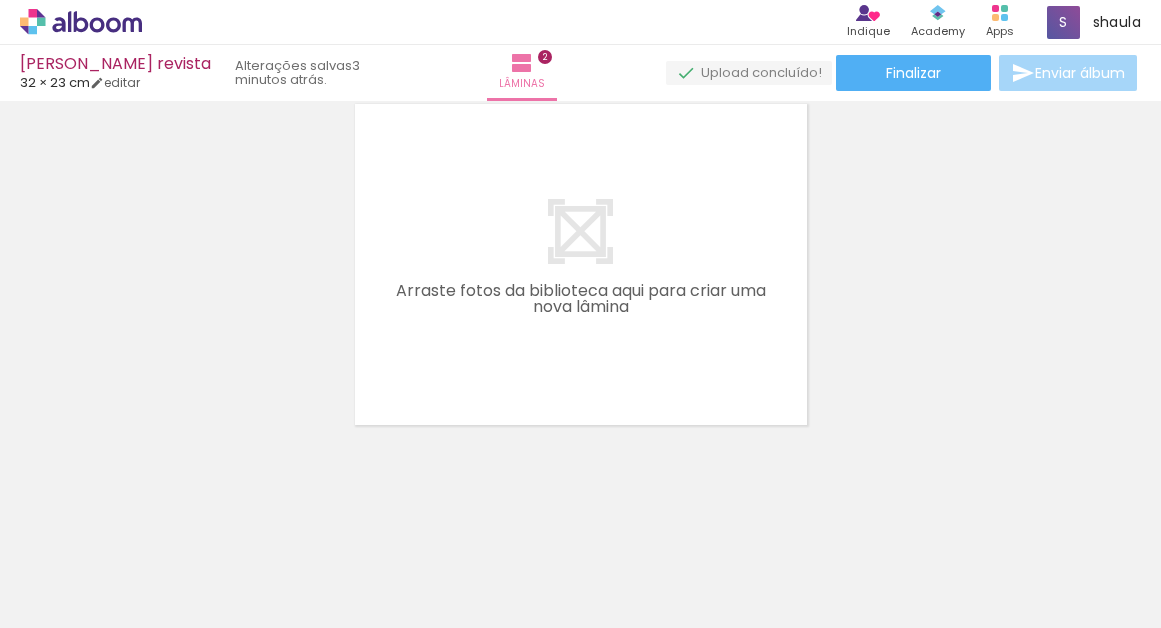 scroll, scrollTop: 837, scrollLeft: 0, axis: vertical 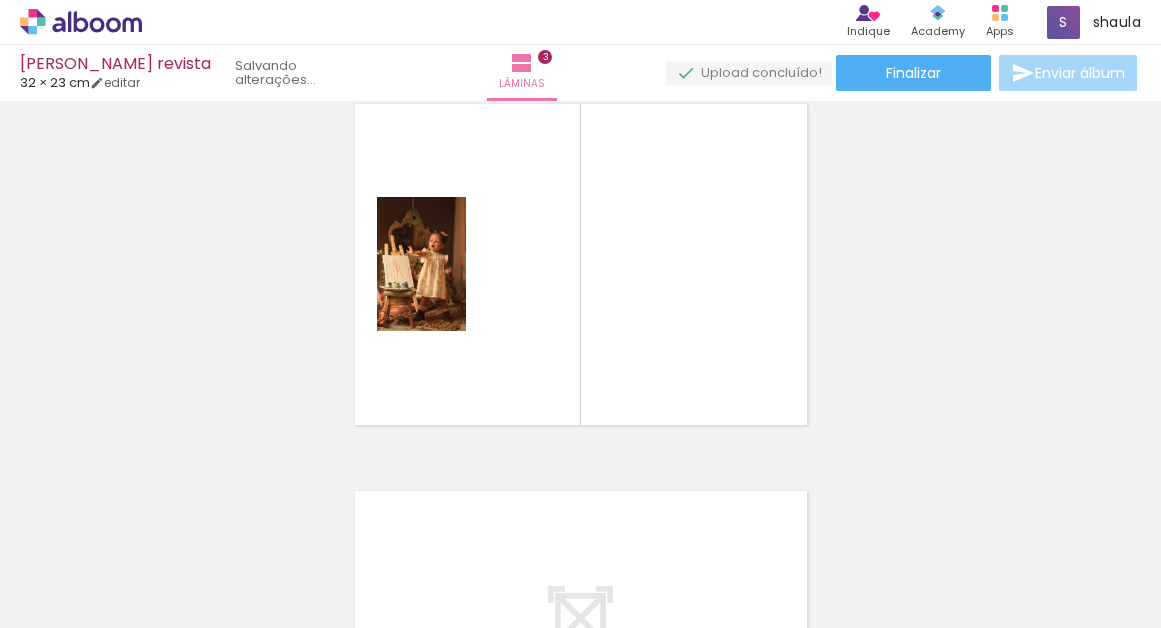 drag, startPoint x: 1032, startPoint y: 565, endPoint x: 758, endPoint y: 340, distance: 354.54337 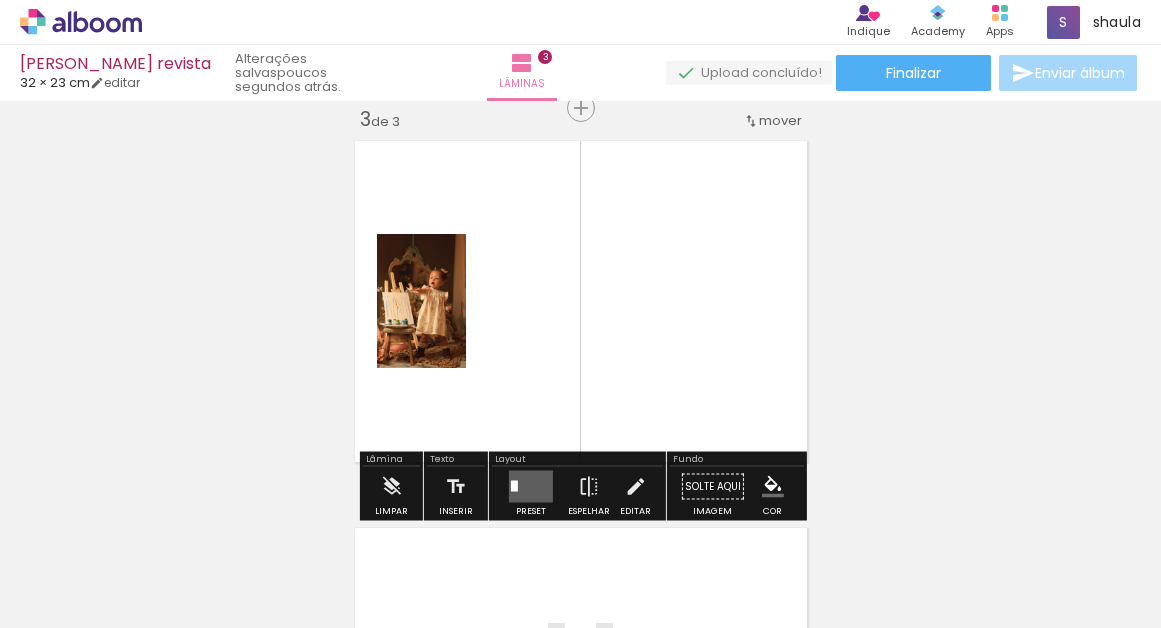 scroll, scrollTop: 799, scrollLeft: 0, axis: vertical 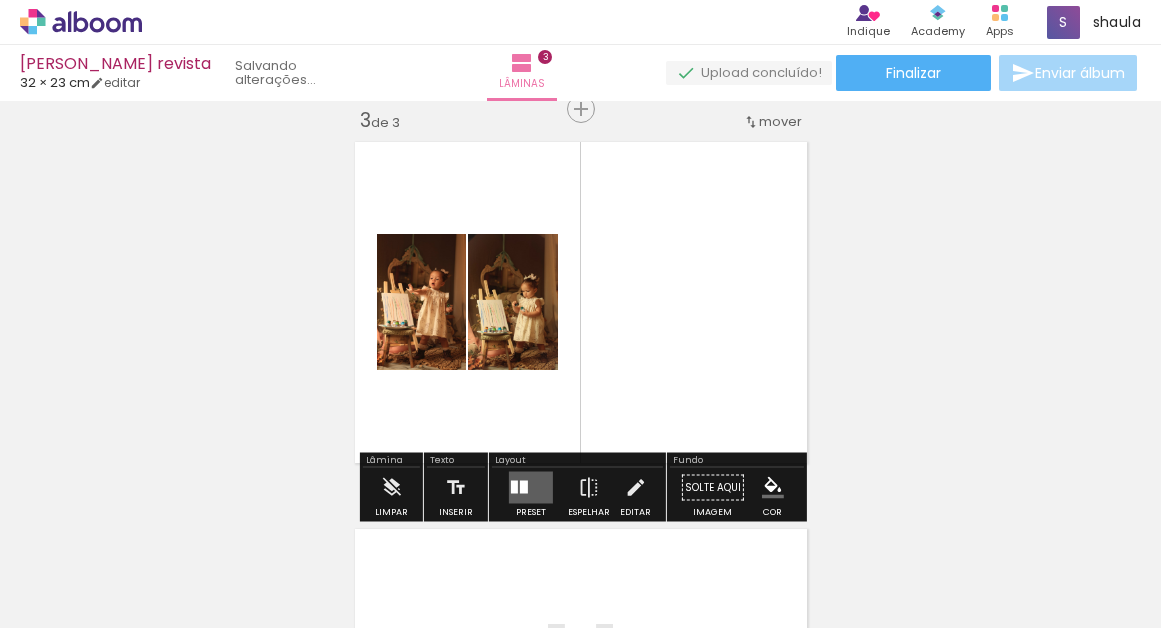 drag, startPoint x: 584, startPoint y: 581, endPoint x: 586, endPoint y: 358, distance: 223.00897 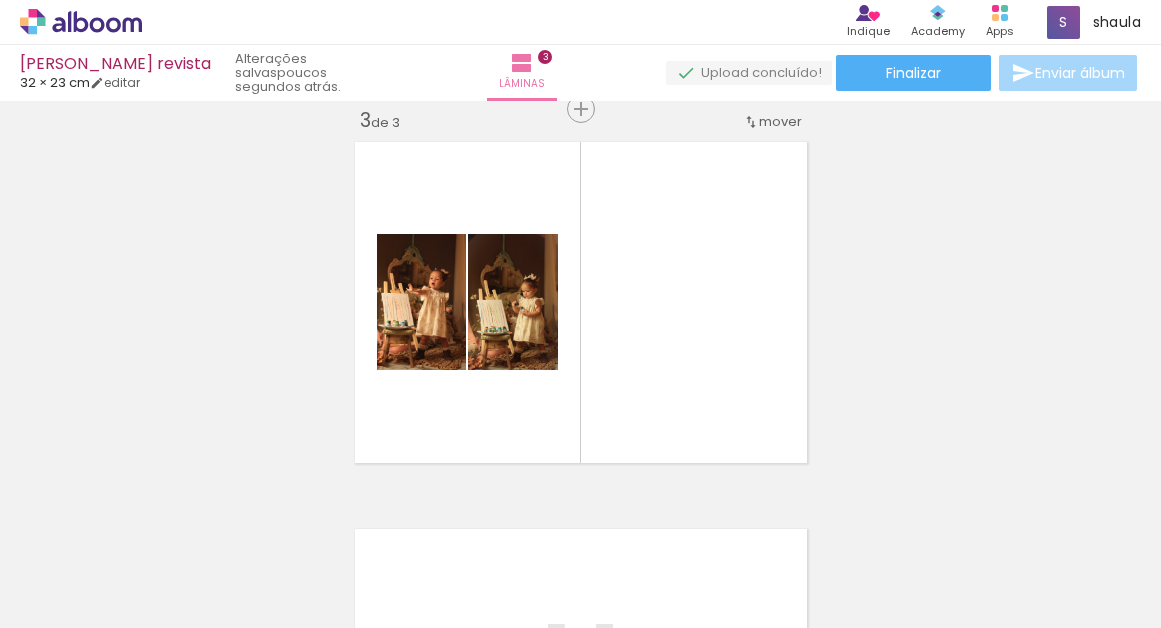 scroll, scrollTop: 0, scrollLeft: 834, axis: horizontal 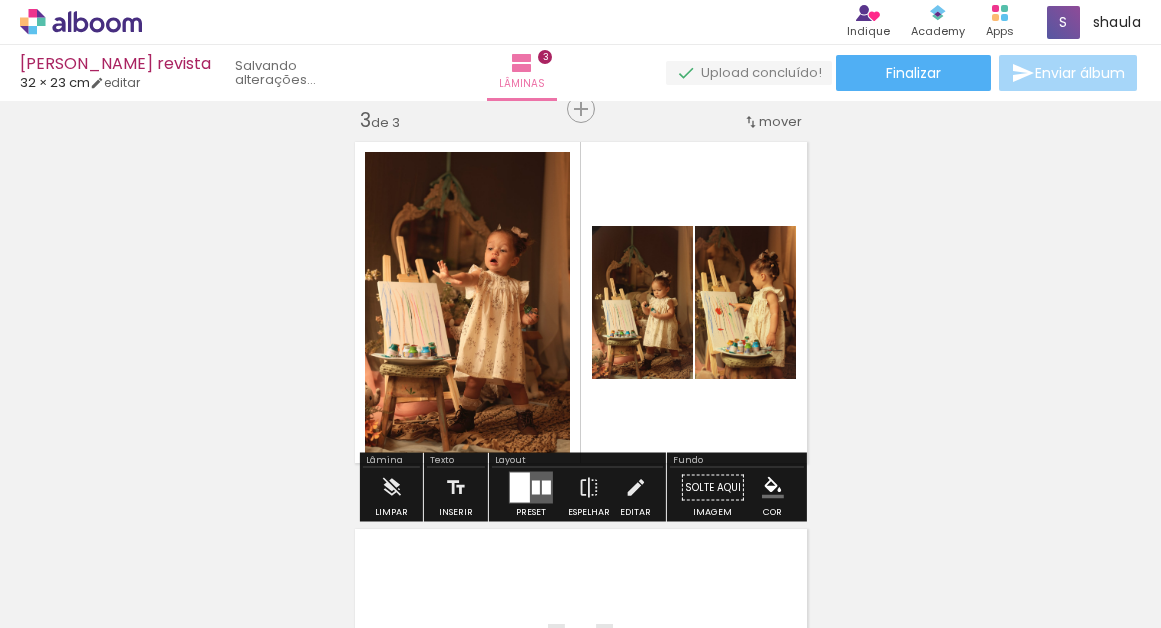 drag, startPoint x: 951, startPoint y: 587, endPoint x: 729, endPoint y: 313, distance: 352.64713 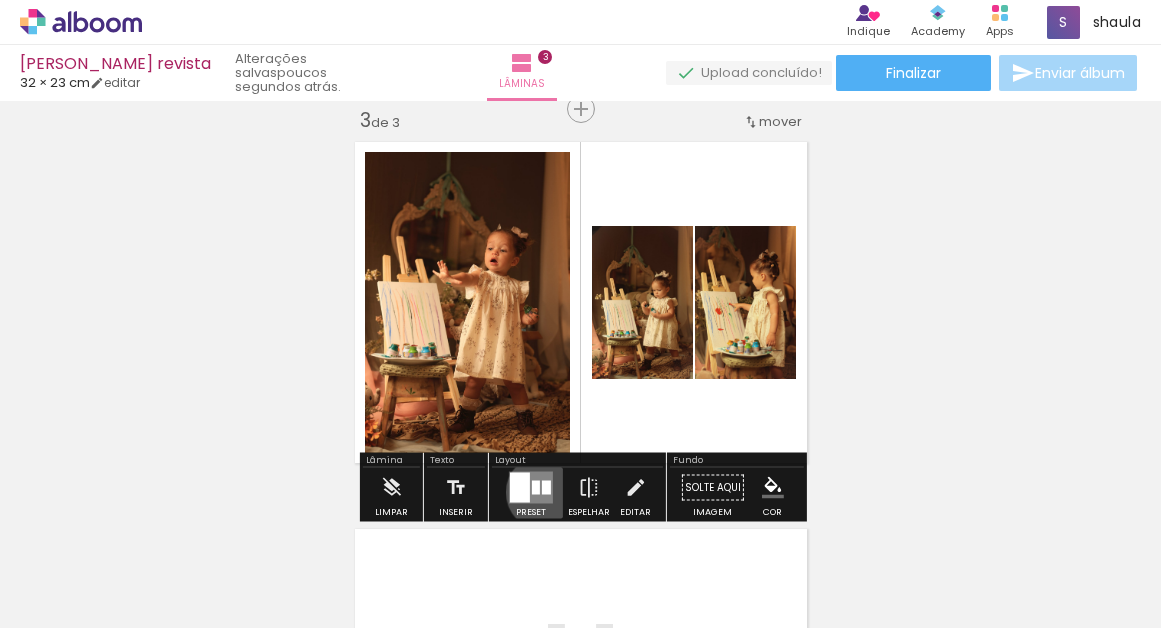 click at bounding box center [546, 488] 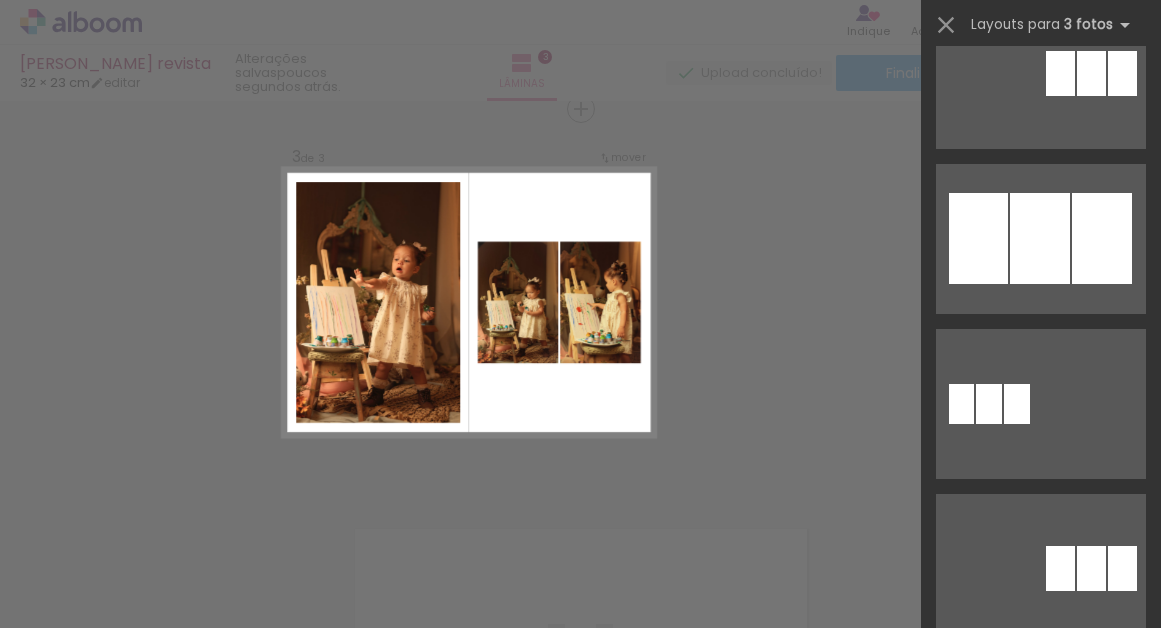 scroll, scrollTop: 1222, scrollLeft: 0, axis: vertical 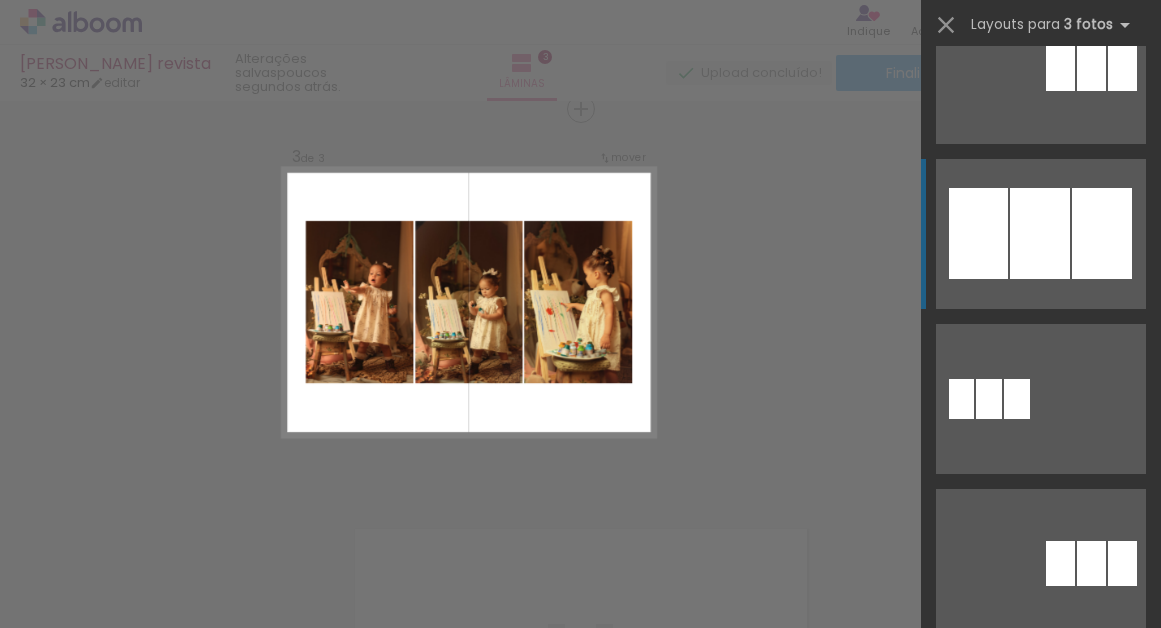 click at bounding box center (1040, 729) 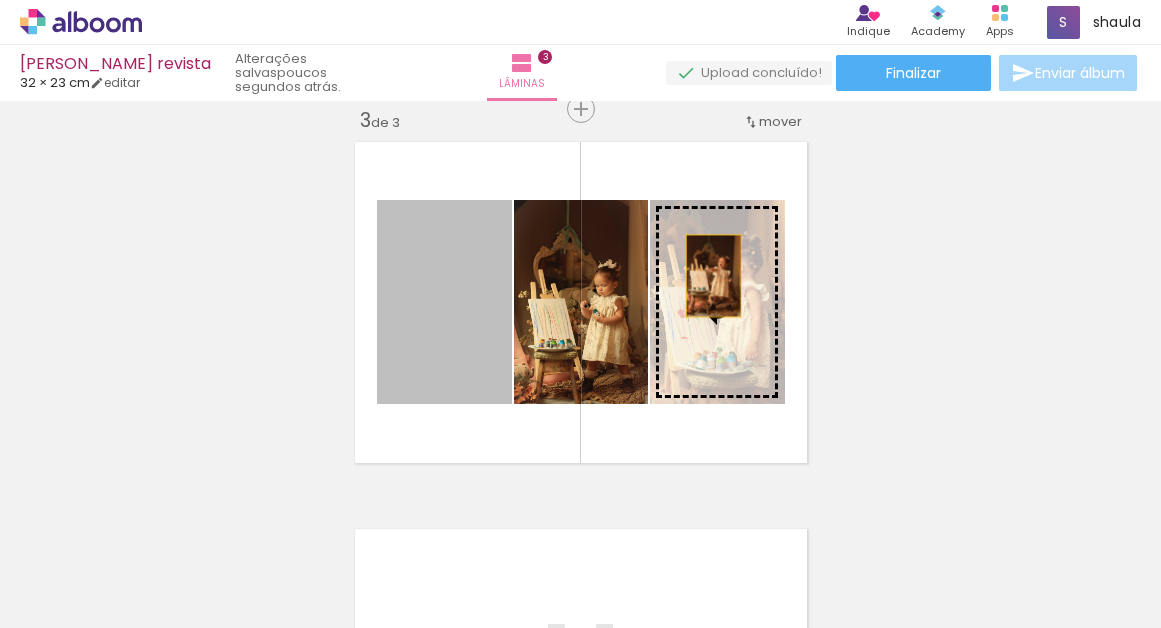 drag, startPoint x: 461, startPoint y: 323, endPoint x: 713, endPoint y: 276, distance: 256.34546 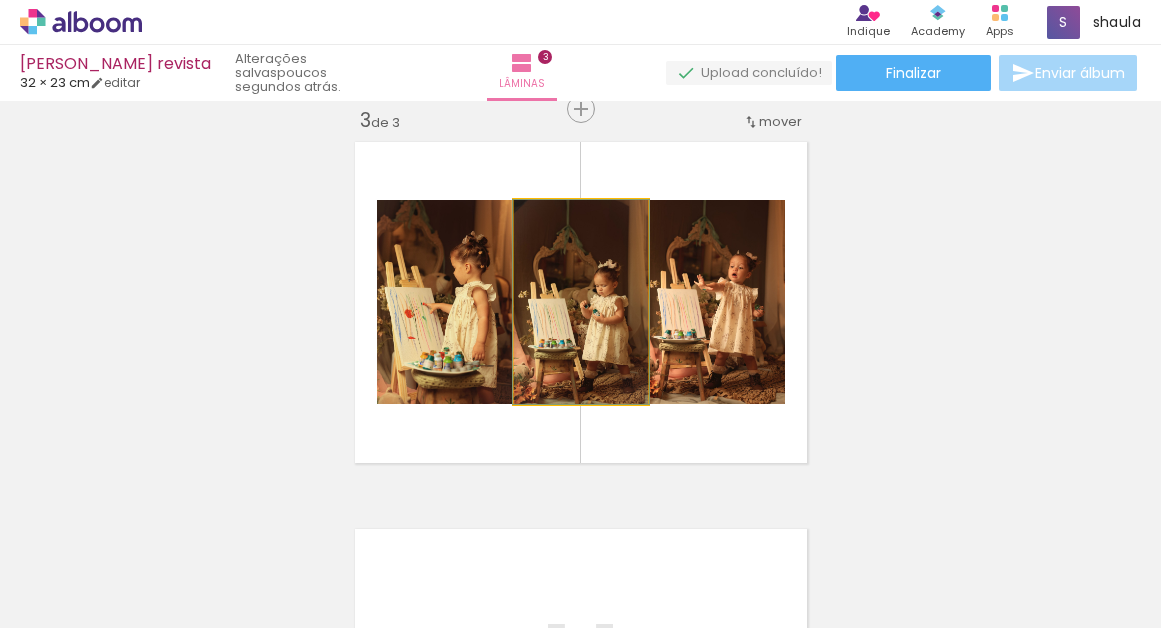 click 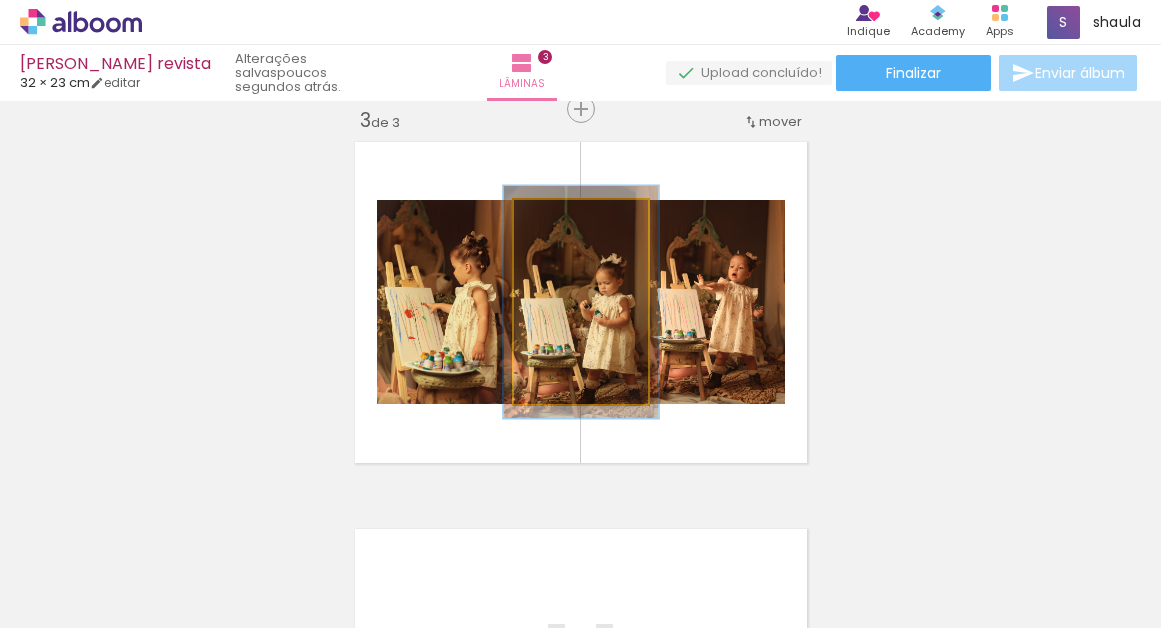 type on "113" 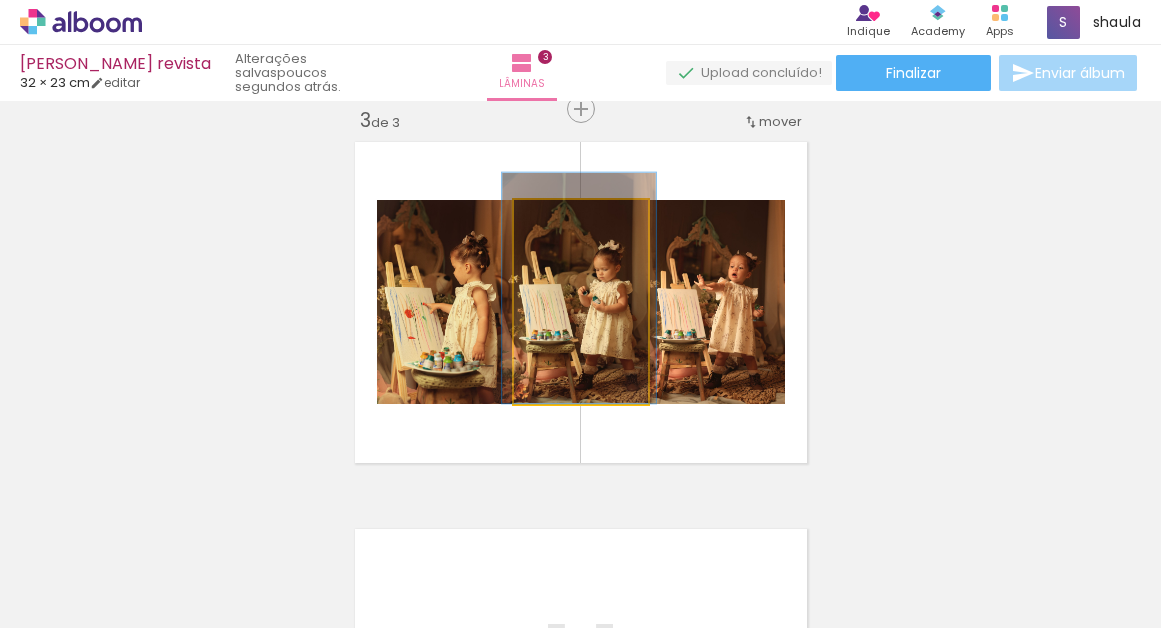 drag, startPoint x: 626, startPoint y: 306, endPoint x: 624, endPoint y: 291, distance: 15.132746 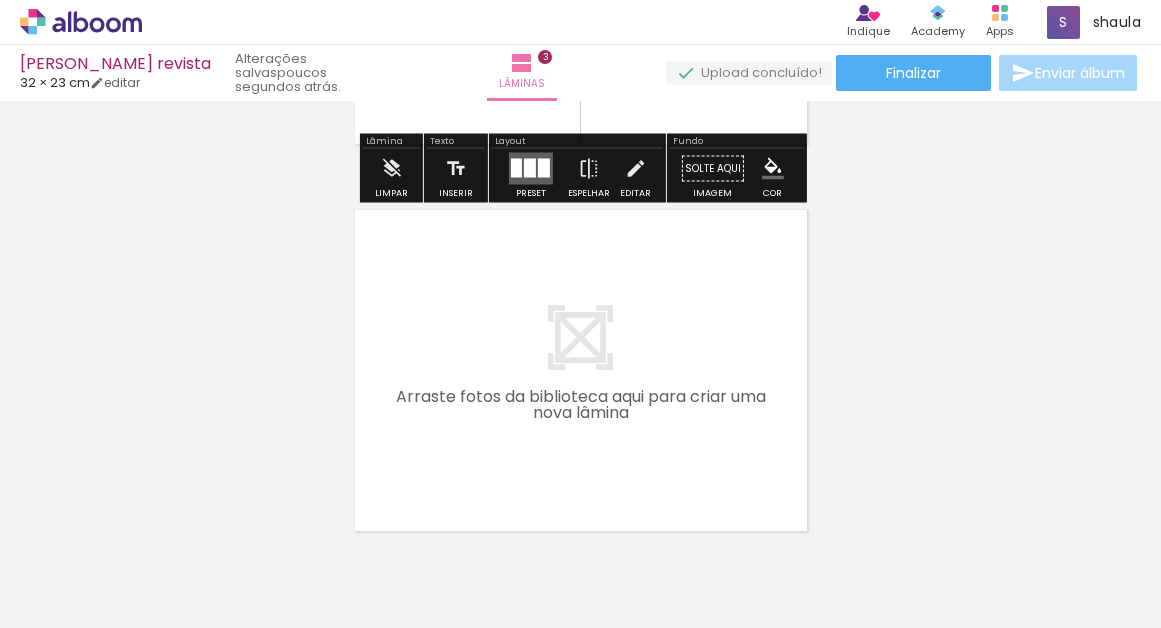 scroll, scrollTop: 1122, scrollLeft: 0, axis: vertical 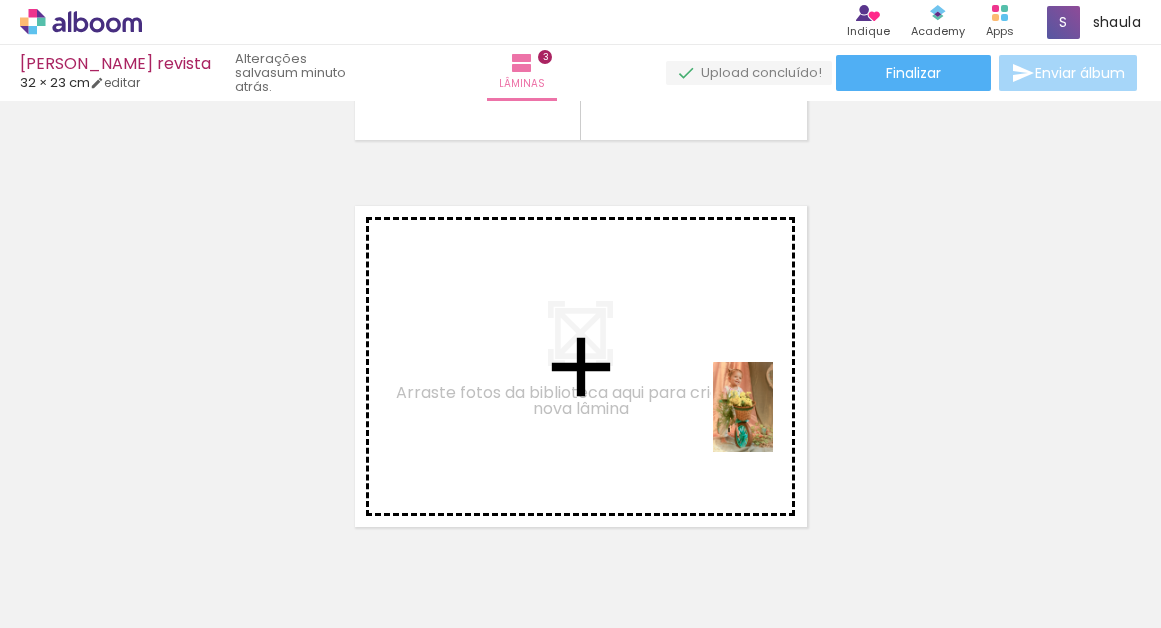 click at bounding box center [580, 314] 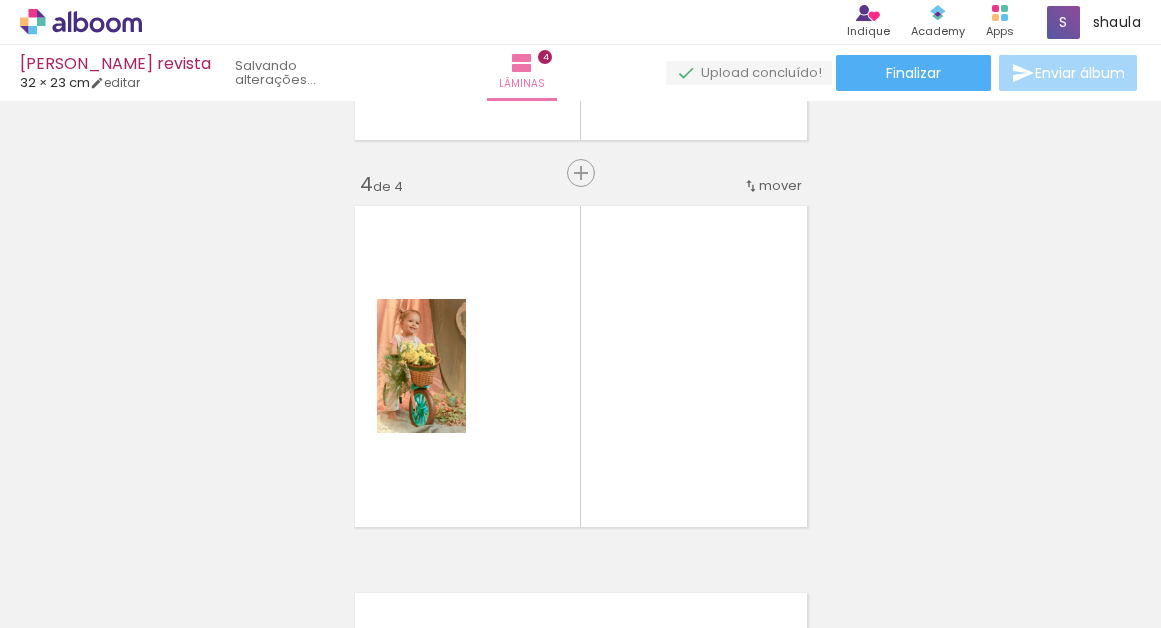 scroll, scrollTop: 1186, scrollLeft: 0, axis: vertical 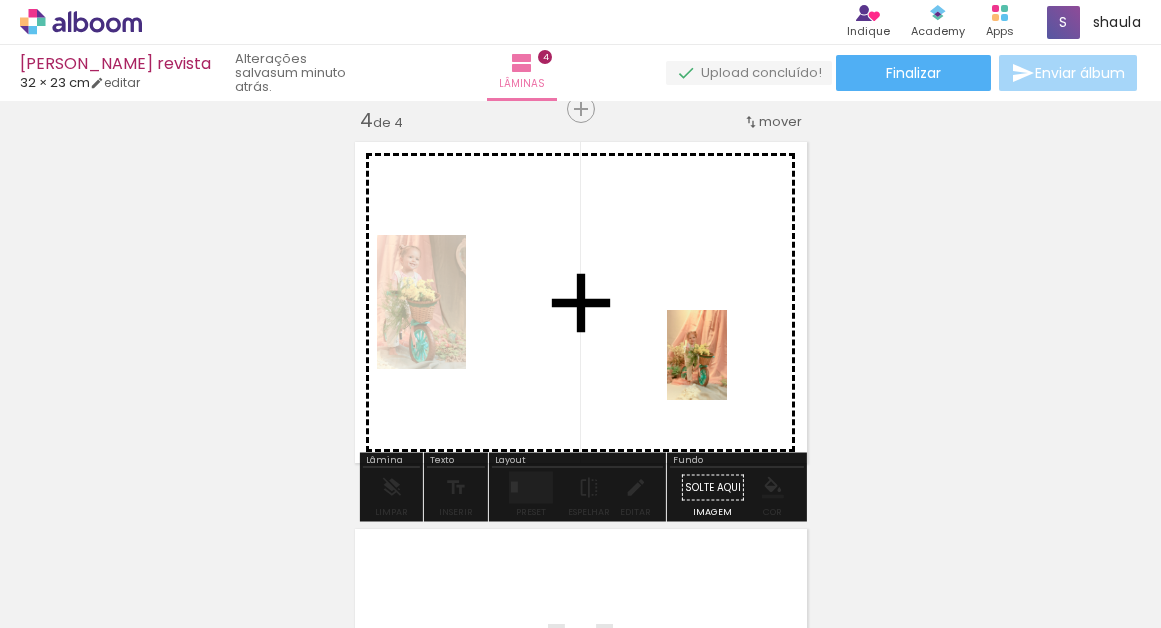 drag, startPoint x: 729, startPoint y: 579, endPoint x: 727, endPoint y: 341, distance: 238.0084 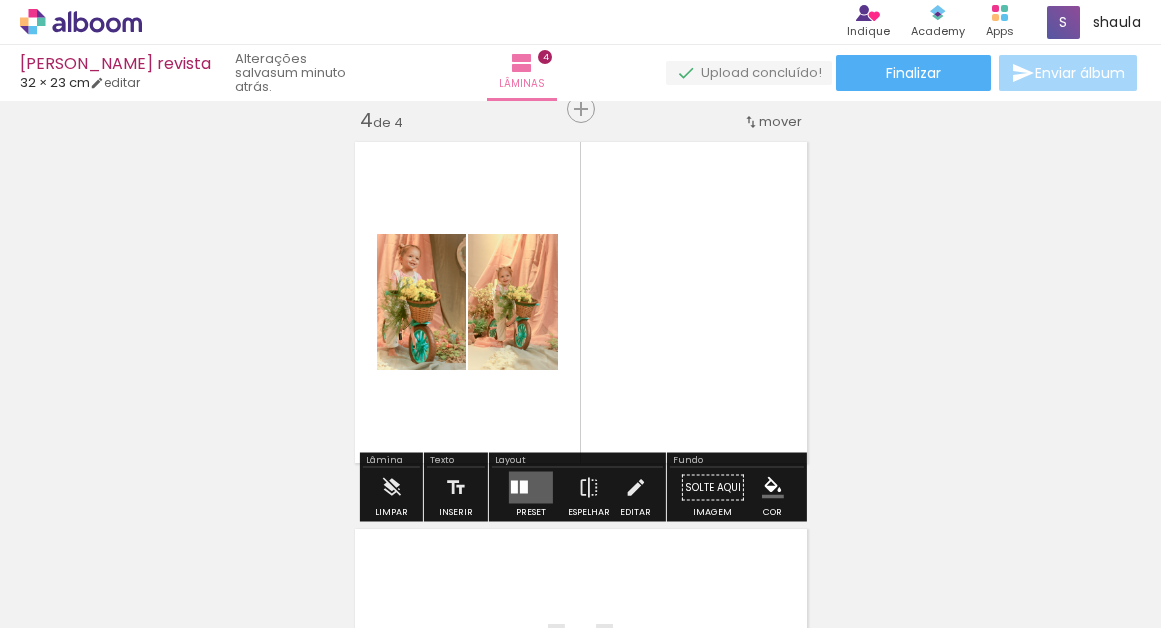 click at bounding box center (524, 487) 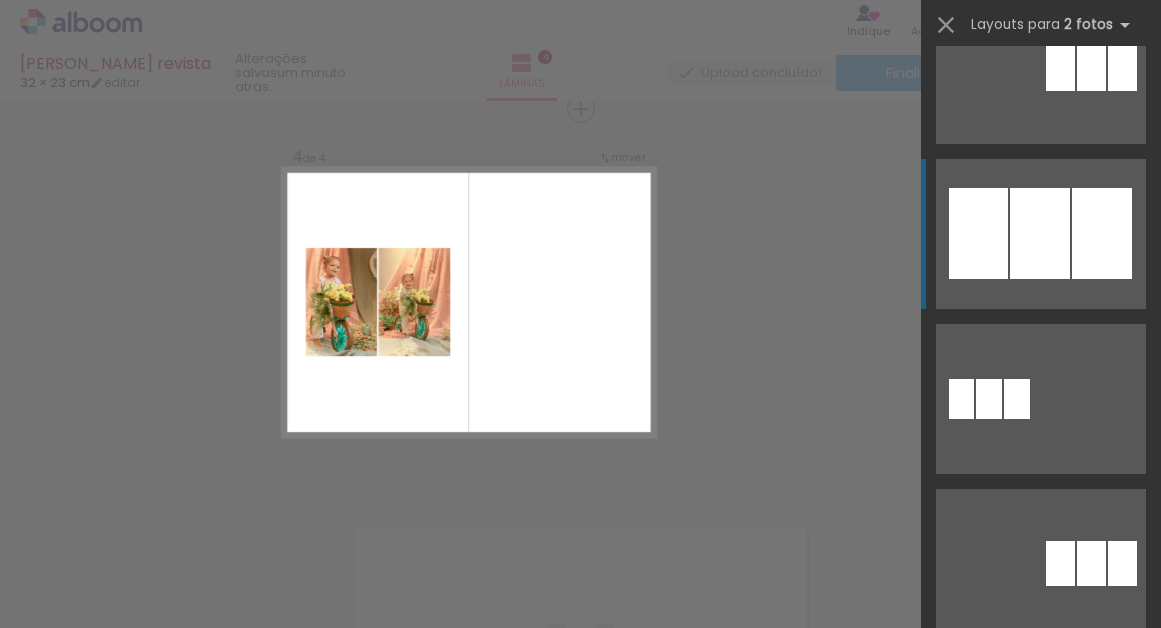scroll, scrollTop: 0, scrollLeft: 0, axis: both 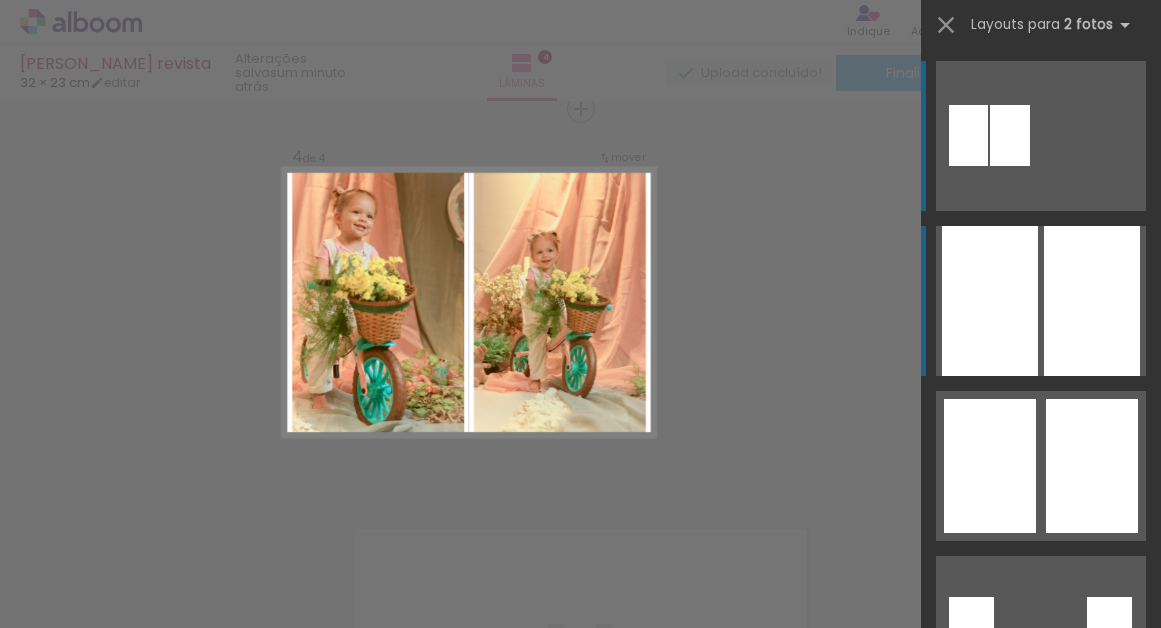 click at bounding box center (1092, 301) 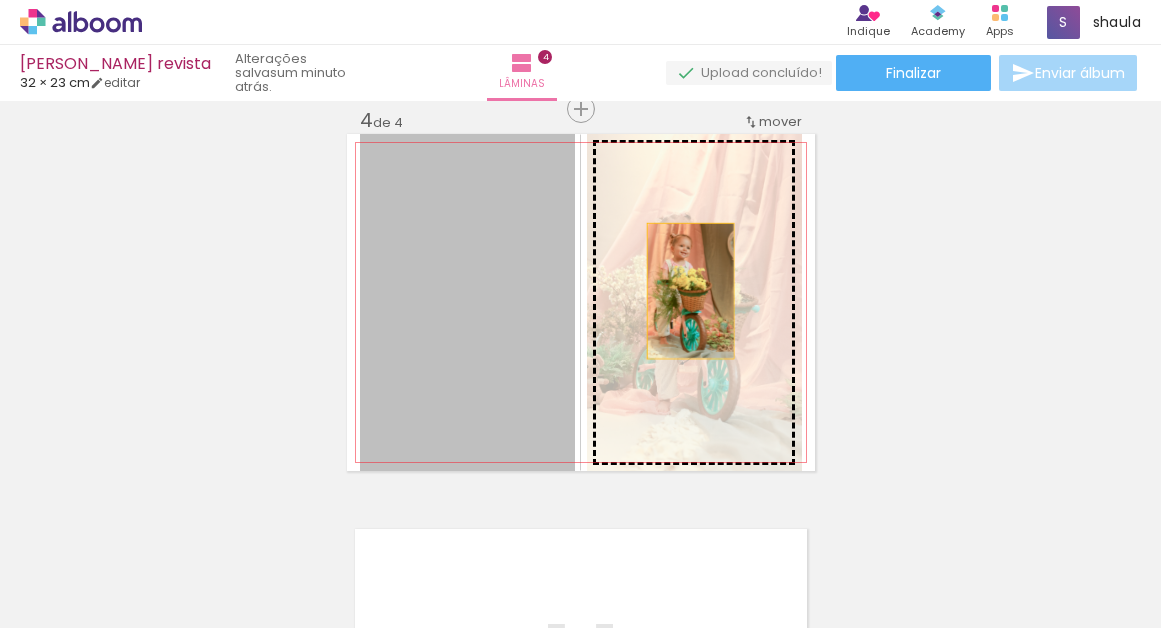 drag, startPoint x: 487, startPoint y: 325, endPoint x: 677, endPoint y: 284, distance: 194.37335 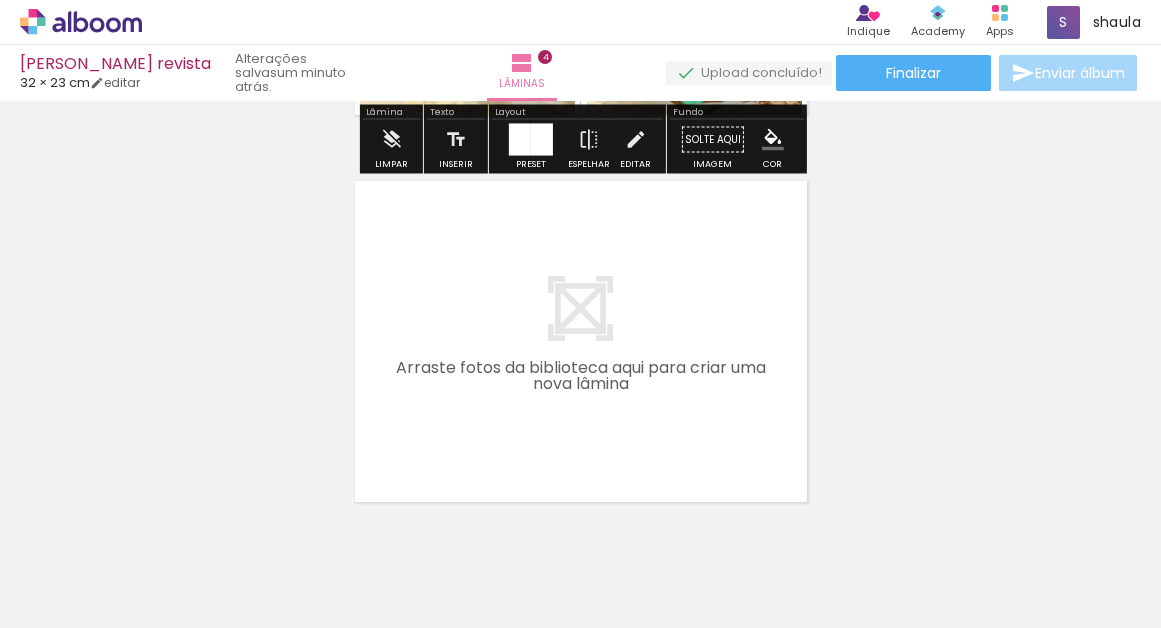scroll, scrollTop: 1549, scrollLeft: 0, axis: vertical 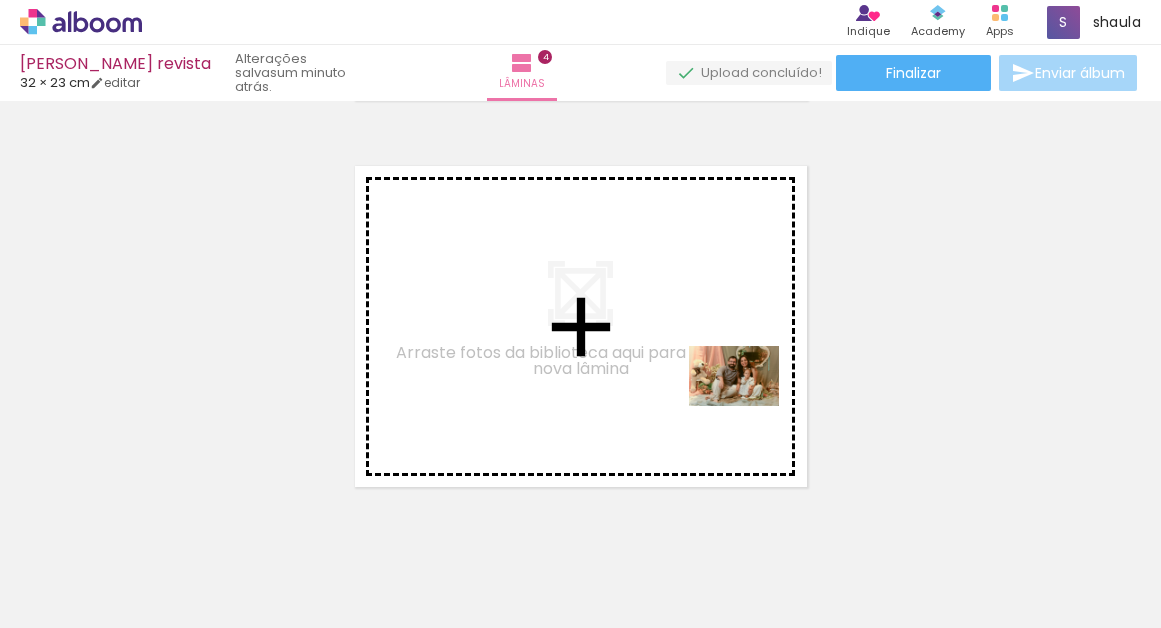 drag, startPoint x: 968, startPoint y: 573, endPoint x: 747, endPoint y: 405, distance: 277.60583 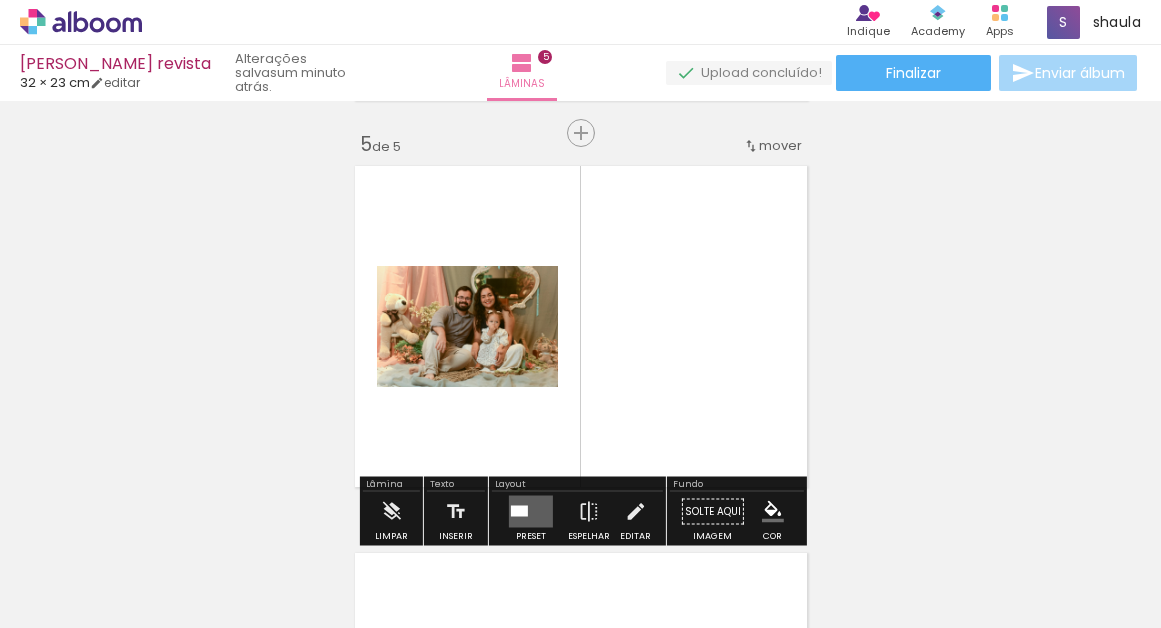 scroll, scrollTop: 1573, scrollLeft: 0, axis: vertical 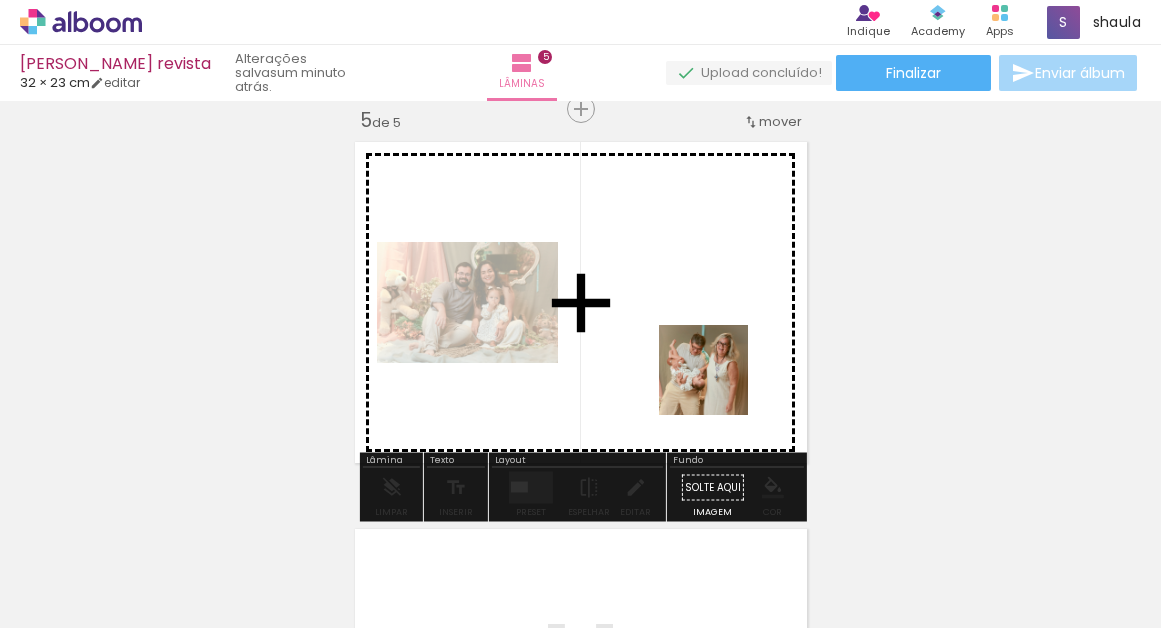 drag, startPoint x: 1094, startPoint y: 566, endPoint x: 719, endPoint y: 386, distance: 415.96274 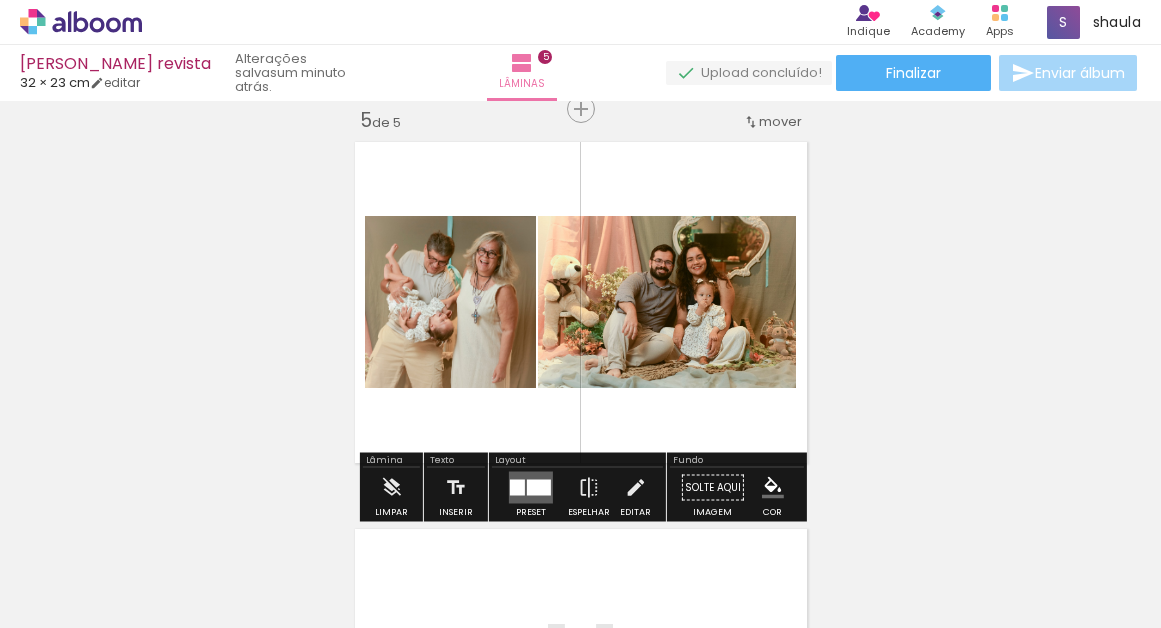 scroll, scrollTop: 0, scrollLeft: 1453, axis: horizontal 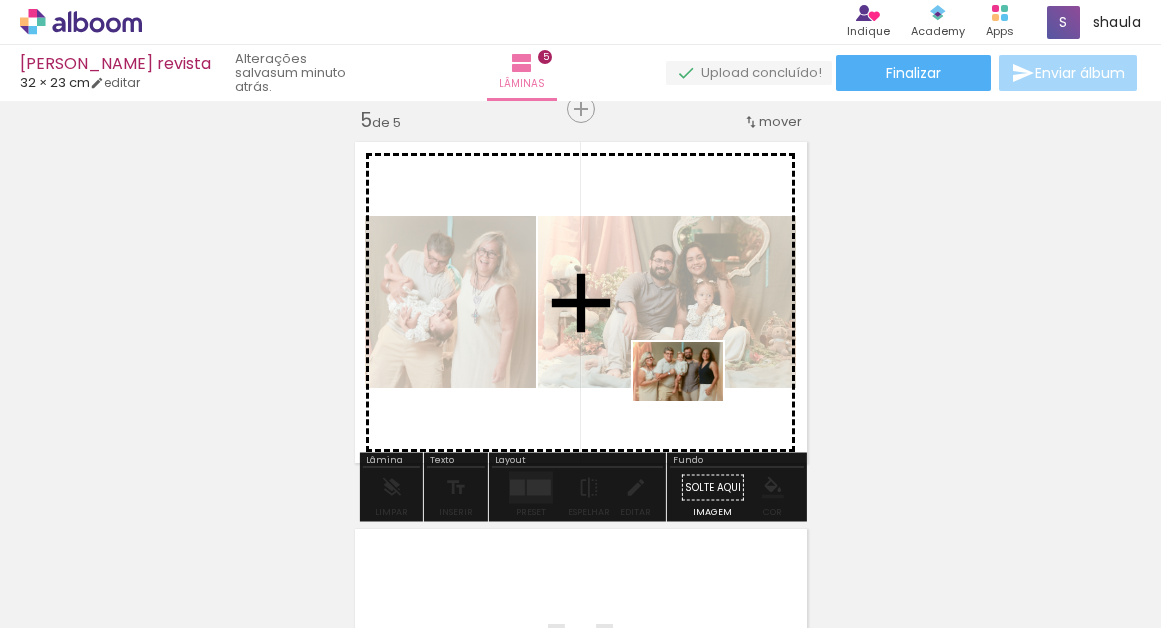 click at bounding box center (580, 314) 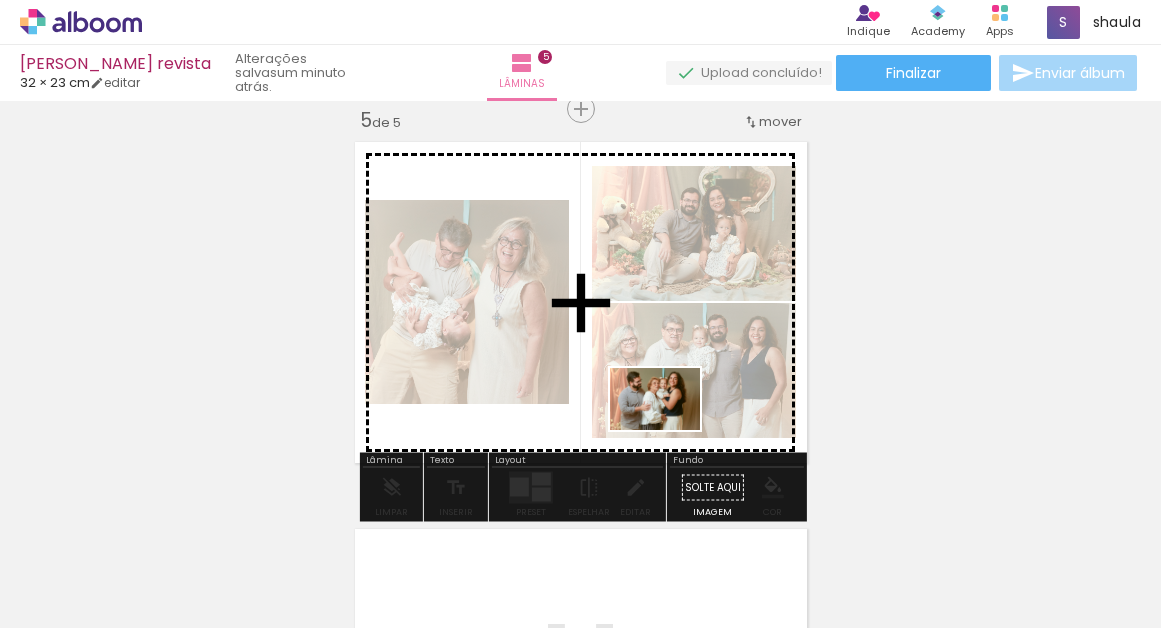 drag, startPoint x: 988, startPoint y: 558, endPoint x: 672, endPoint y: 428, distance: 341.69577 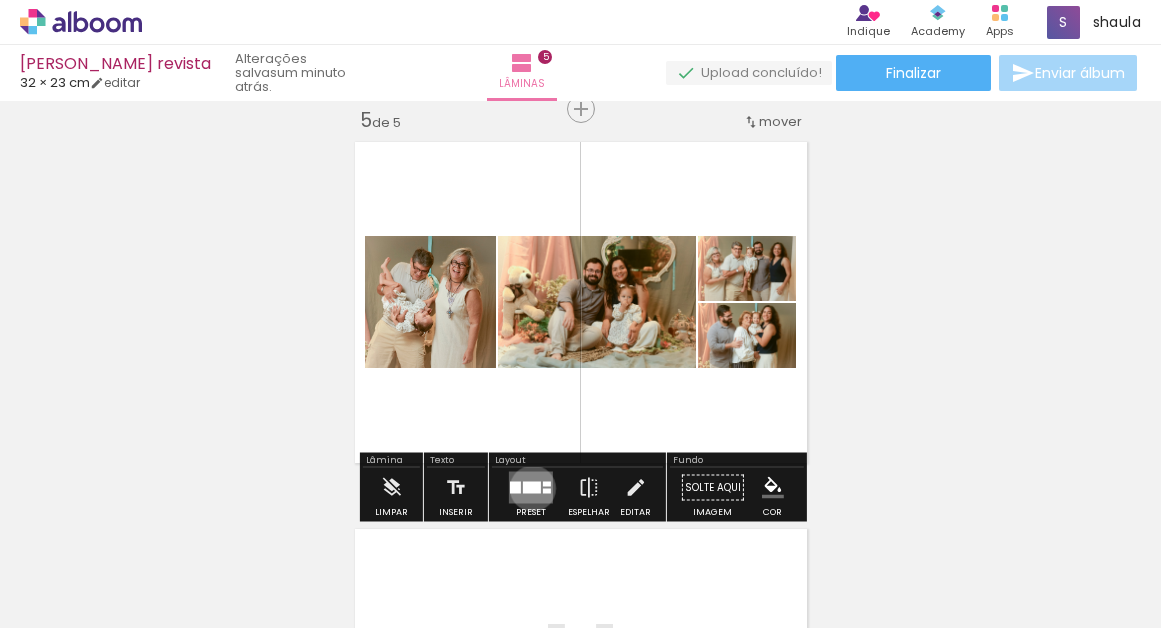 click at bounding box center [532, 488] 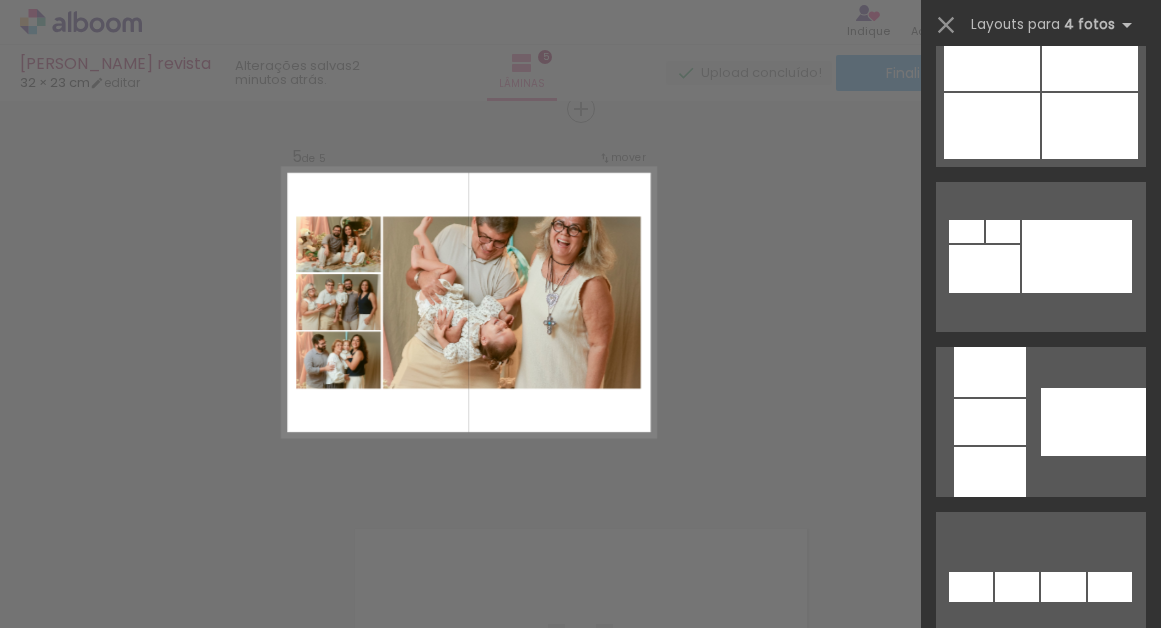 scroll, scrollTop: 11101, scrollLeft: 0, axis: vertical 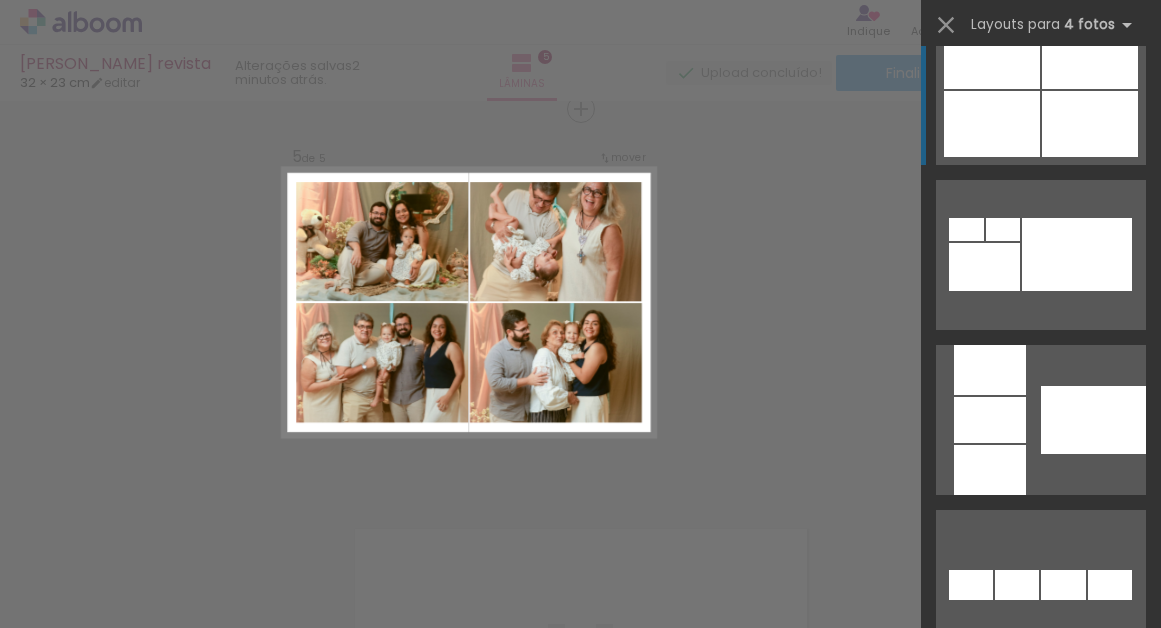click at bounding box center (1109, -221) 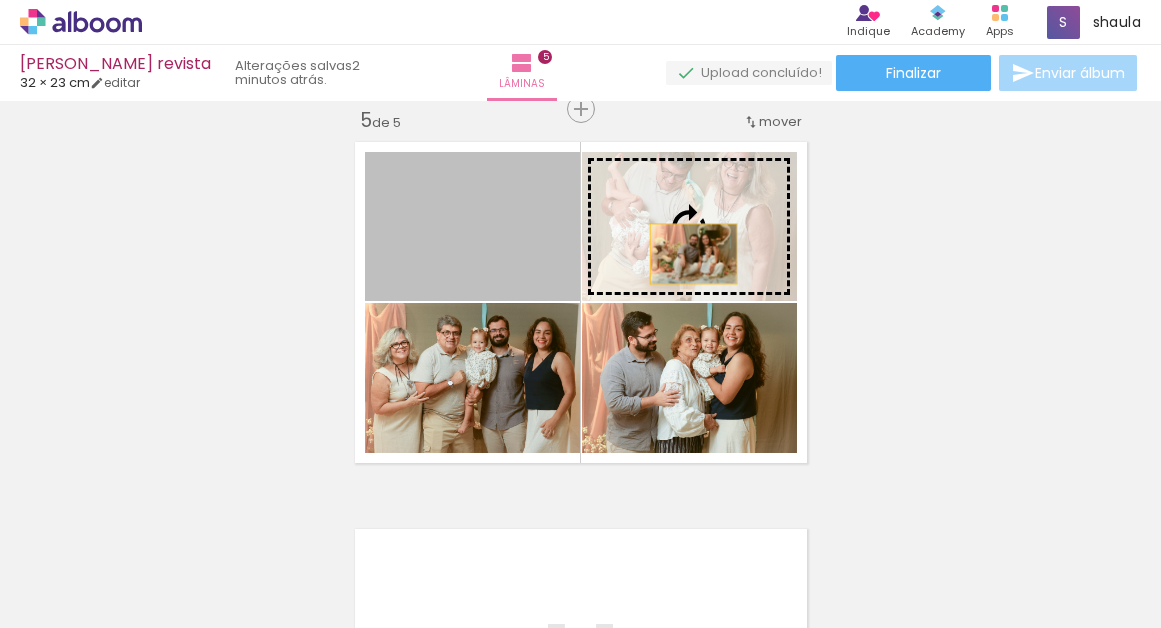 drag, startPoint x: 501, startPoint y: 261, endPoint x: 692, endPoint y: 253, distance: 191.16747 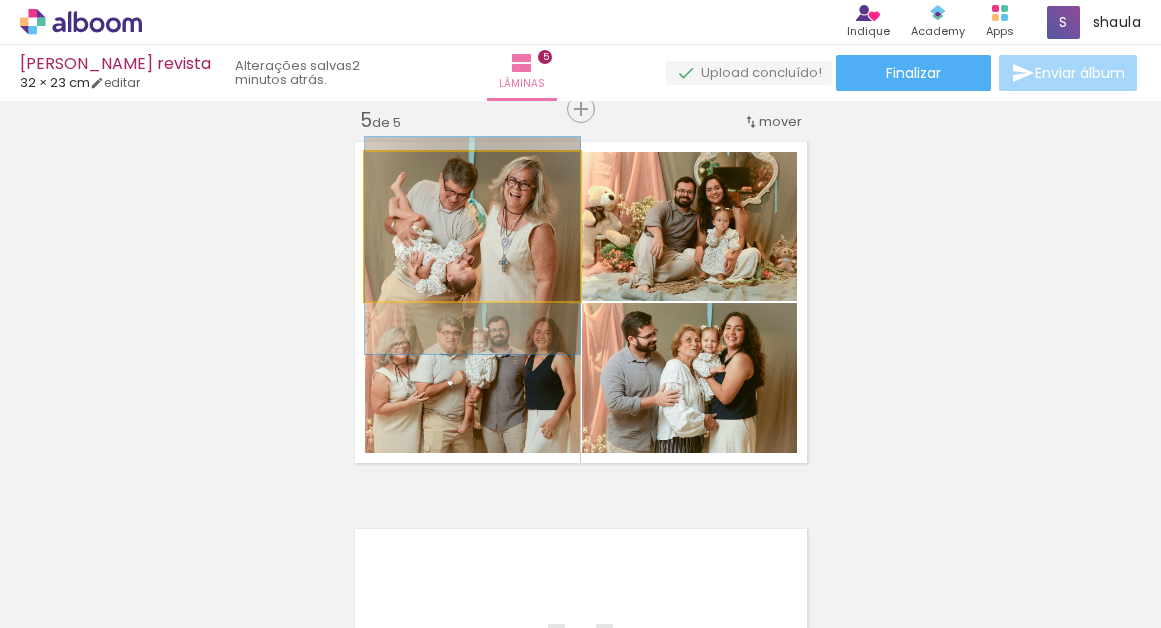 drag, startPoint x: 526, startPoint y: 224, endPoint x: 526, endPoint y: 243, distance: 19 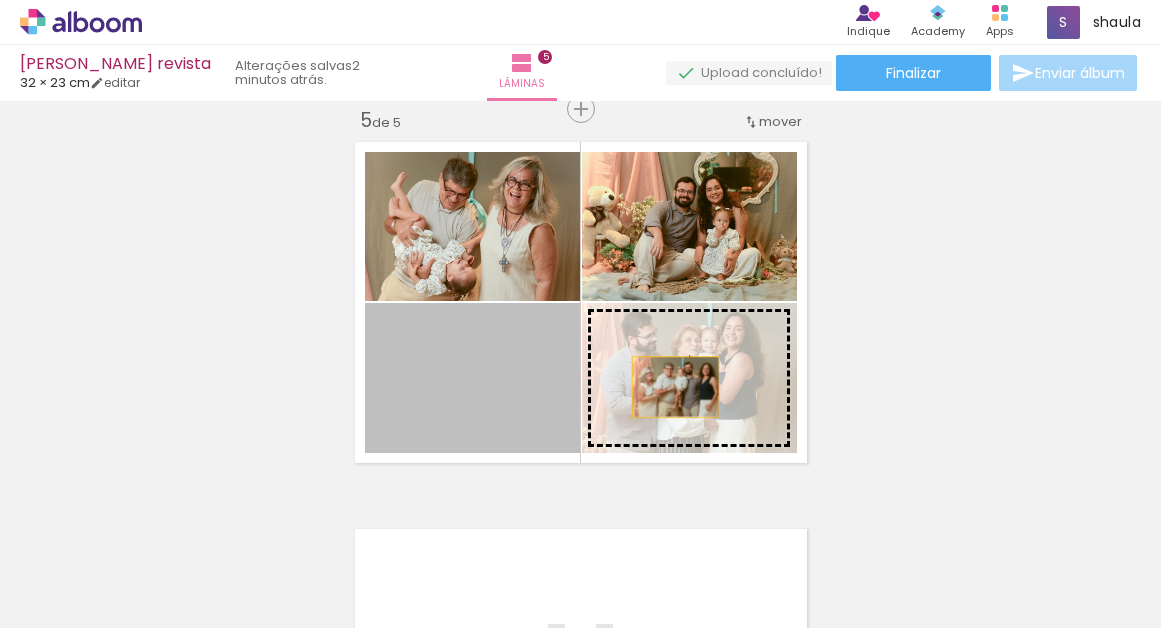 drag, startPoint x: 442, startPoint y: 416, endPoint x: 673, endPoint y: 385, distance: 233.0708 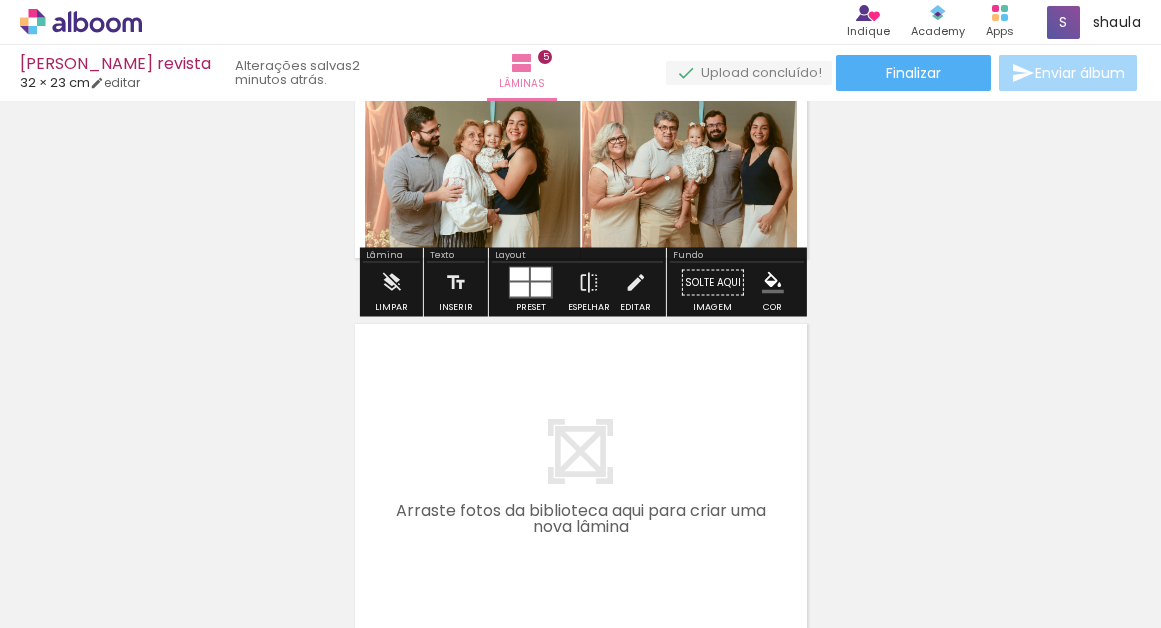 scroll, scrollTop: 1785, scrollLeft: 0, axis: vertical 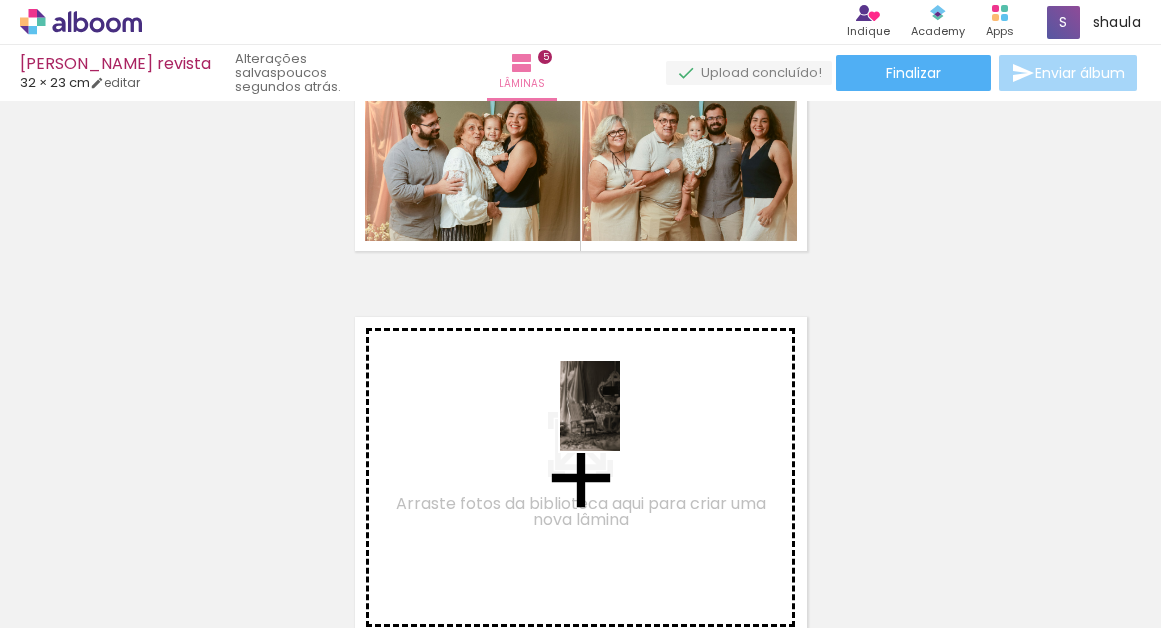 drag, startPoint x: 577, startPoint y: 578, endPoint x: 620, endPoint y: 421, distance: 162.78206 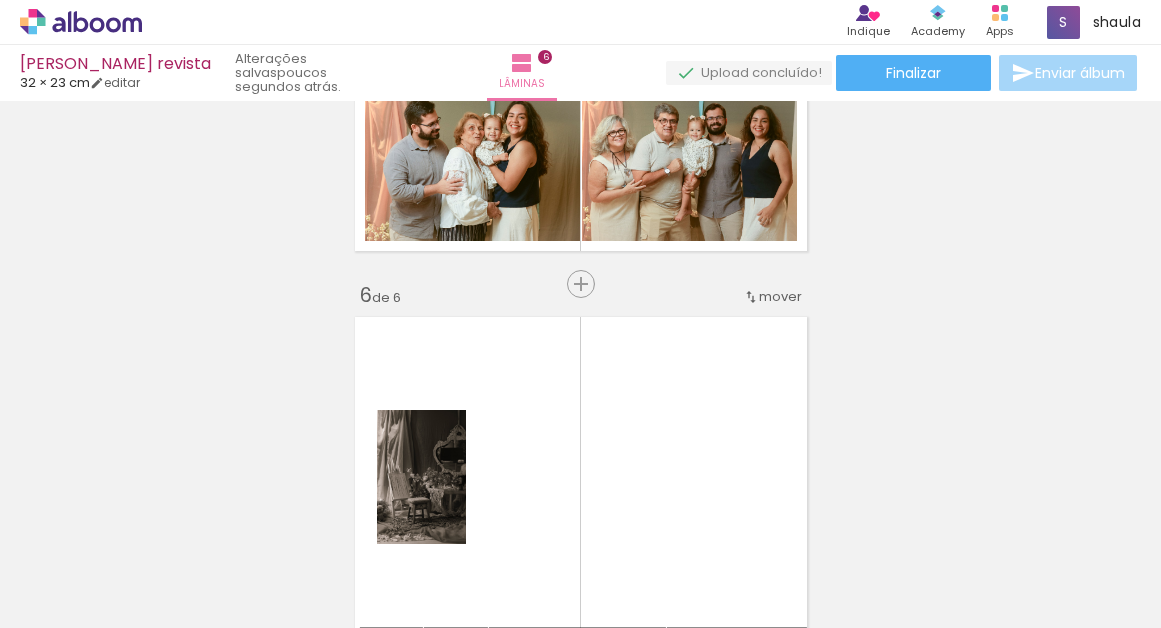 scroll, scrollTop: 1960, scrollLeft: 0, axis: vertical 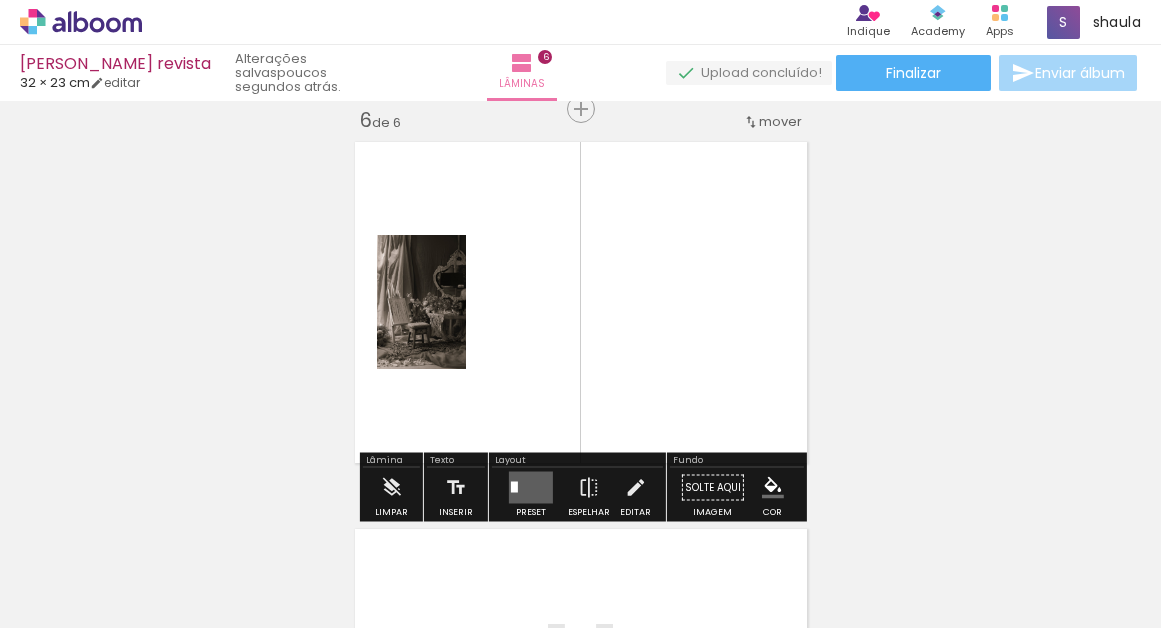click at bounding box center (531, 488) 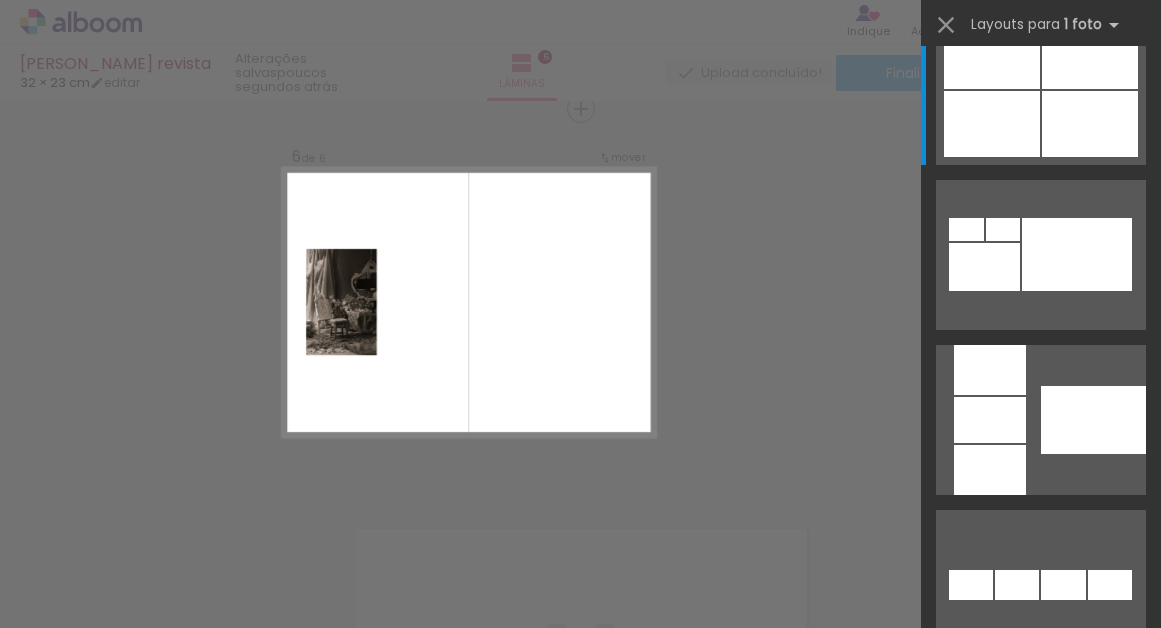 scroll, scrollTop: 0, scrollLeft: 0, axis: both 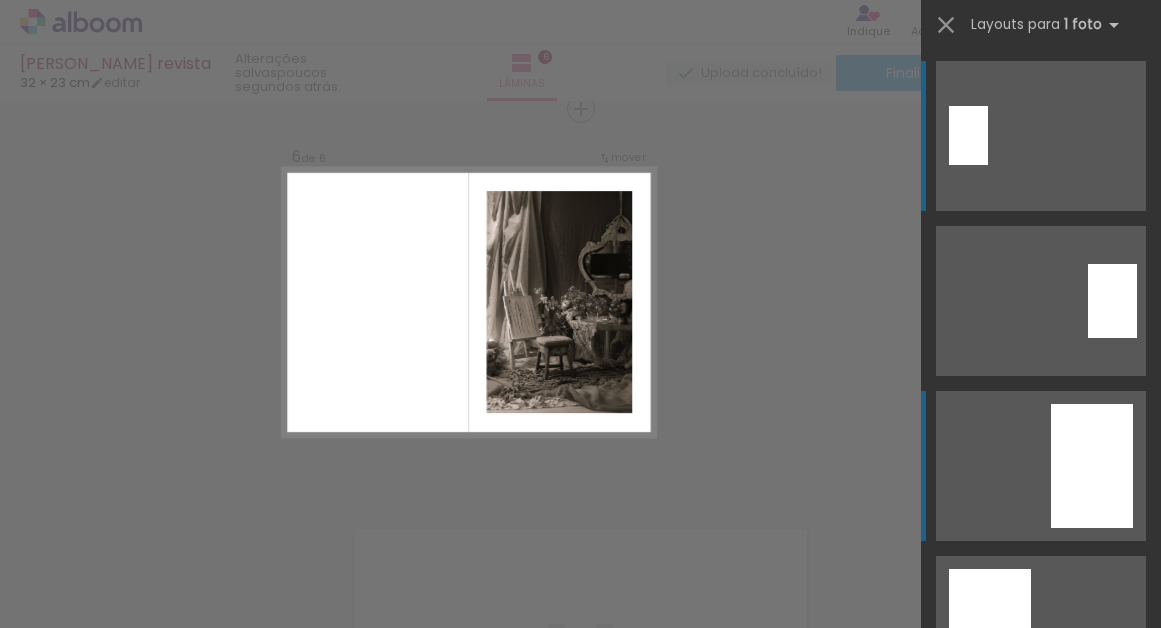 click at bounding box center [1112, 301] 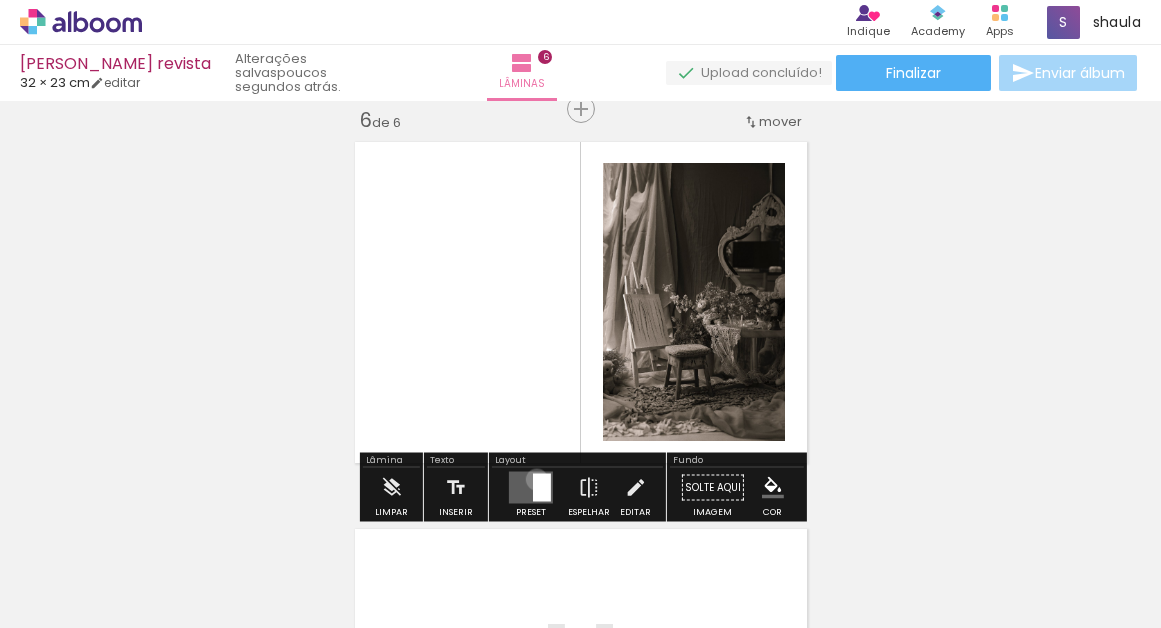 click at bounding box center (542, 488) 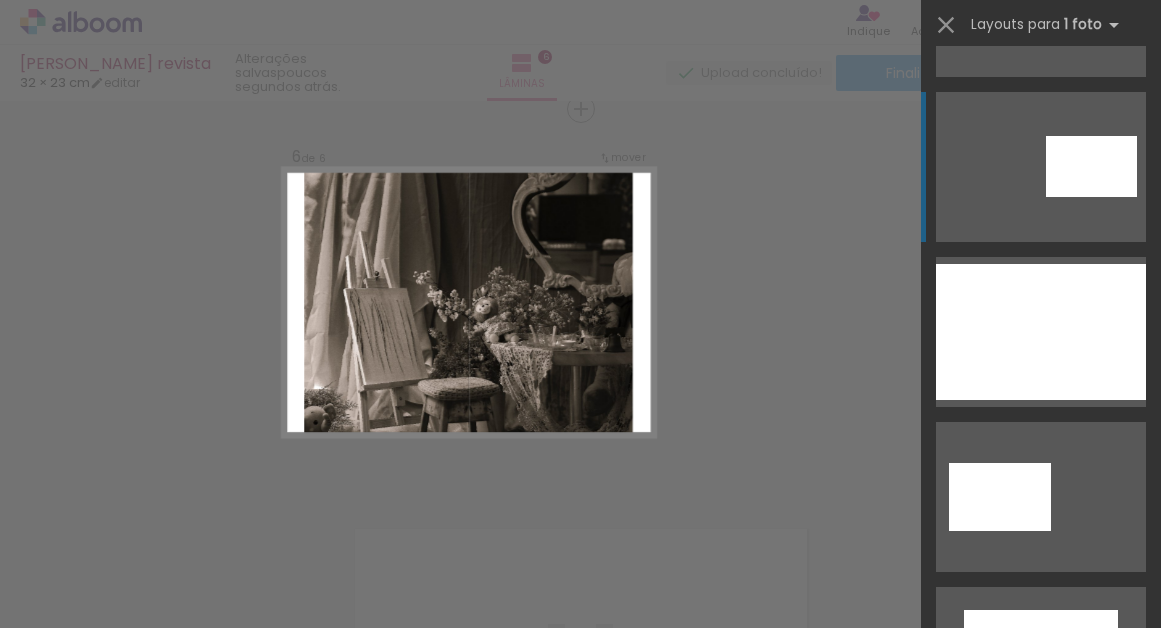 scroll, scrollTop: 5085, scrollLeft: 0, axis: vertical 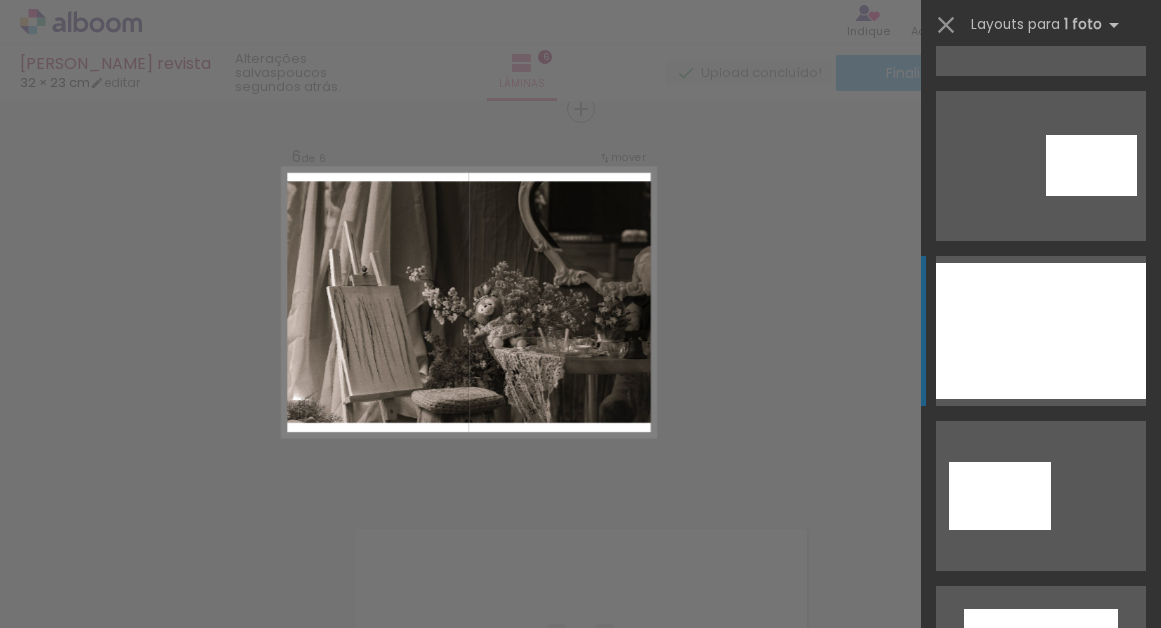 click at bounding box center (1001, -329) 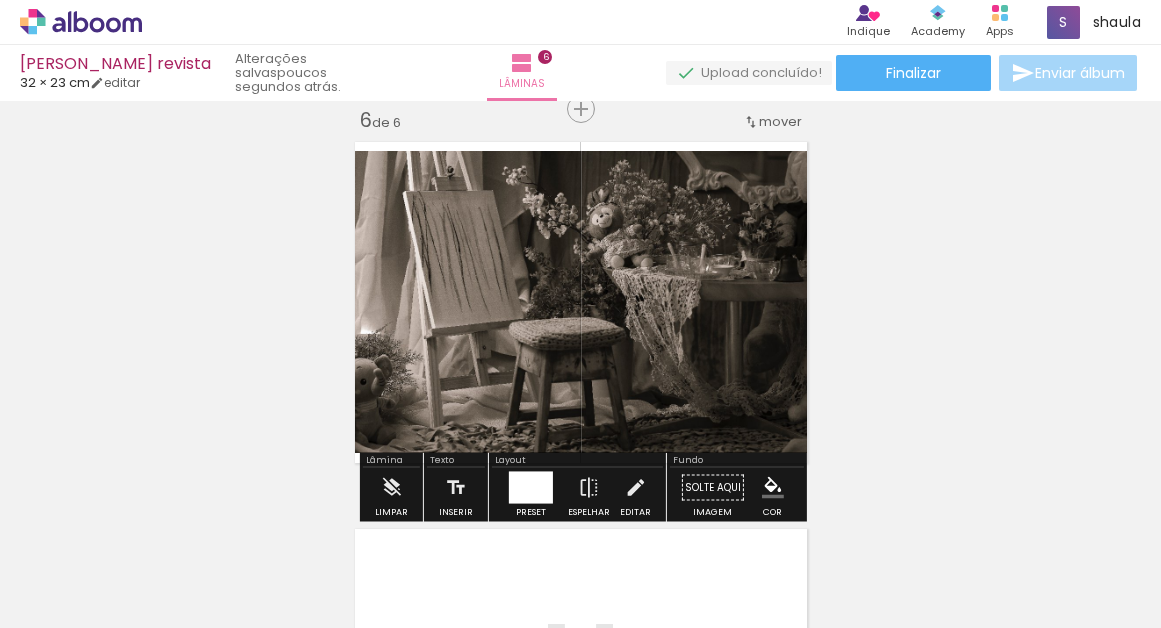 drag, startPoint x: 692, startPoint y: 353, endPoint x: 699, endPoint y: 262, distance: 91.26884 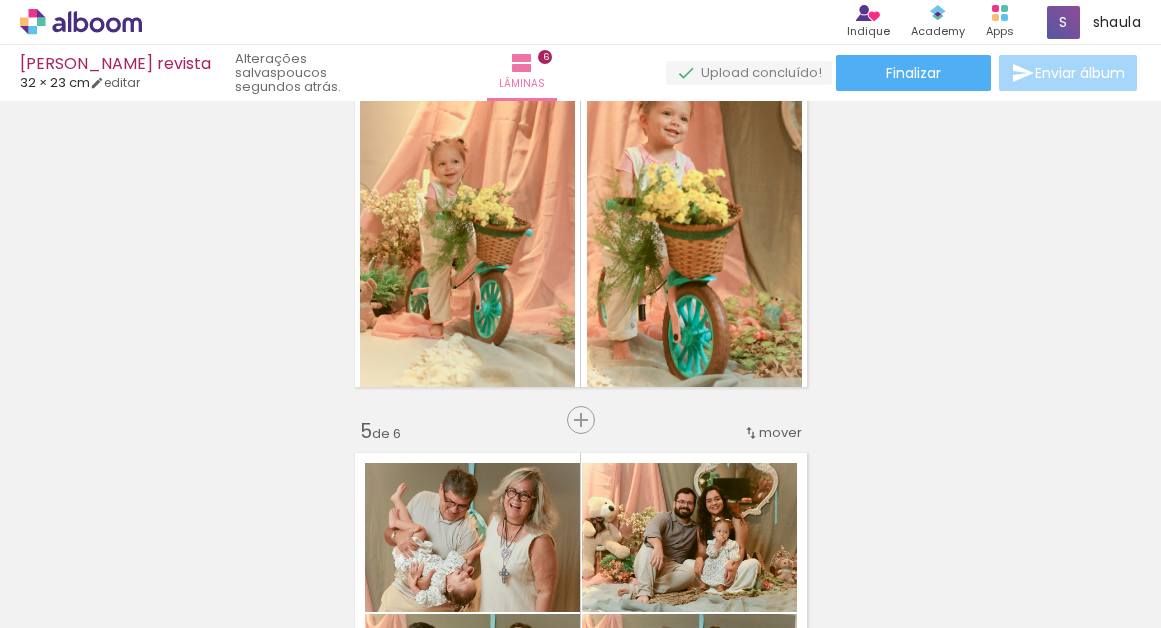 scroll, scrollTop: 0, scrollLeft: 0, axis: both 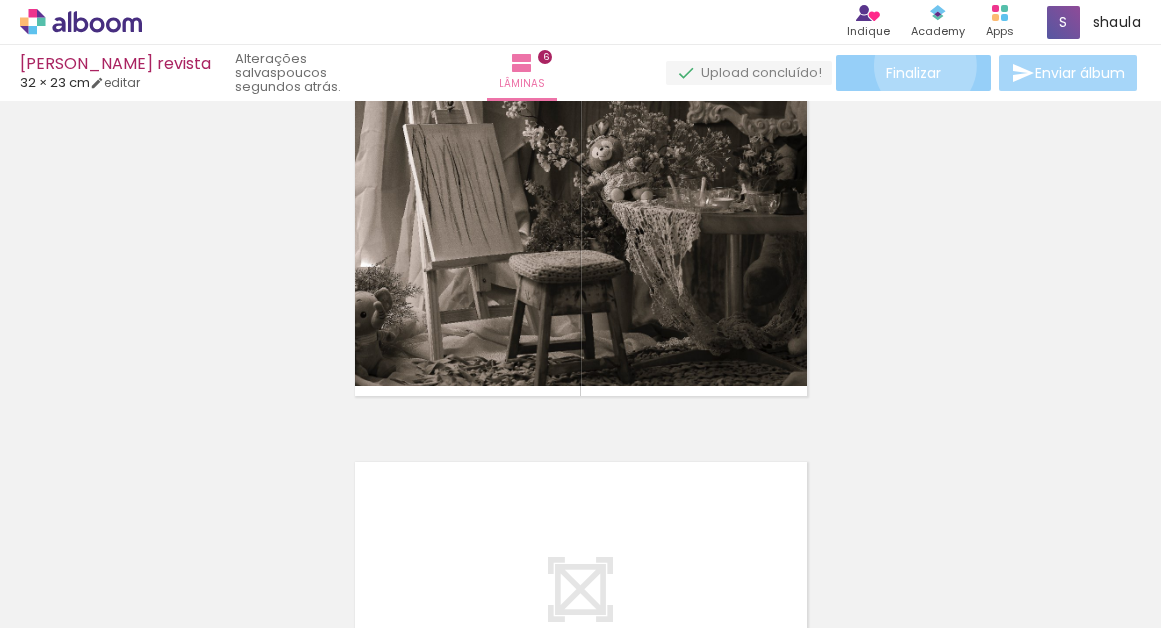 click on "Finalizar" 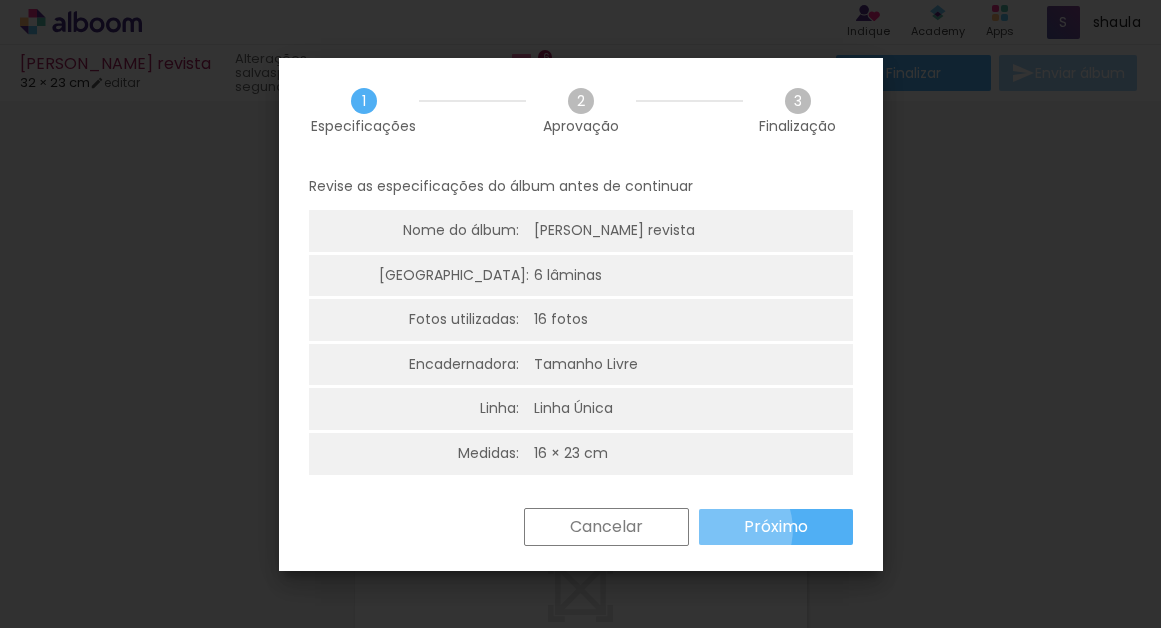 click on "Próximo" at bounding box center (776, 527) 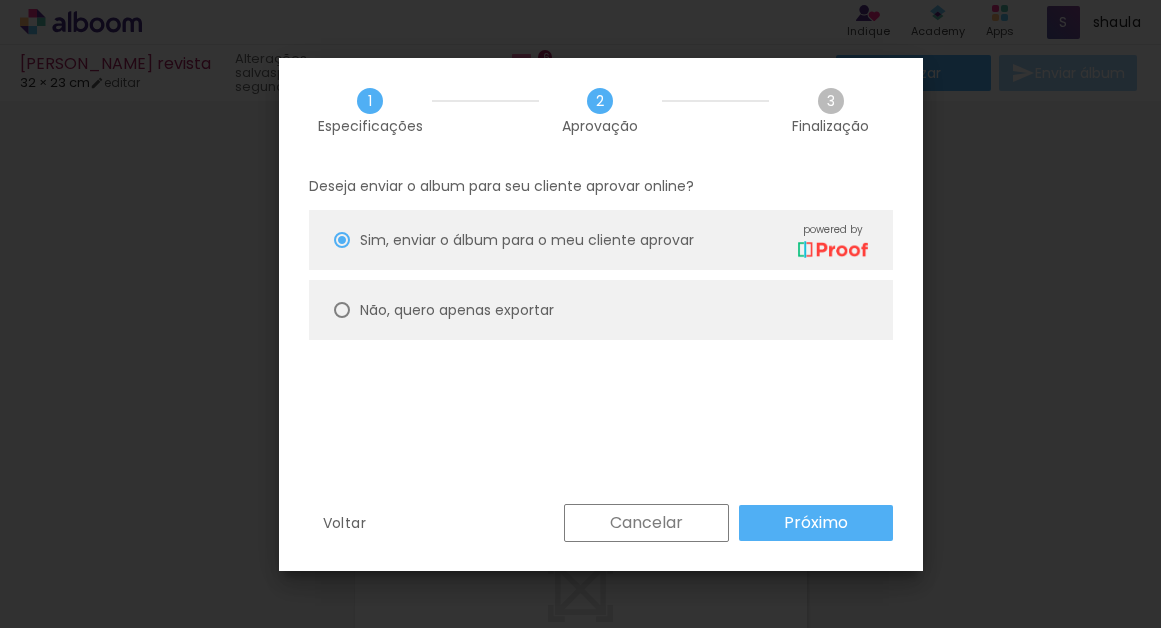 click on "Não, quero apenas exportar" at bounding box center [0, 0] 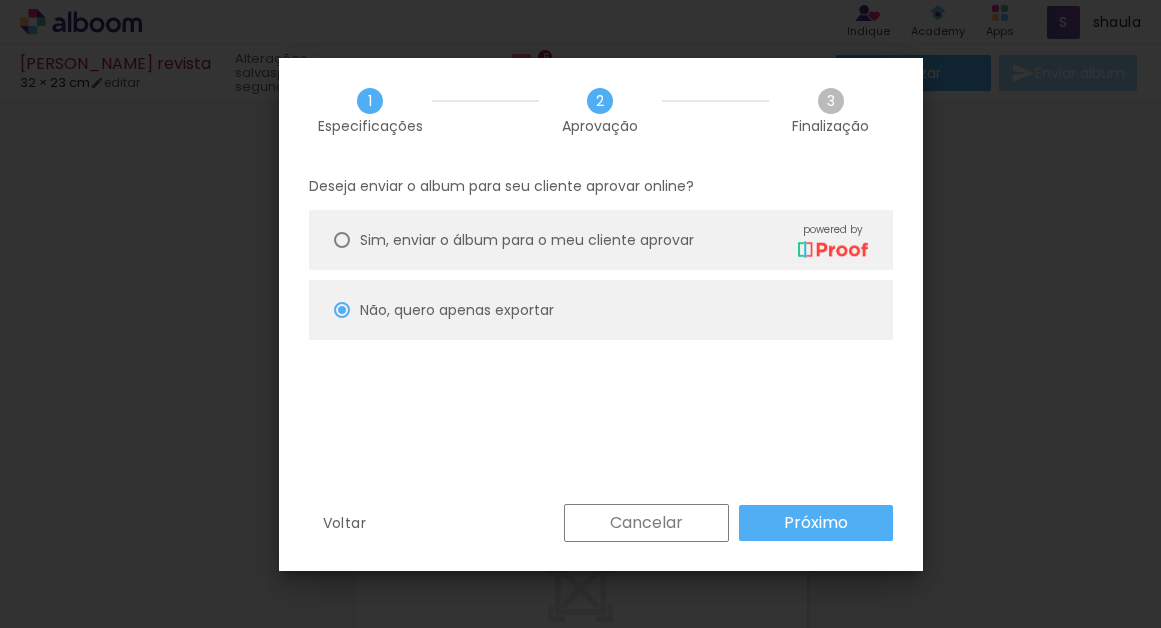 click on "Próximo" at bounding box center (816, 523) 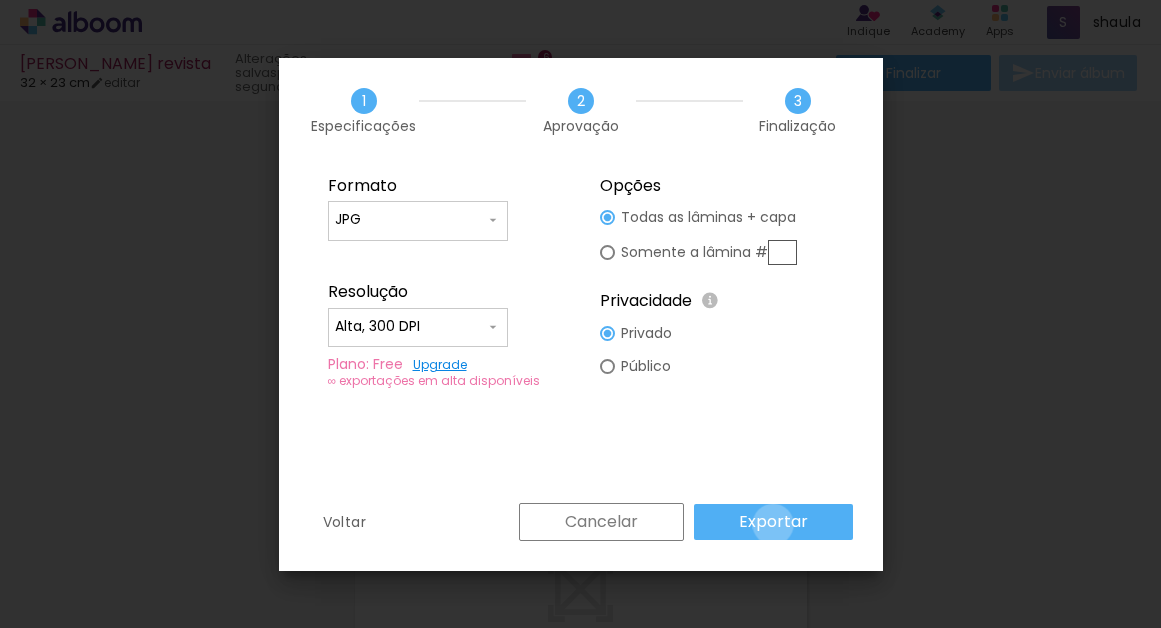 click on "Exportar" at bounding box center [0, 0] 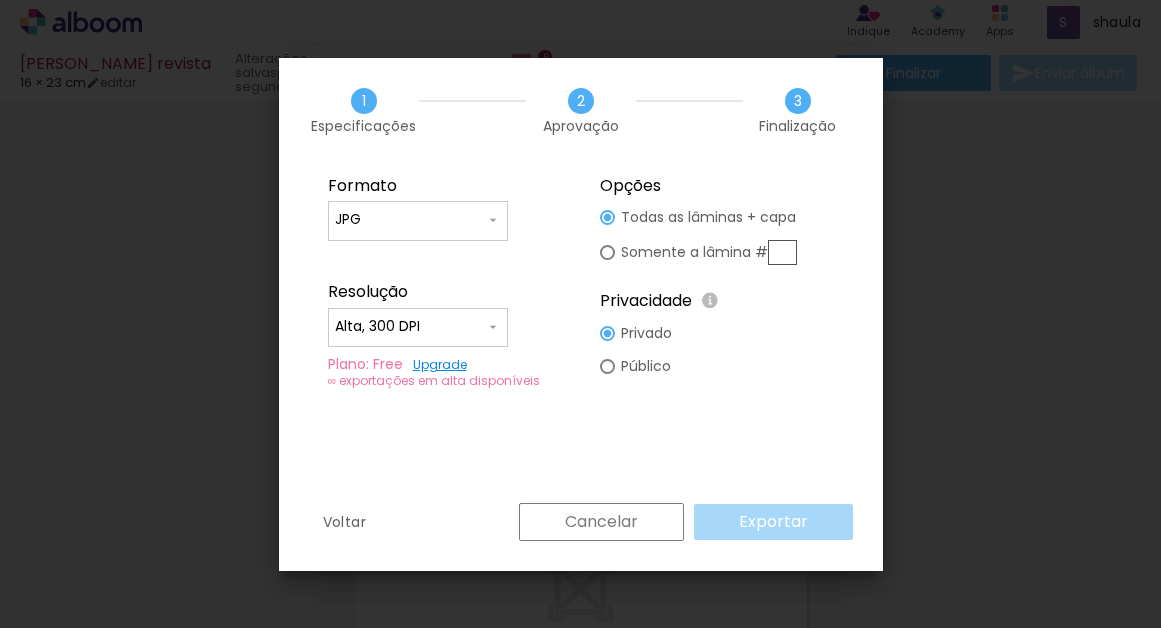 scroll, scrollTop: 0, scrollLeft: 0, axis: both 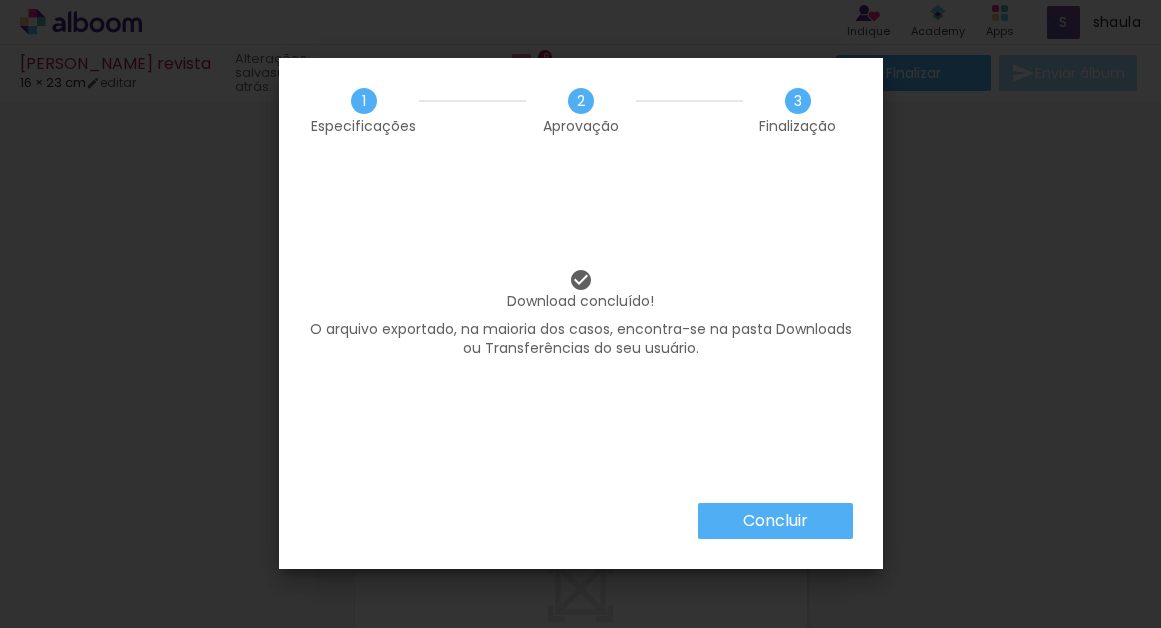 drag, startPoint x: 958, startPoint y: 363, endPoint x: 1054, endPoint y: 479, distance: 150.57224 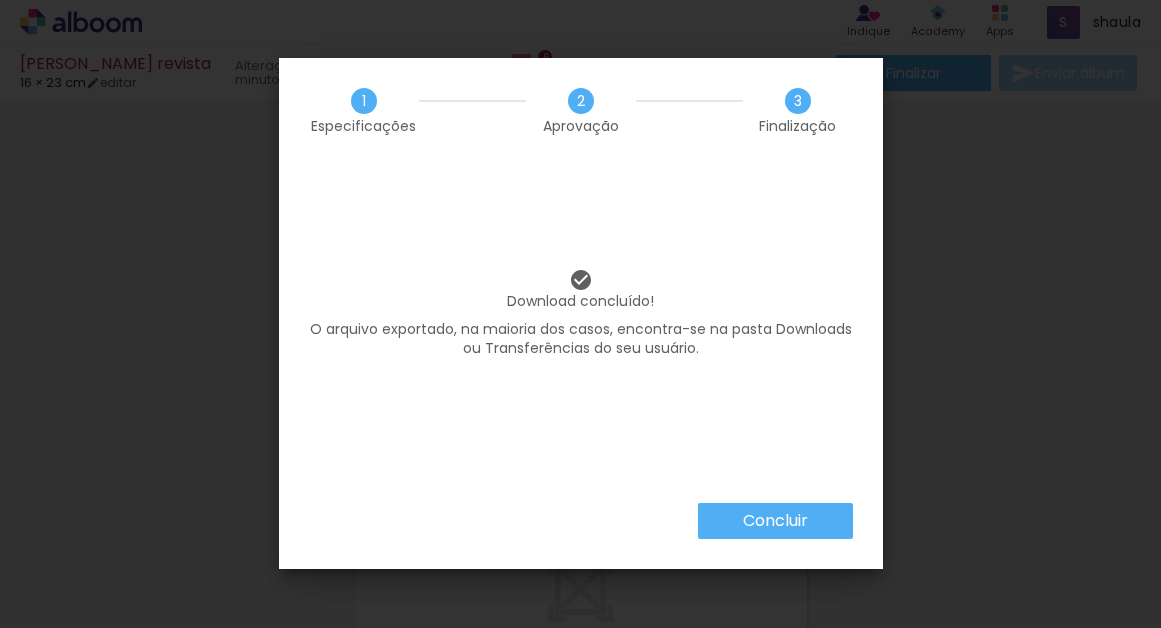 scroll, scrollTop: 0, scrollLeft: 0, axis: both 